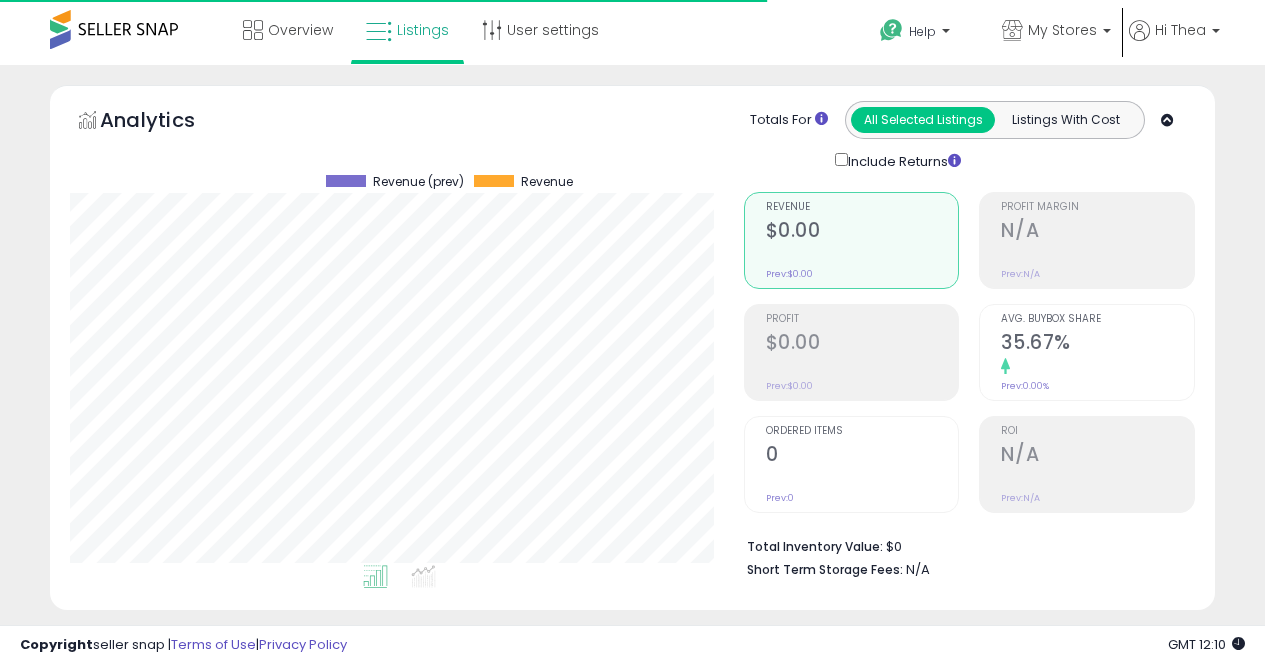 select on "**********" 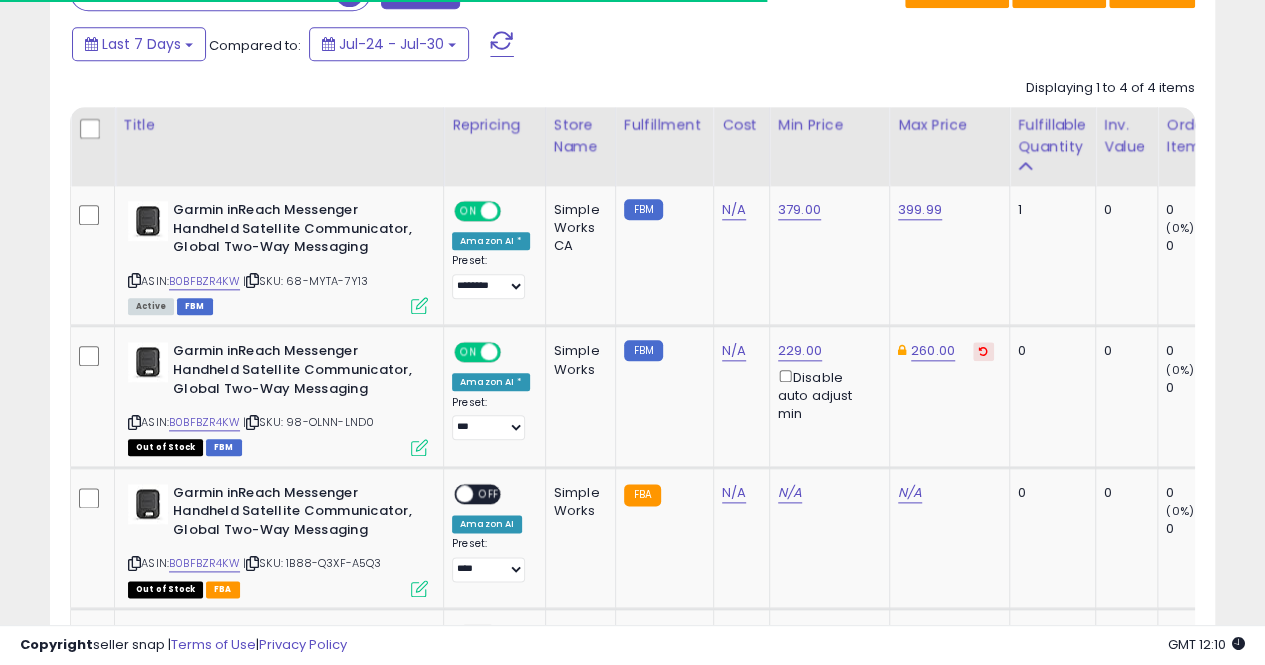 scroll, scrollTop: 999590, scrollLeft: 999326, axis: both 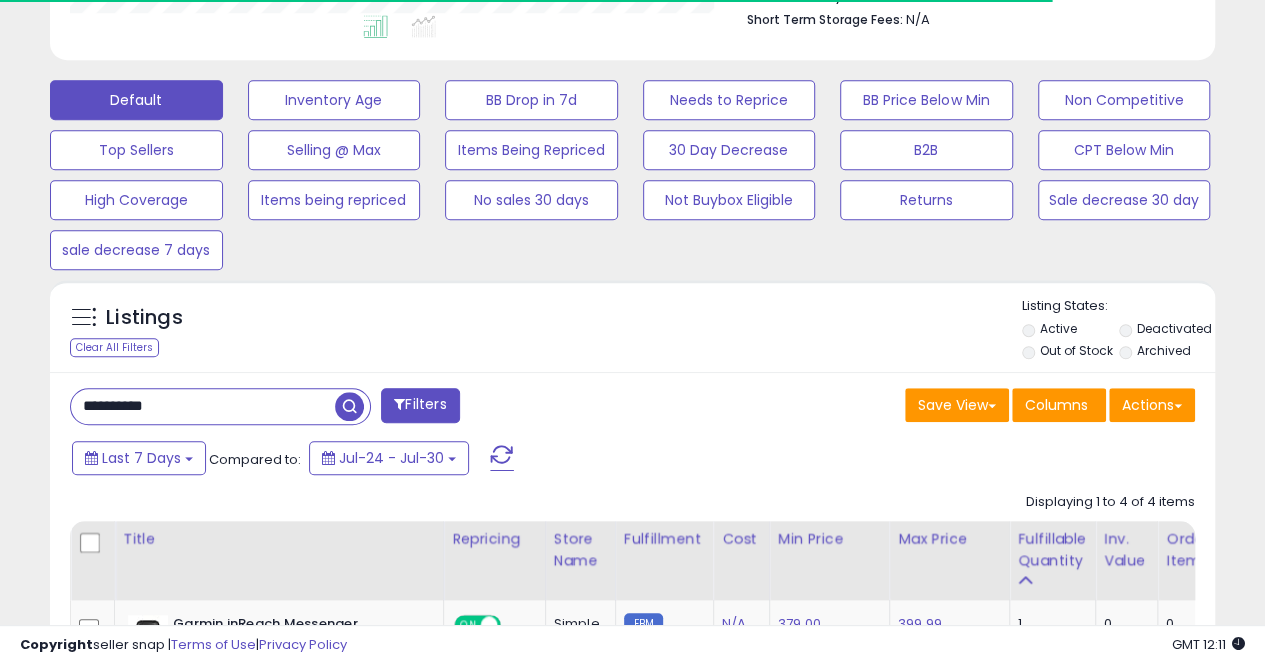 click on "Filters" at bounding box center [420, 405] 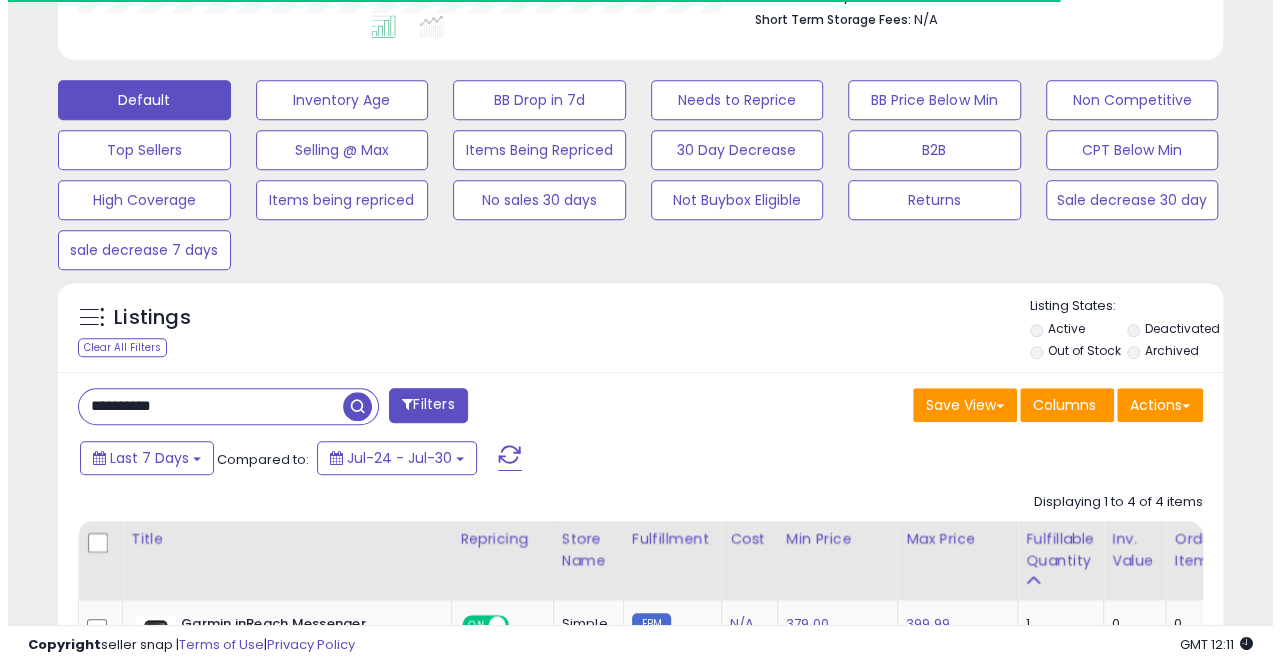 scroll, scrollTop: 999590, scrollLeft: 999317, axis: both 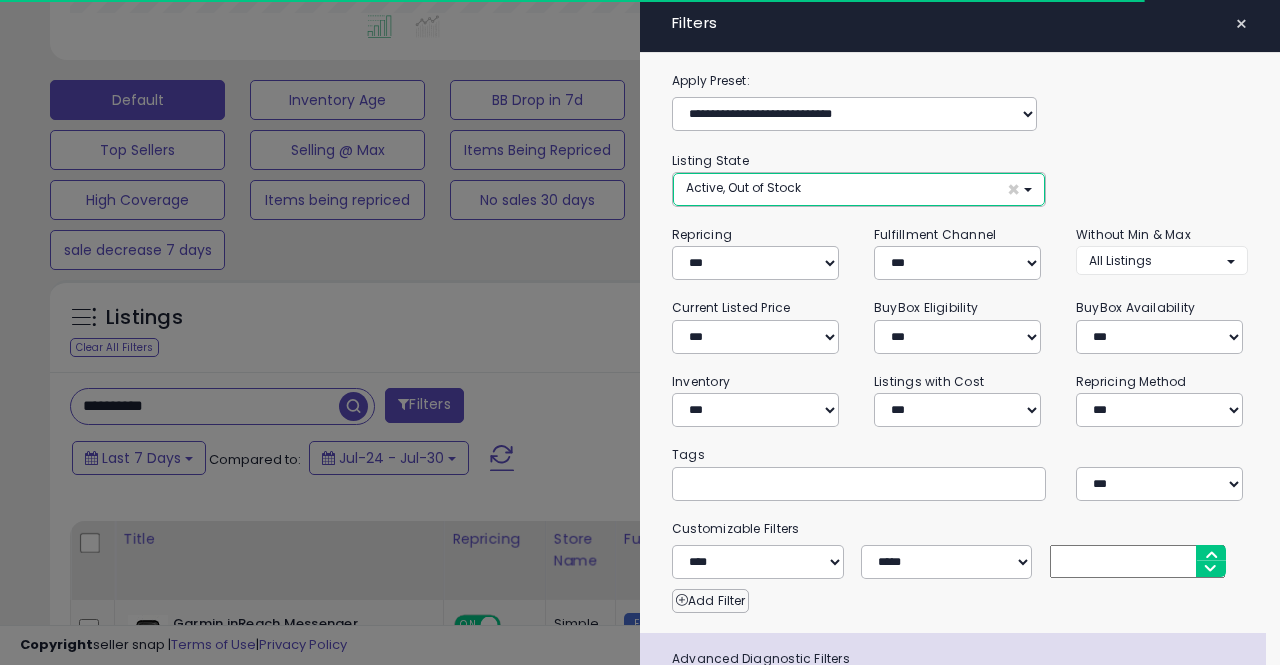 click on "Active, Out of Stock" at bounding box center [743, 187] 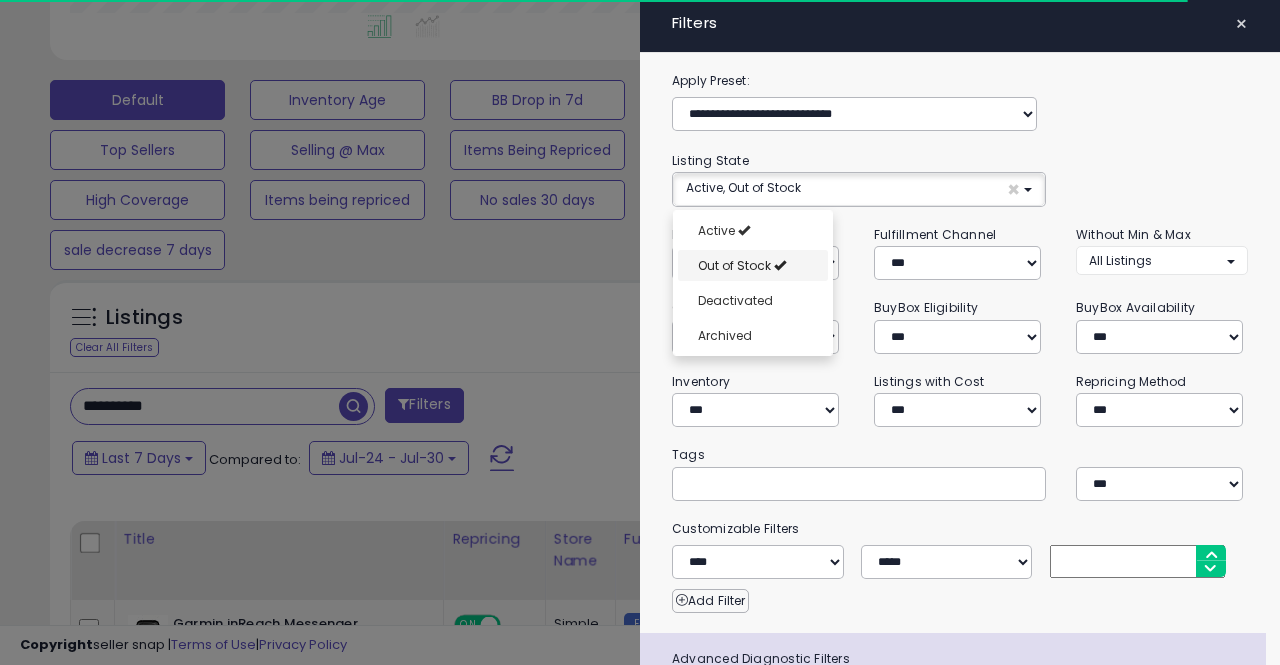 scroll, scrollTop: 15, scrollLeft: 0, axis: vertical 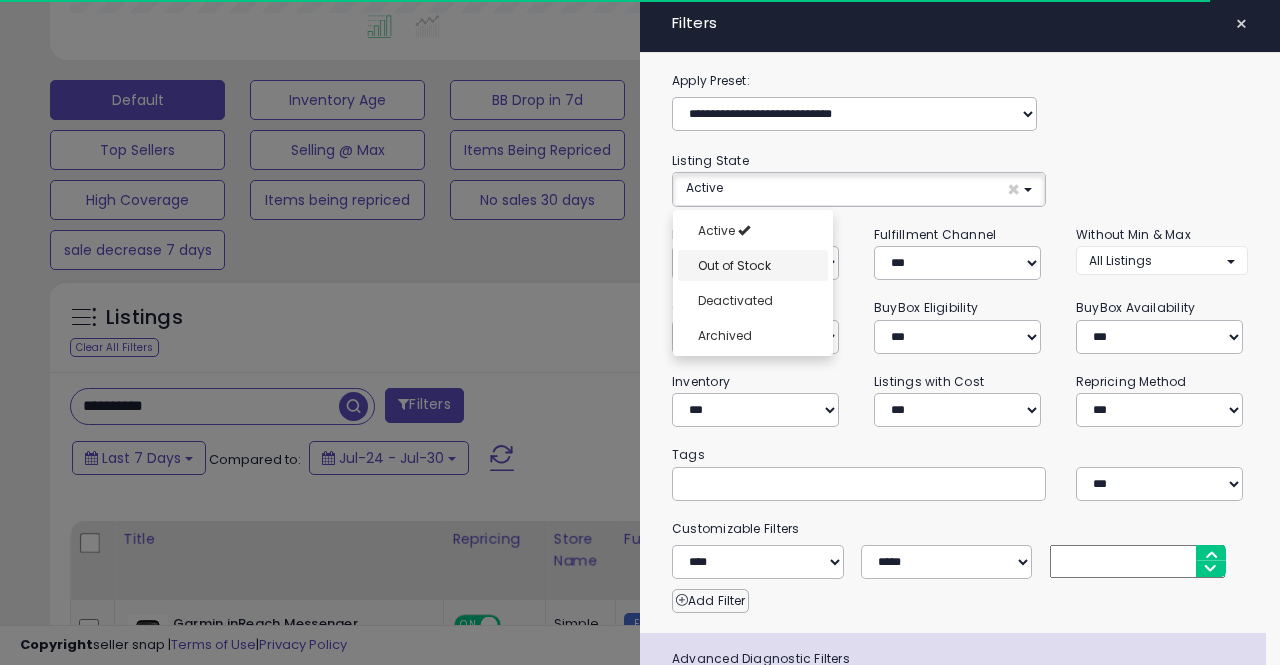 drag, startPoint x: 763, startPoint y: 271, endPoint x: 787, endPoint y: 256, distance: 28.301943 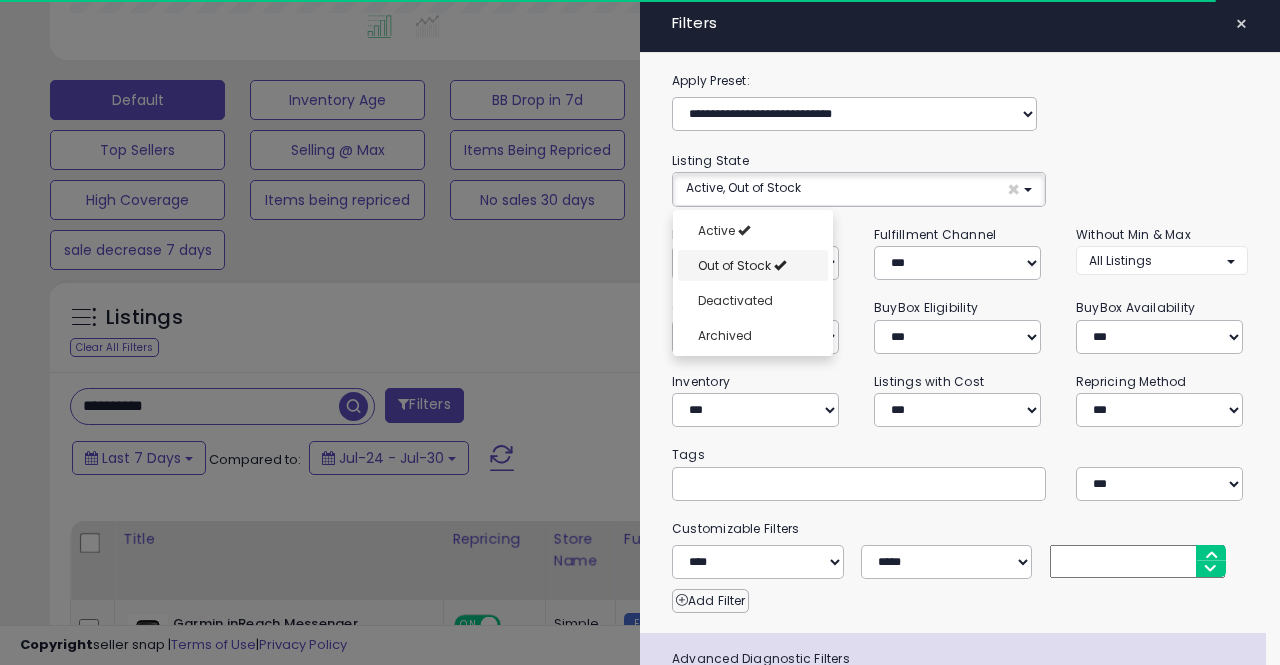 click on "Out of Stock" at bounding box center [753, 265] 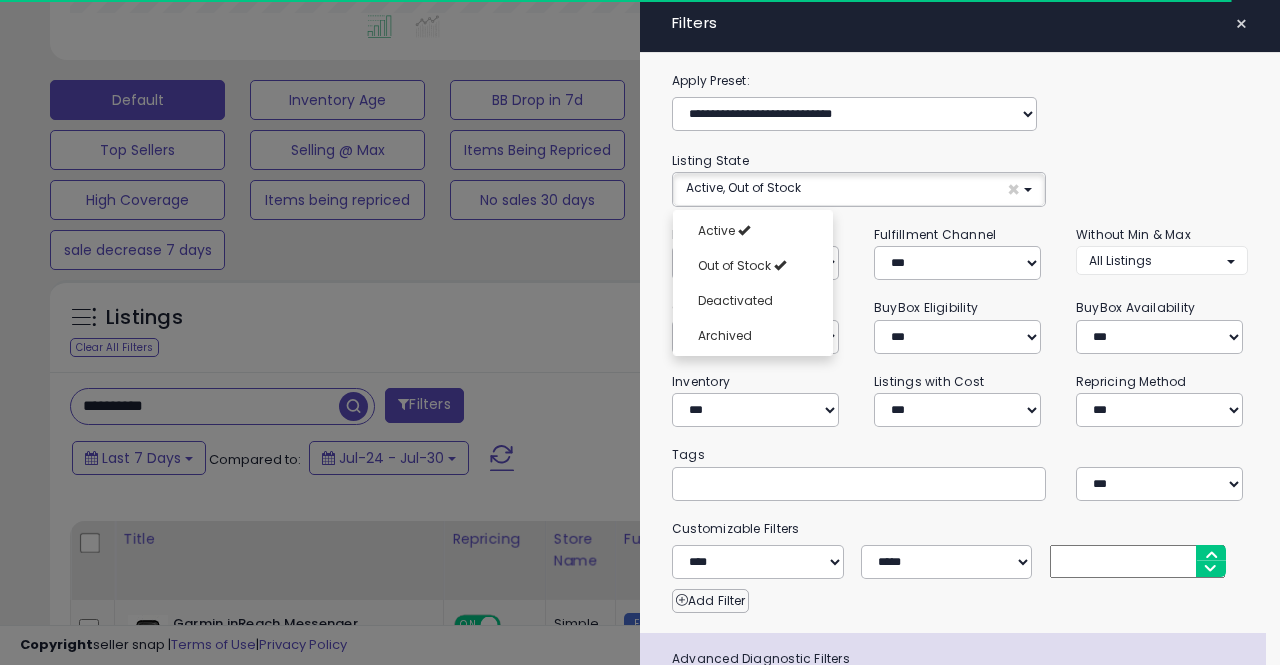 click on "**********" at bounding box center [758, 252] 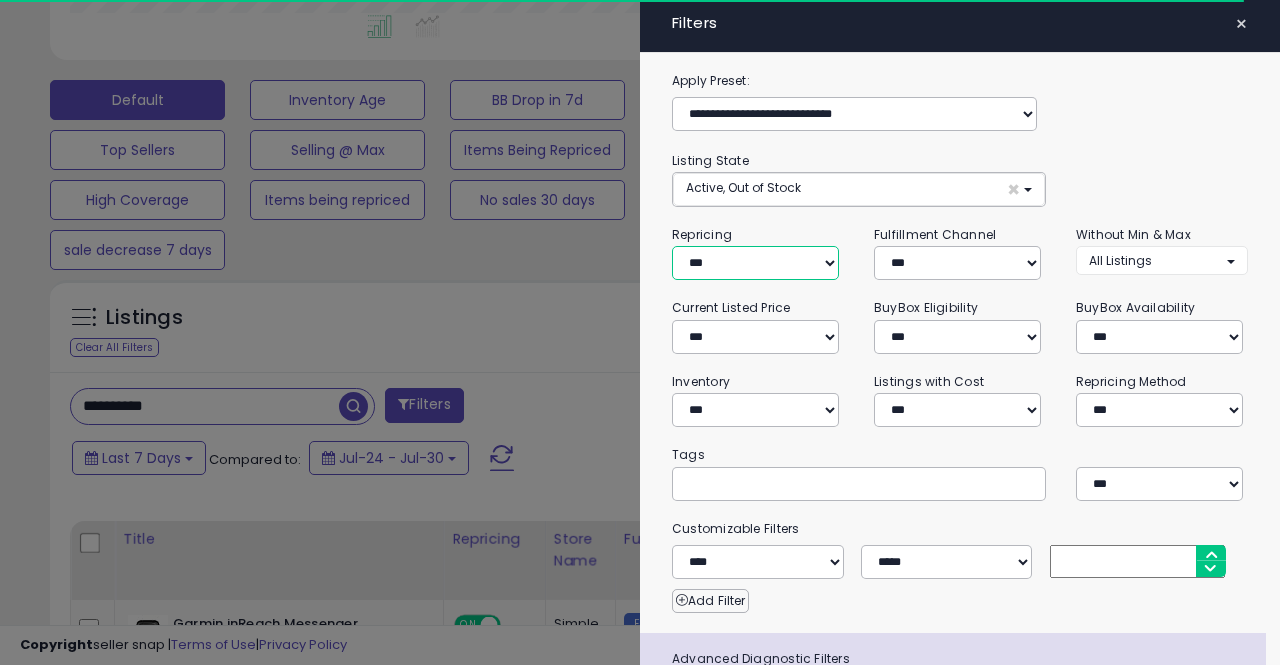 click on "**********" at bounding box center (755, 263) 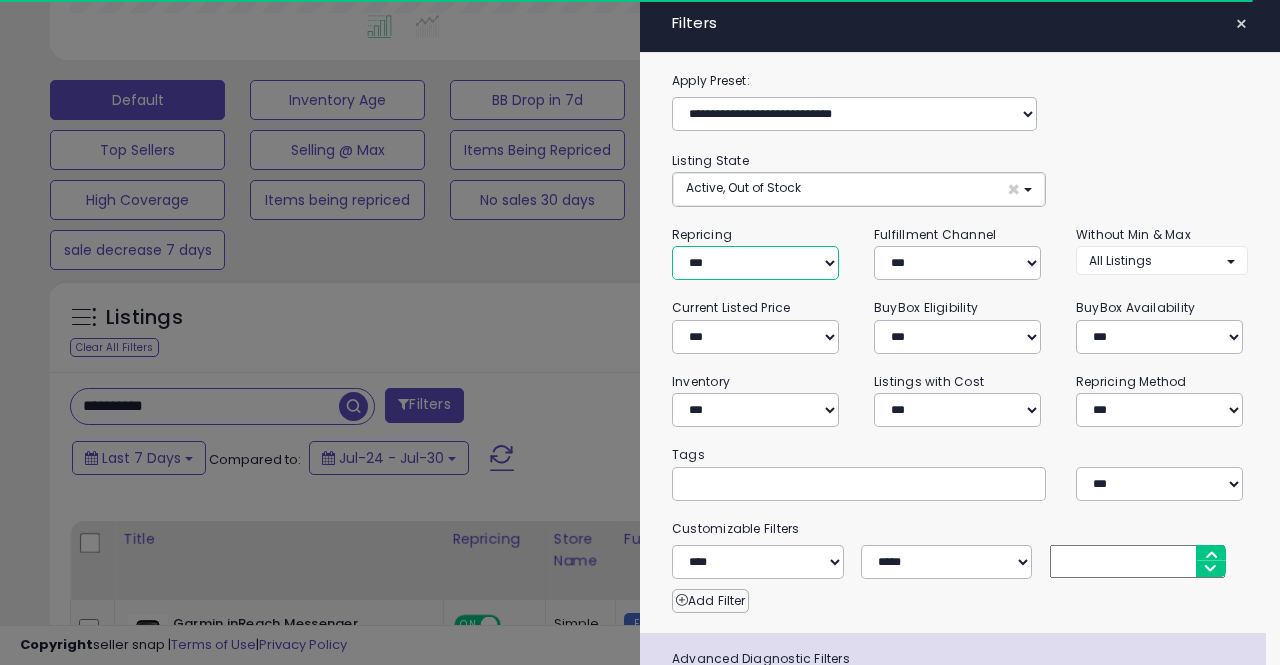 select on "***" 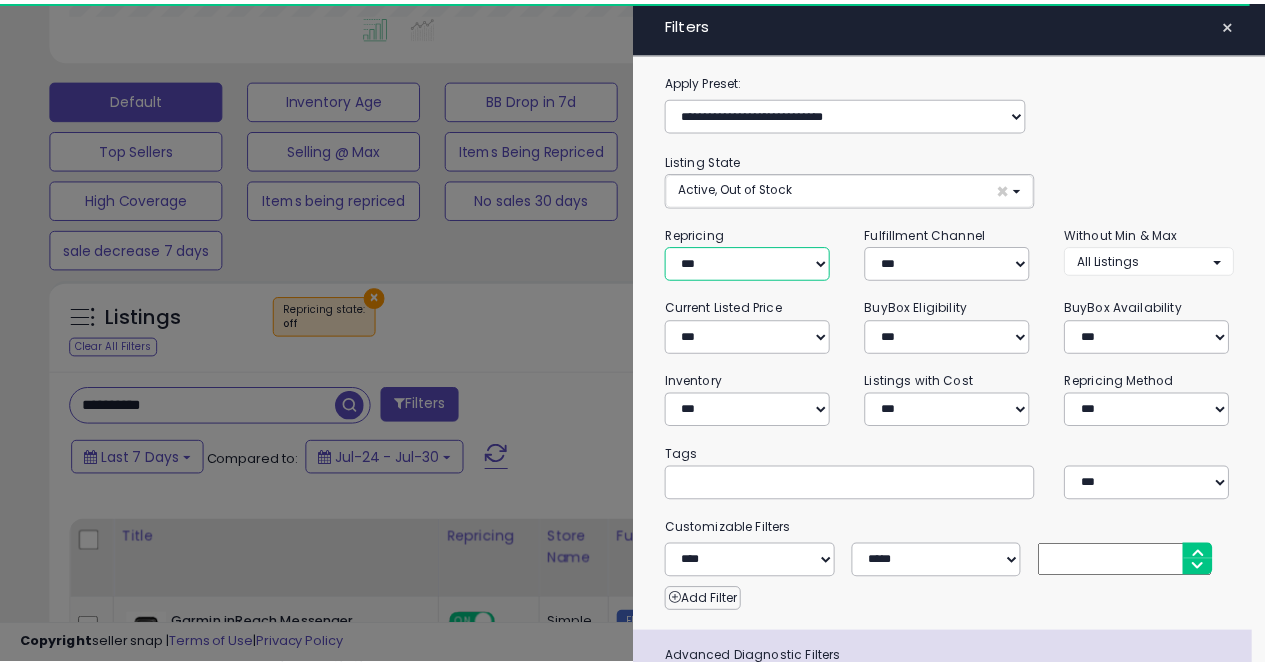 scroll, scrollTop: 154, scrollLeft: 0, axis: vertical 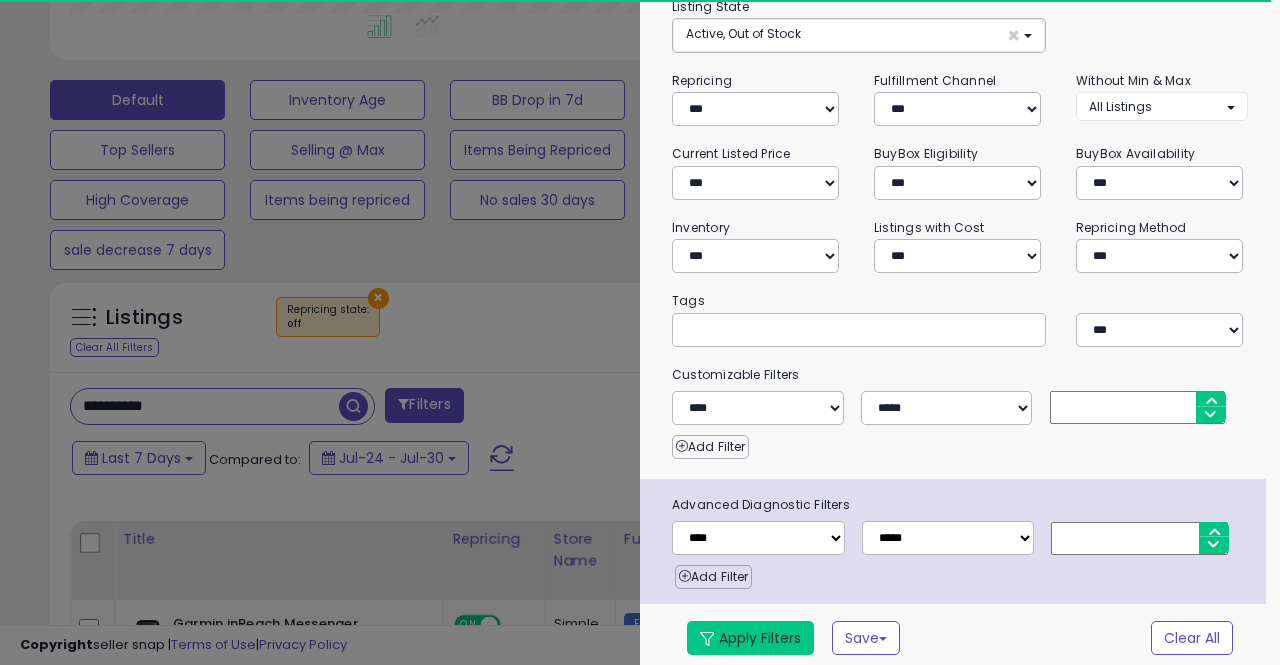 click on "Apply Filters" at bounding box center [750, 638] 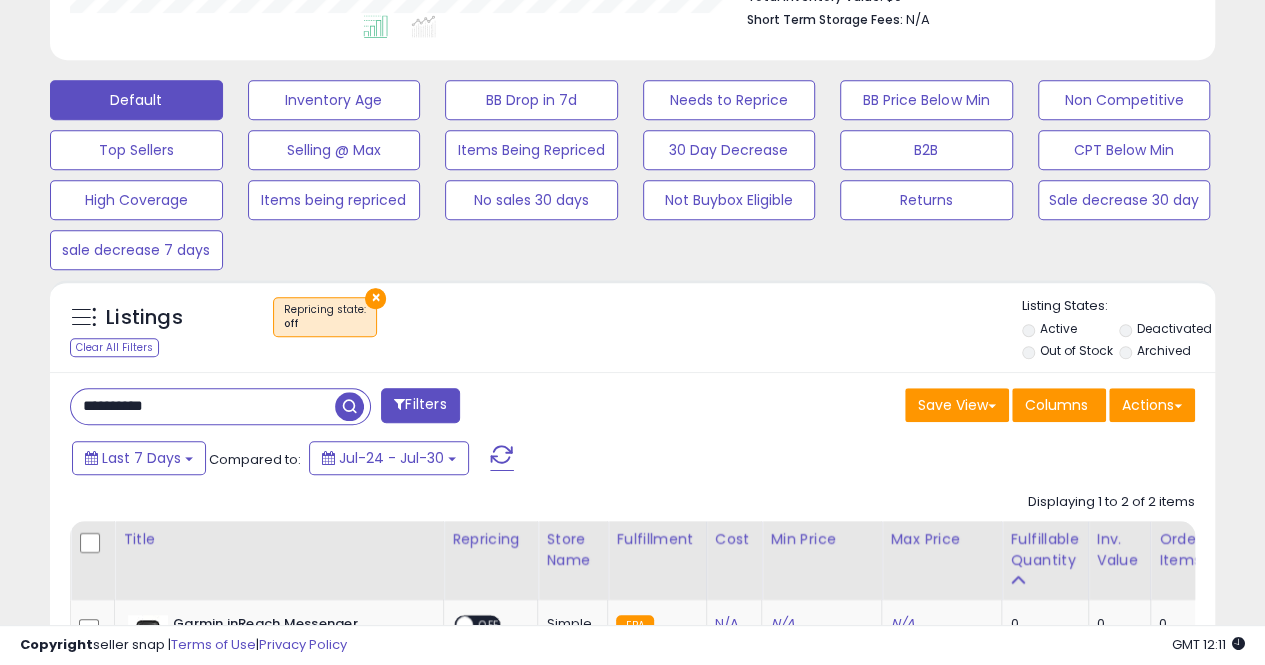 scroll, scrollTop: 410, scrollLeft: 674, axis: both 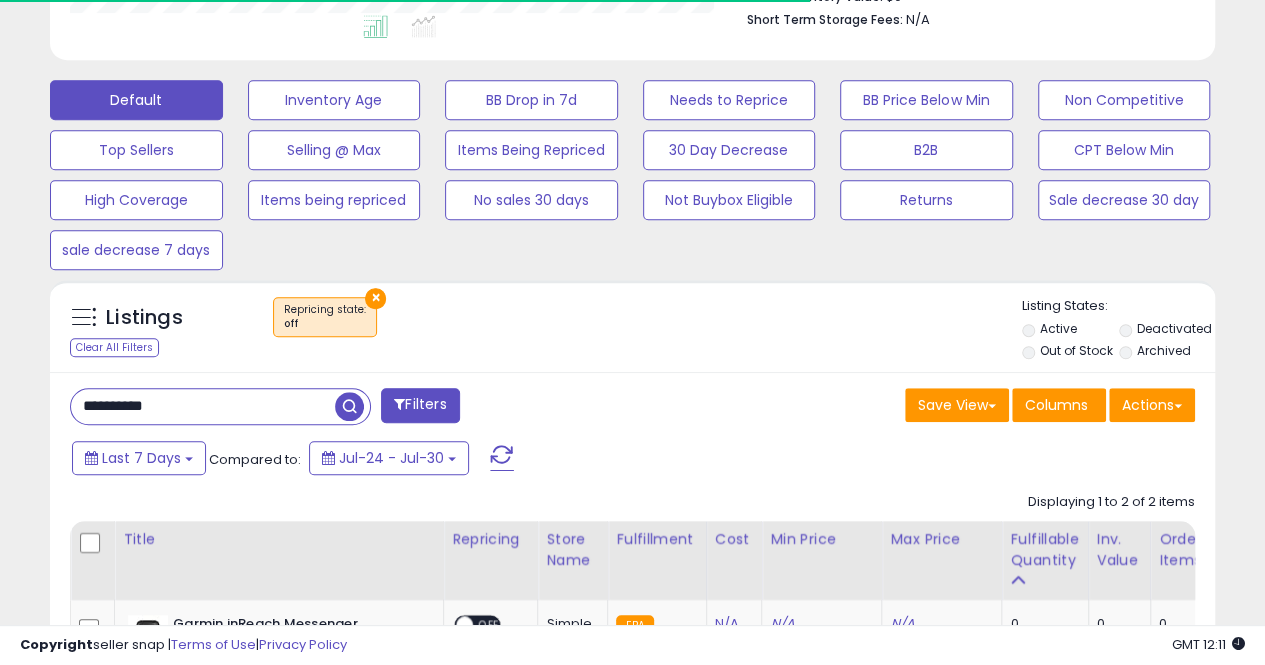drag, startPoint x: 146, startPoint y: 404, endPoint x: 18, endPoint y: 421, distance: 129.12398 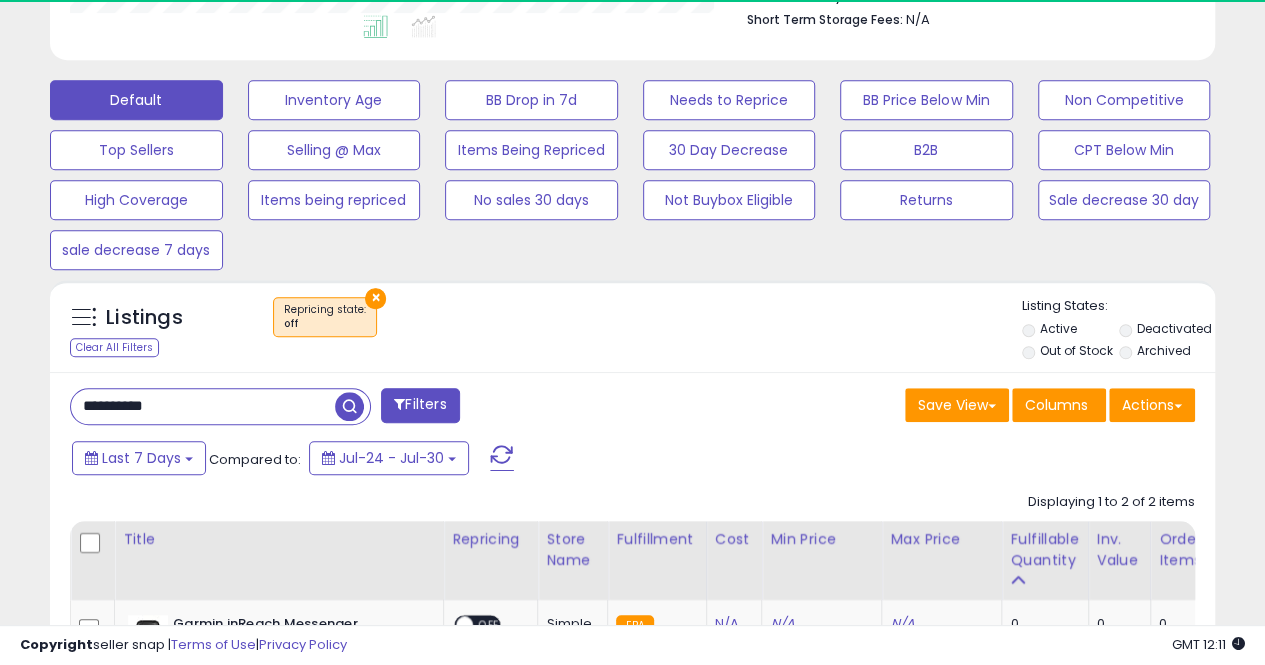scroll, scrollTop: 999590, scrollLeft: 999326, axis: both 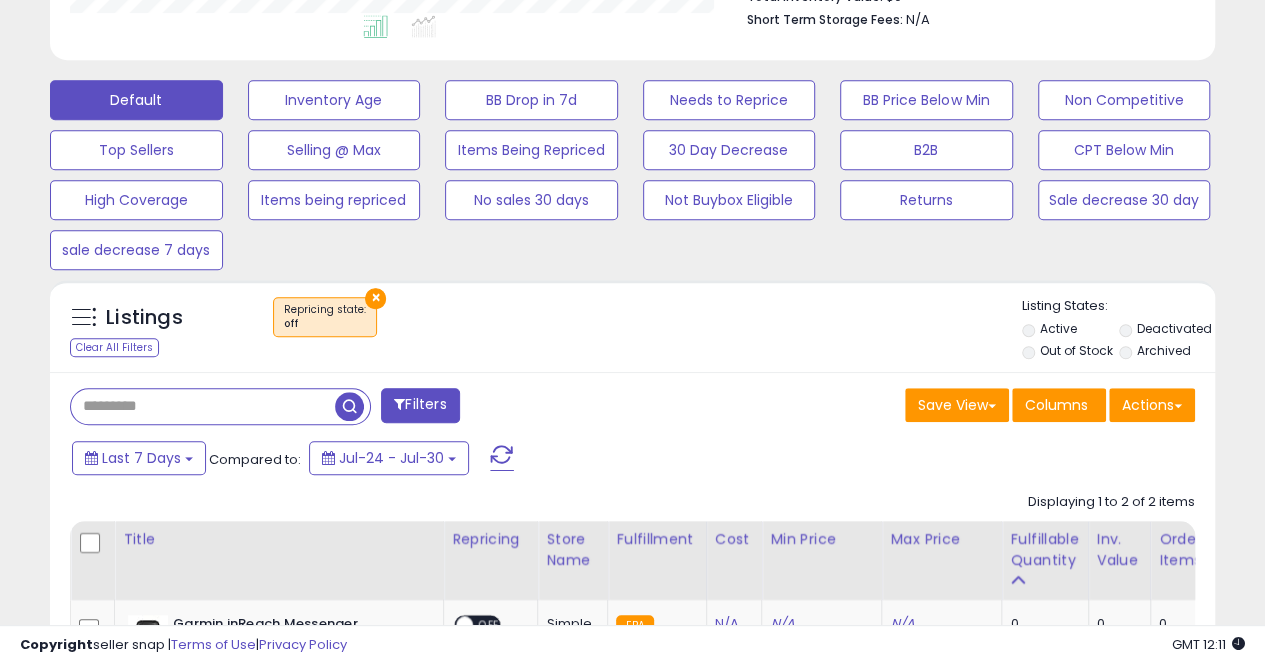 type 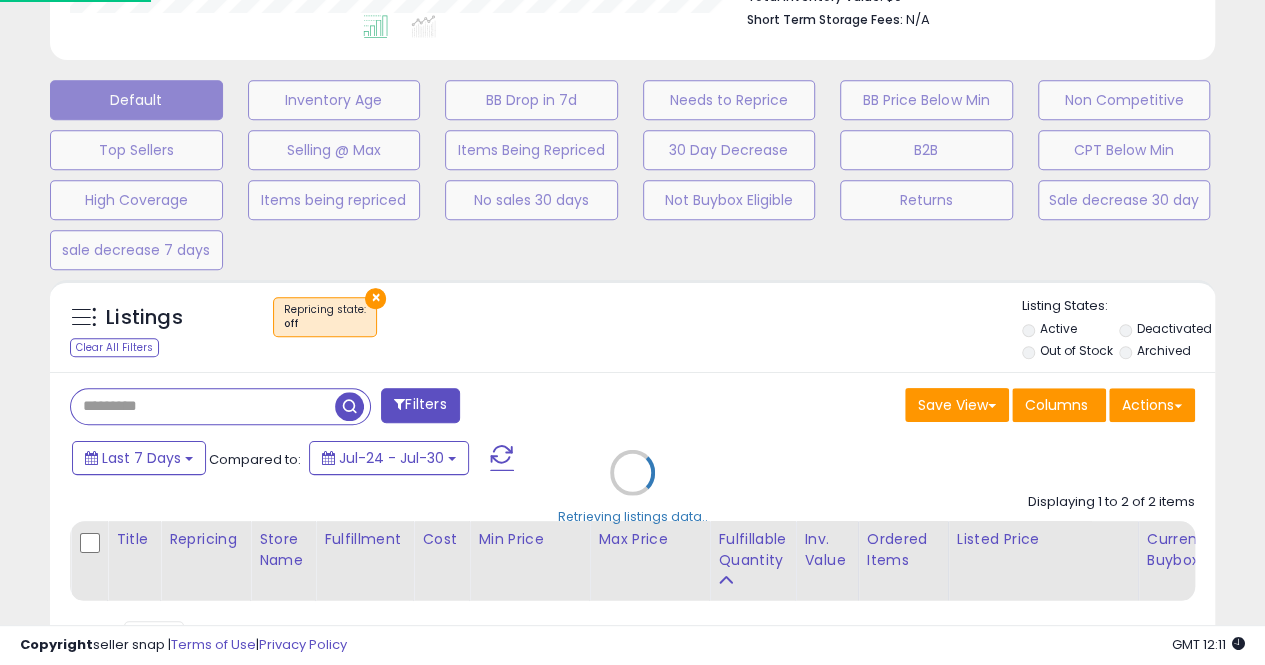 scroll, scrollTop: 999590, scrollLeft: 999317, axis: both 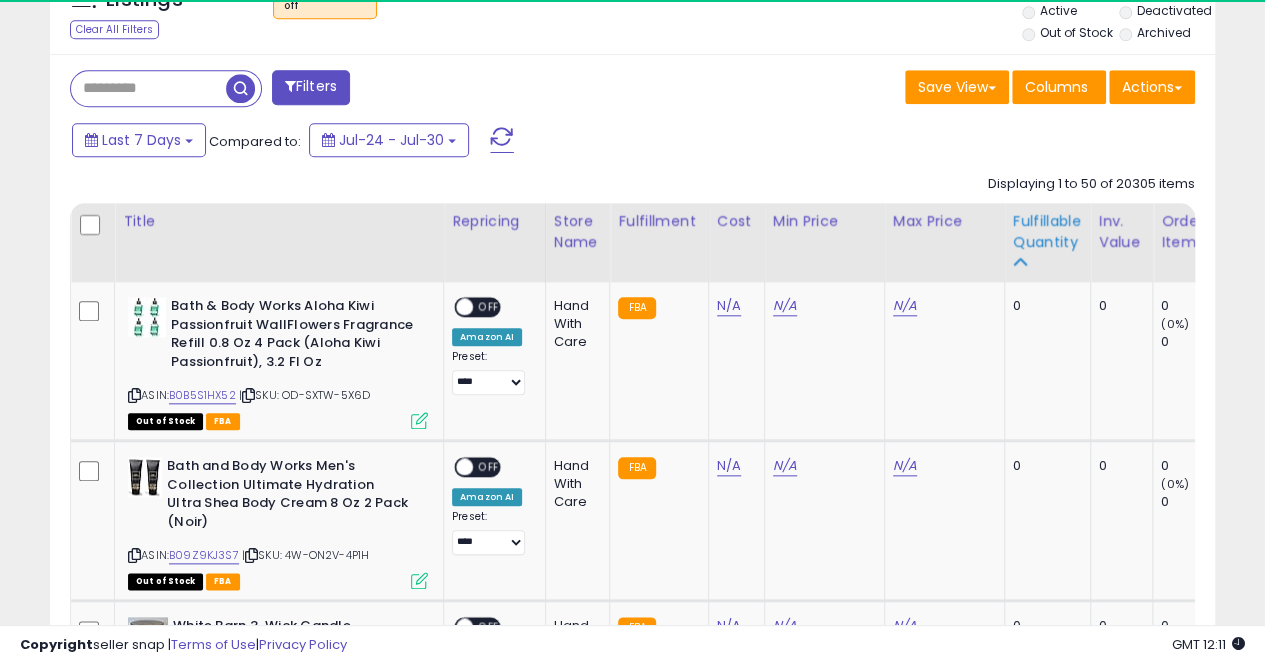 click on "Fulfillable Quantity" at bounding box center [1047, 232] 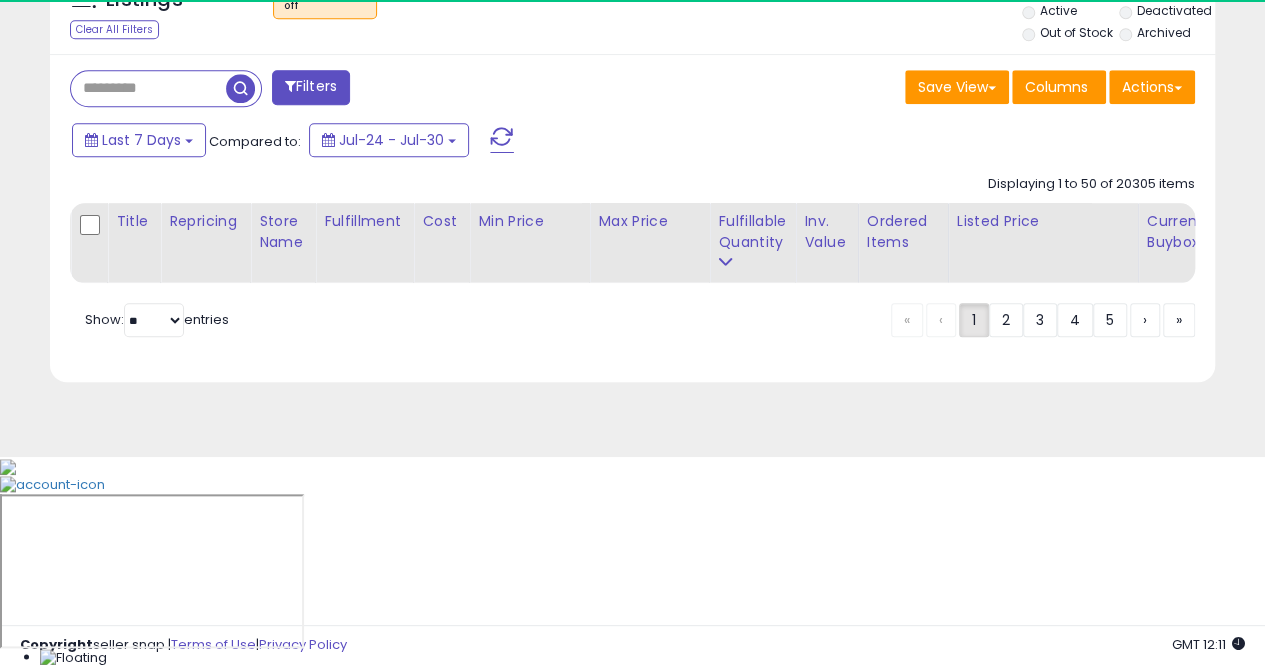 scroll, scrollTop: 672, scrollLeft: 0, axis: vertical 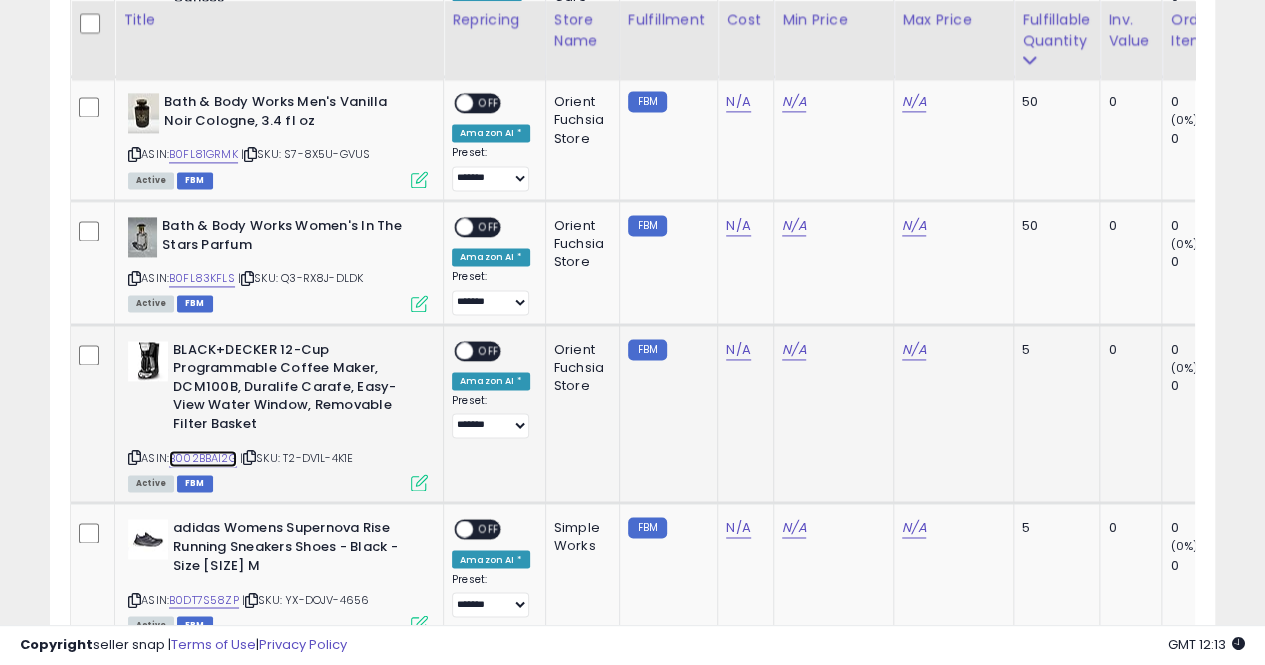 click on "B002BBAI2G" at bounding box center (203, 458) 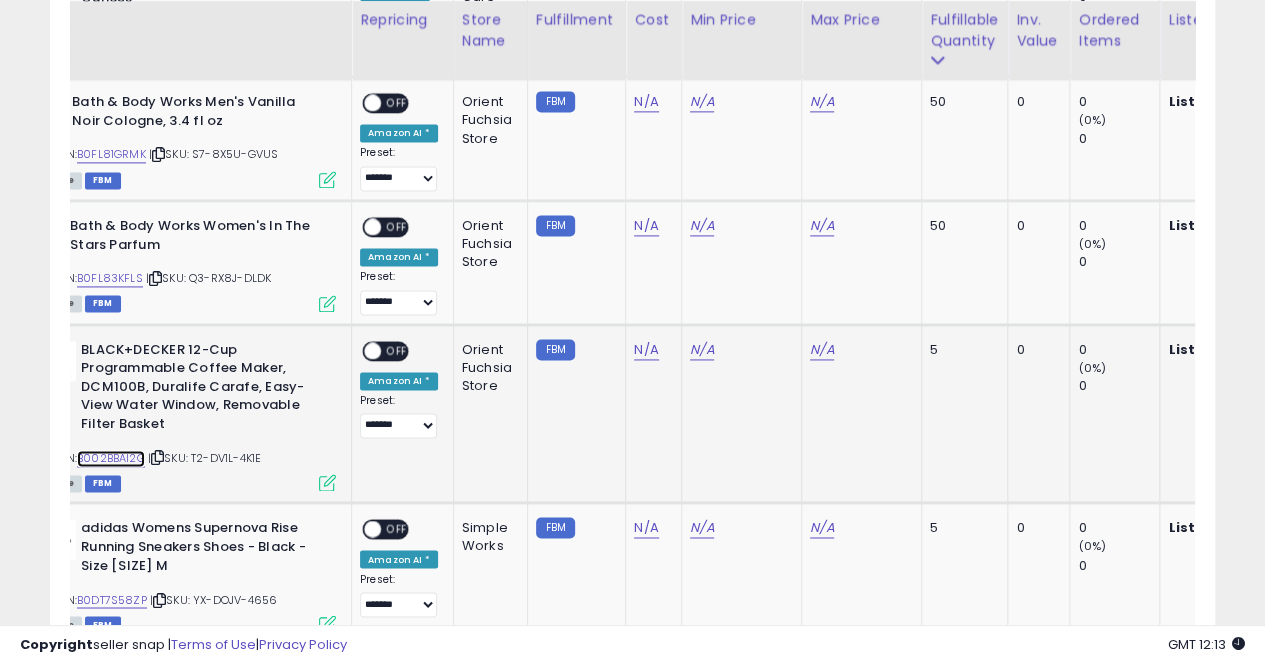 scroll, scrollTop: 0, scrollLeft: 222, axis: horizontal 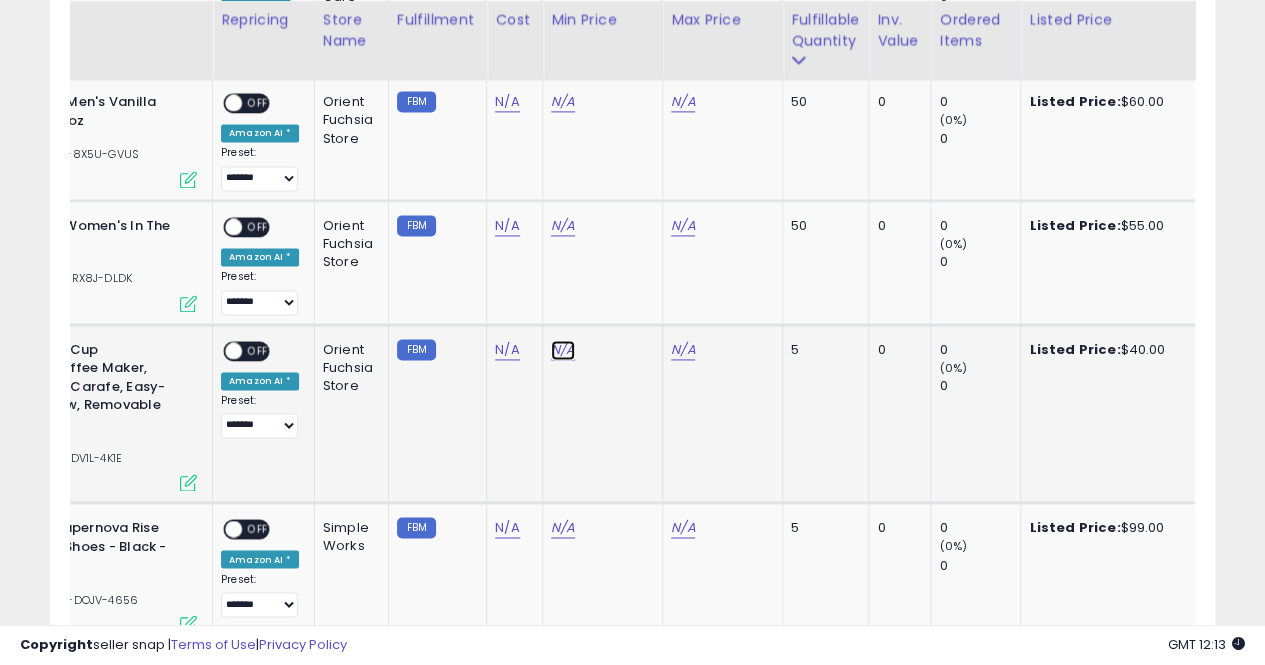 click on "N/A" at bounding box center [563, -163] 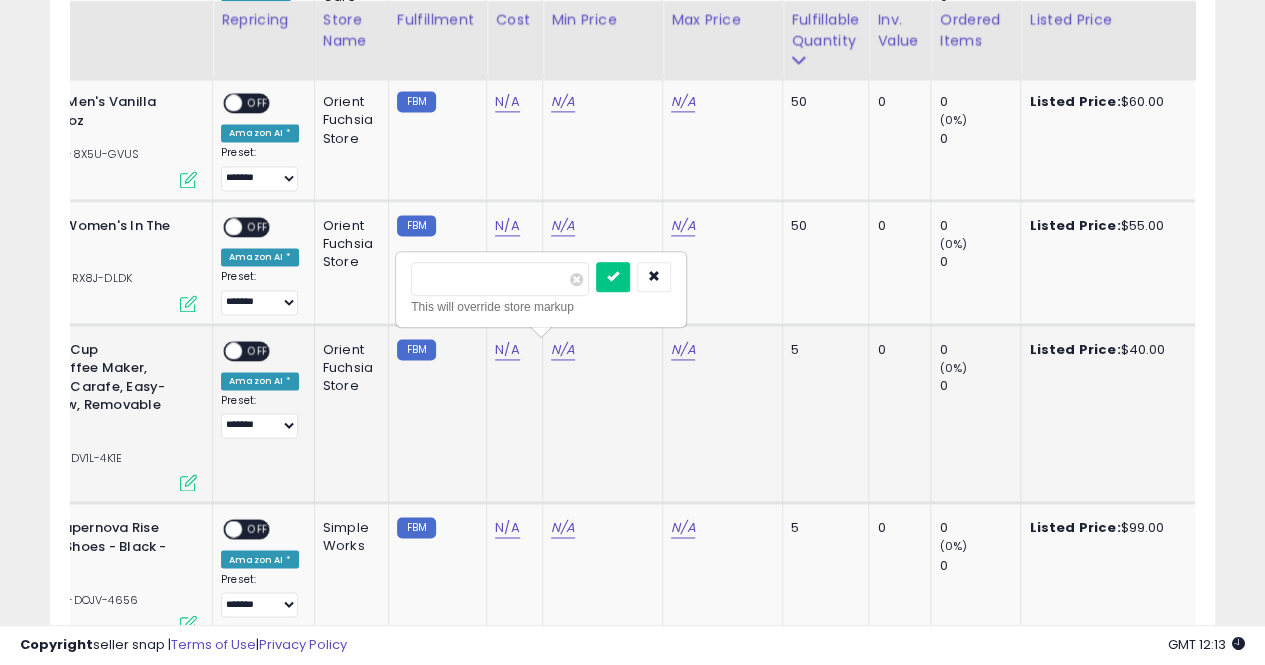 type on "*****" 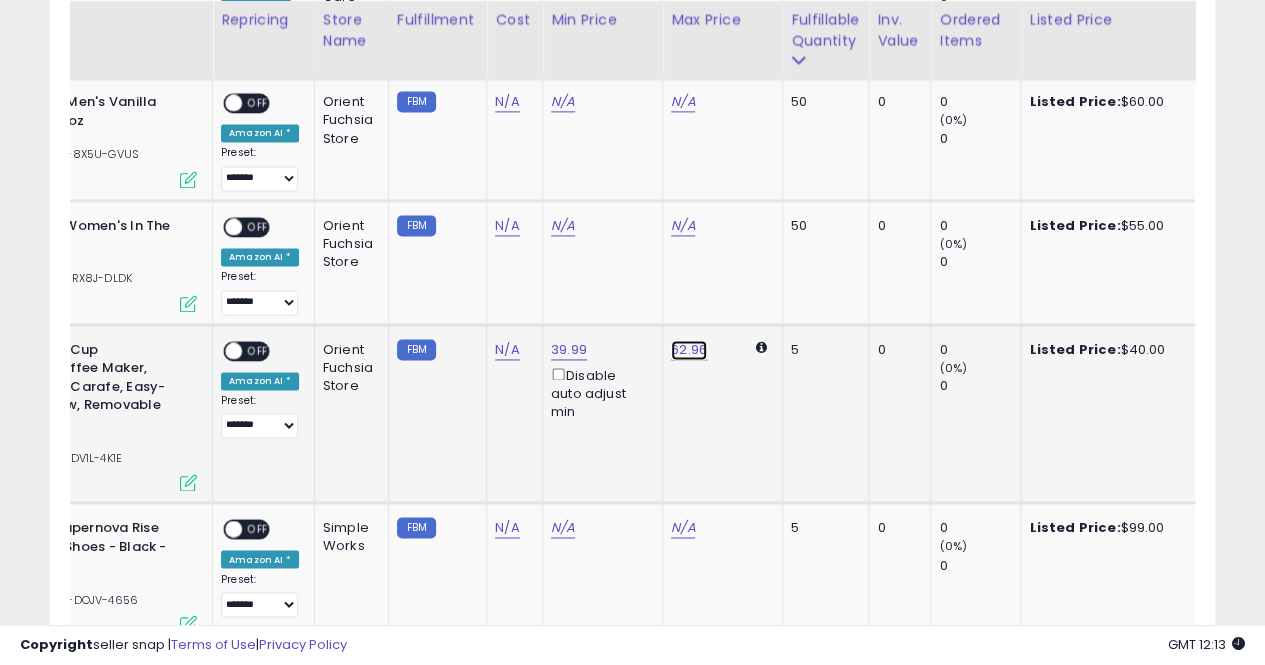 click on "62.96" at bounding box center (683, -163) 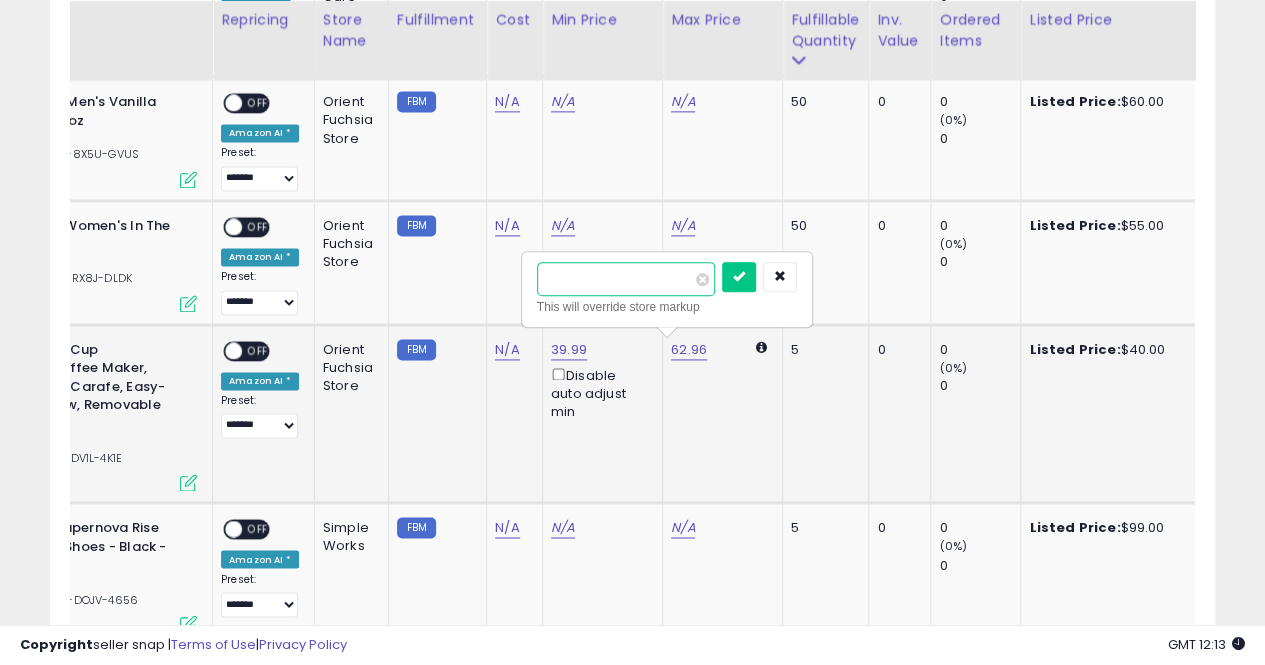 type on "*****" 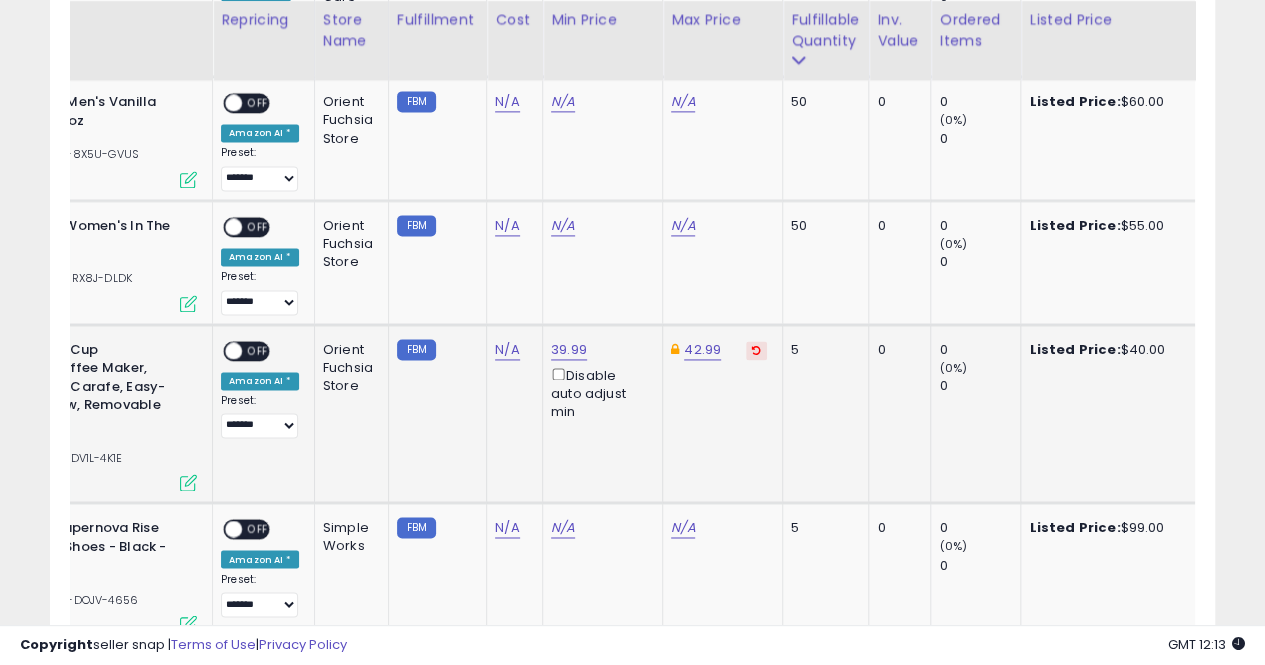 scroll, scrollTop: 0, scrollLeft: 105, axis: horizontal 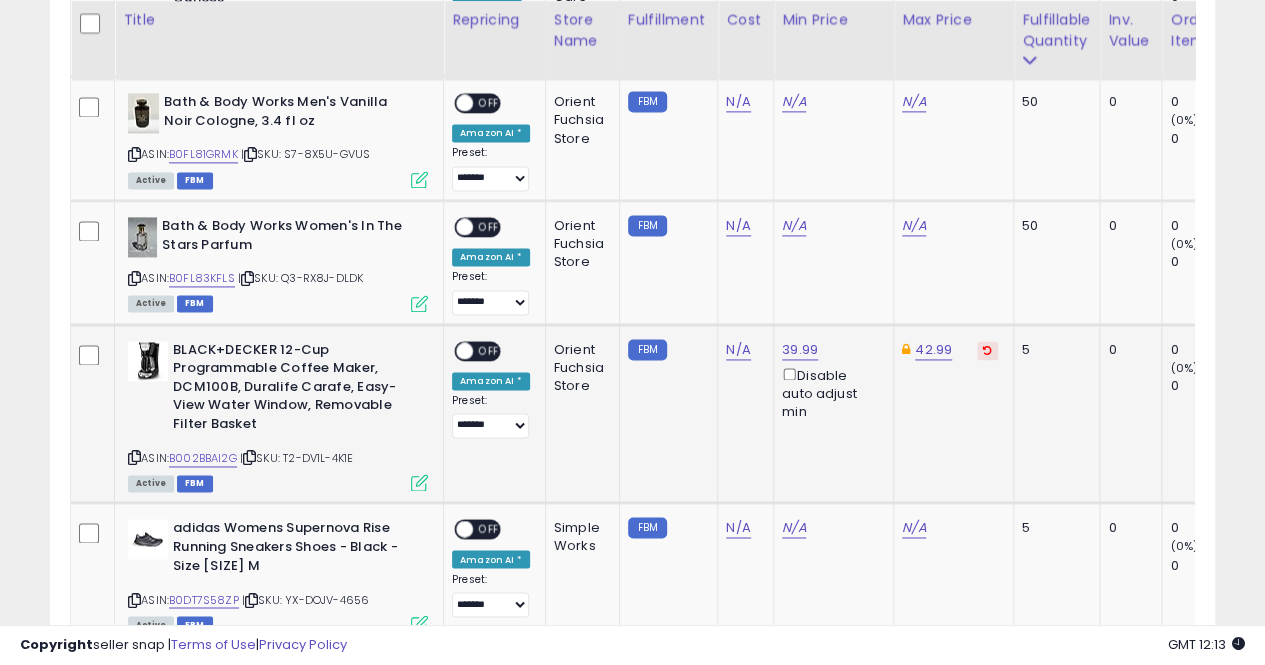 click on "OFF" at bounding box center [489, 350] 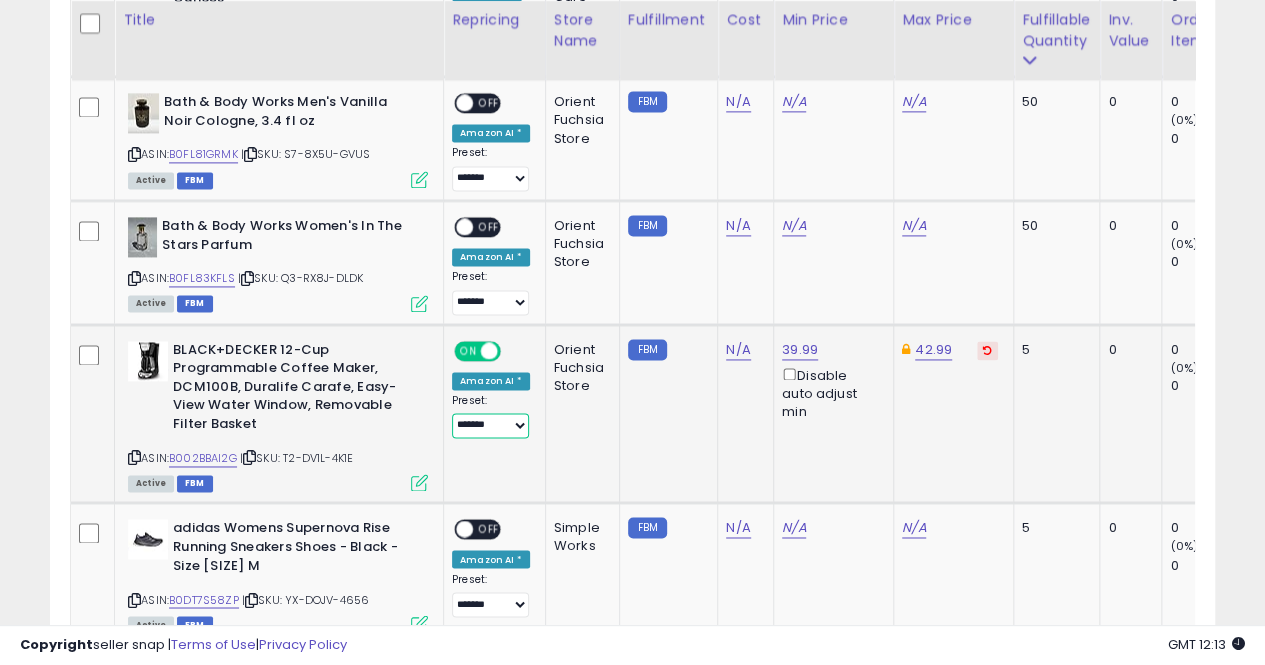 click on "**********" at bounding box center (490, 425) 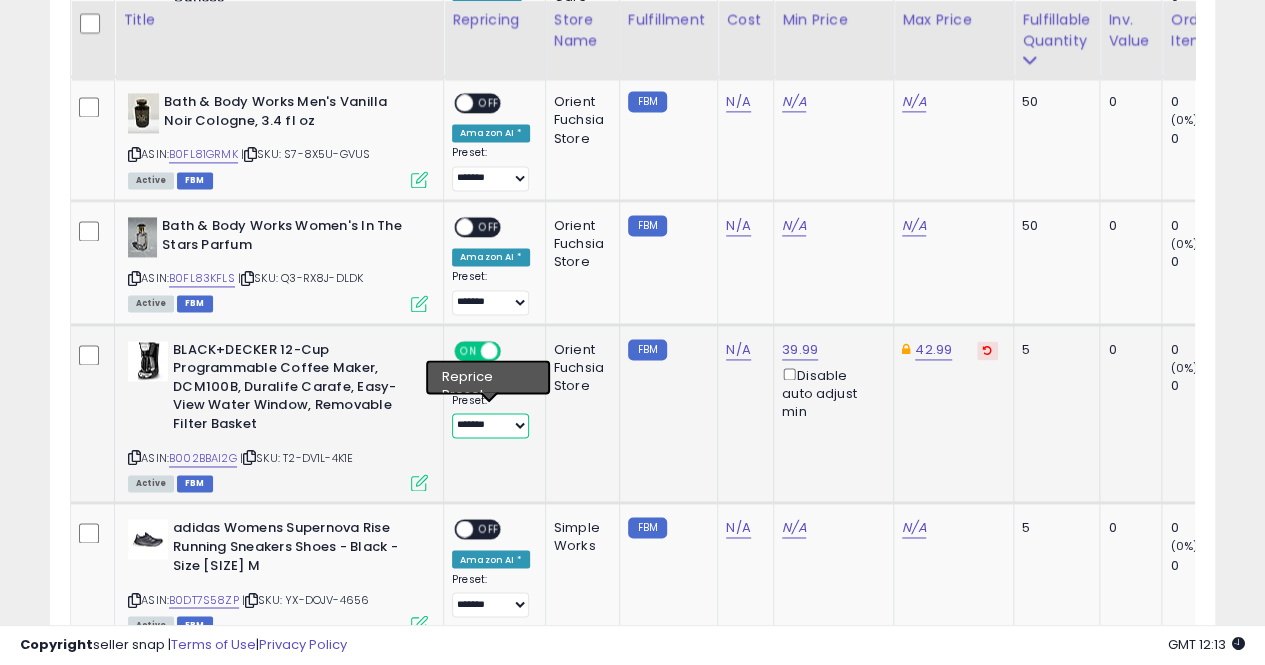 select on "***" 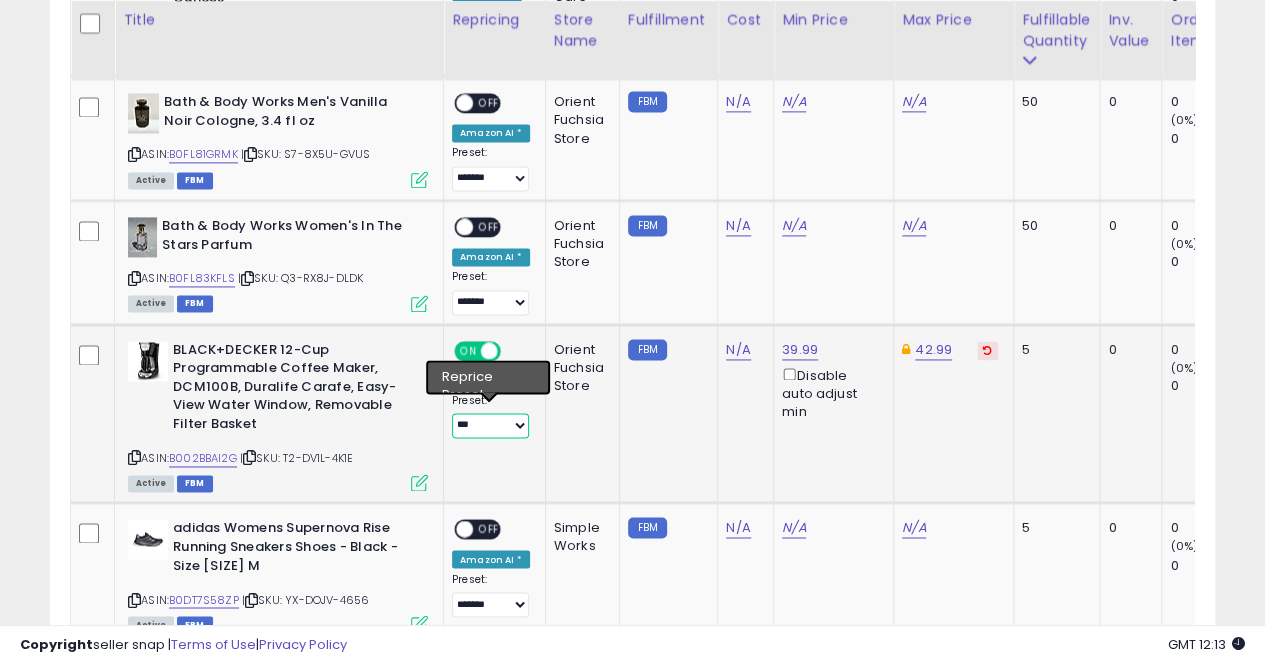 click on "**********" at bounding box center [490, 425] 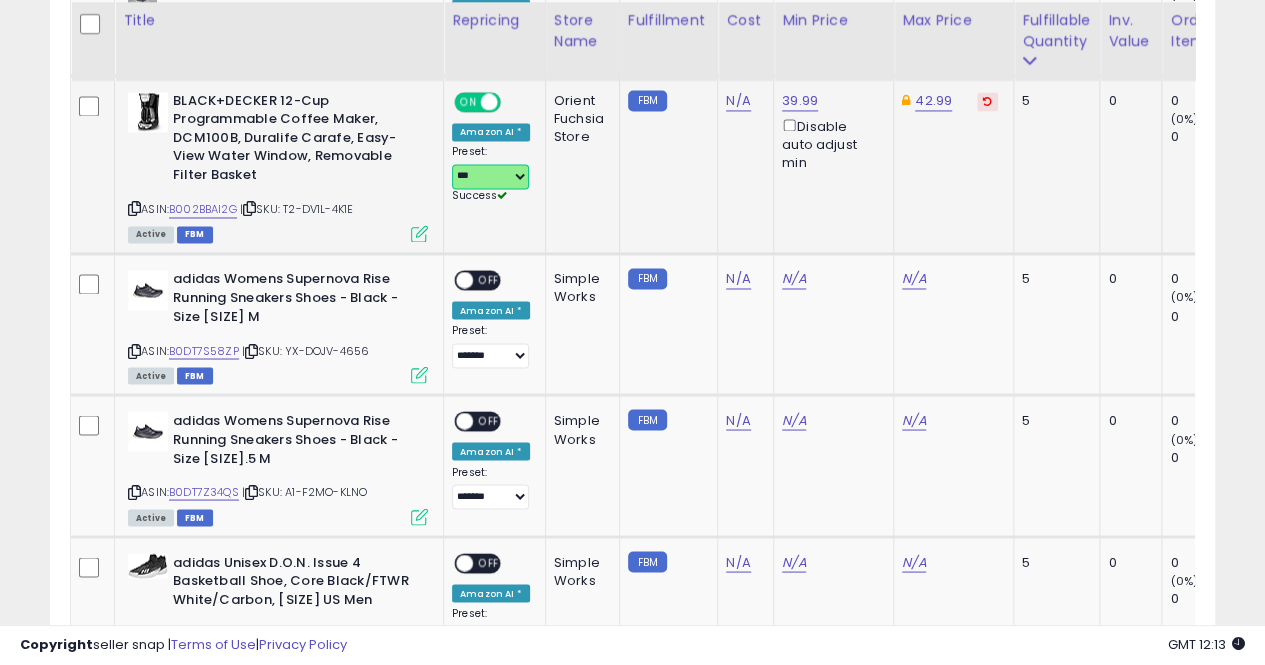 scroll, scrollTop: 1588, scrollLeft: 0, axis: vertical 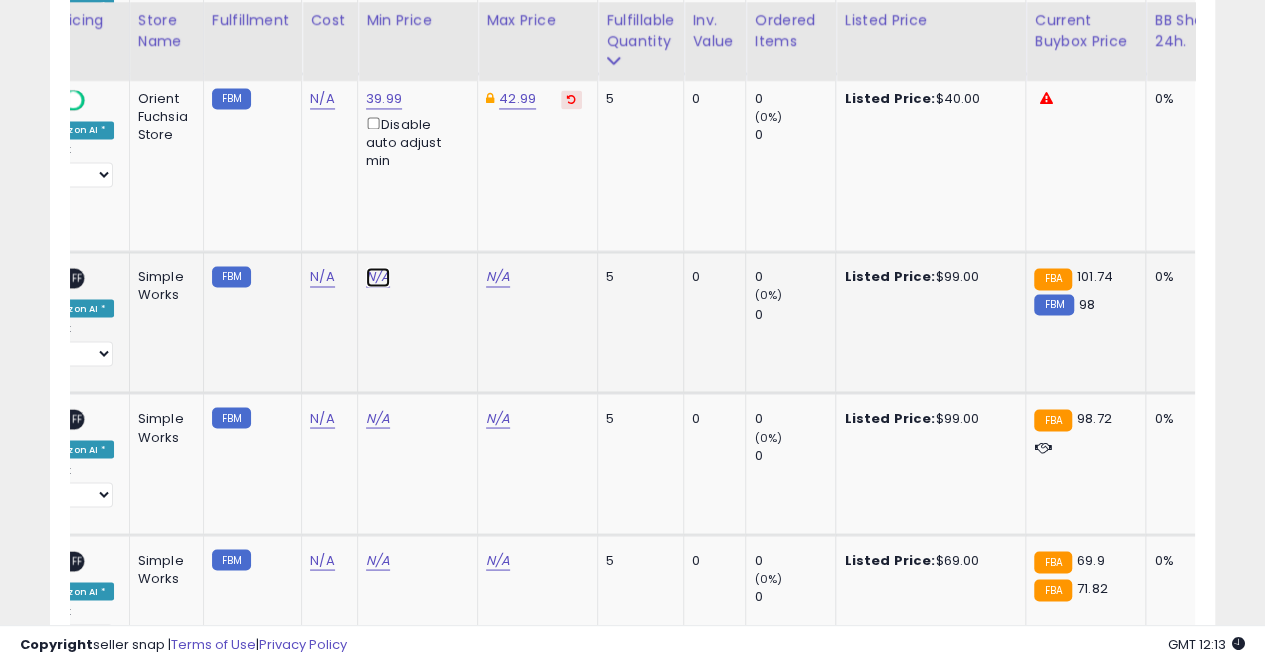 click on "N/A" at bounding box center (378, -414) 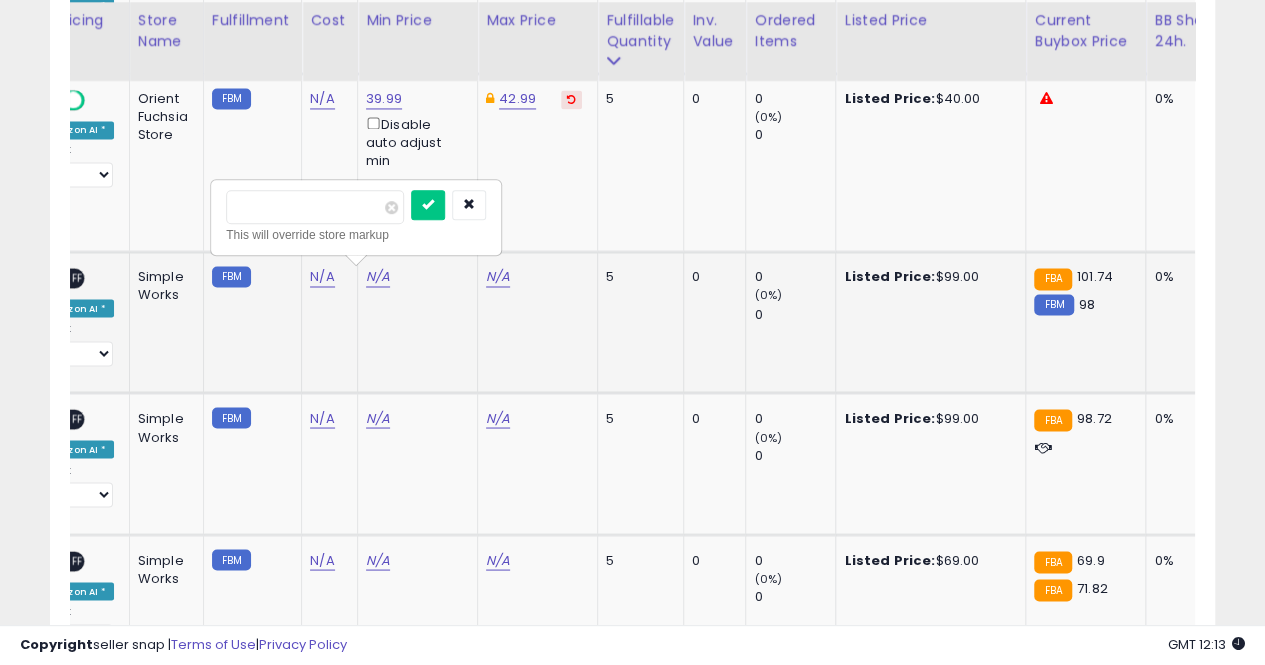 click at bounding box center (428, 205) 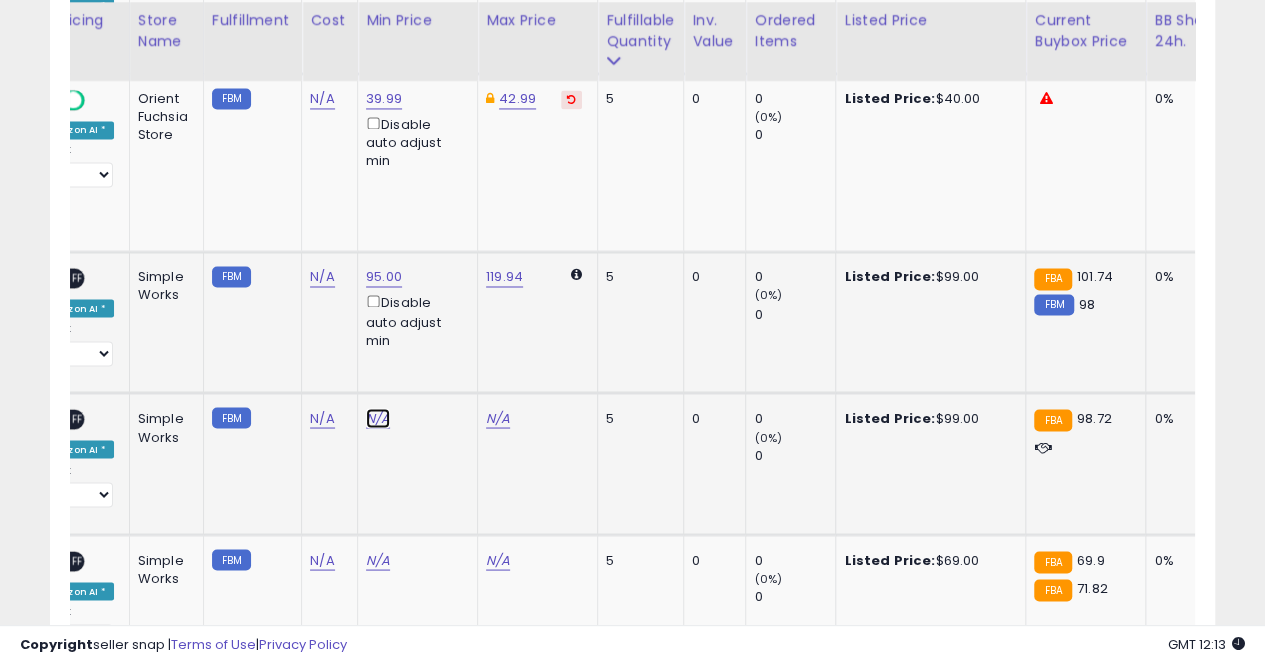click on "N/A" at bounding box center (378, -414) 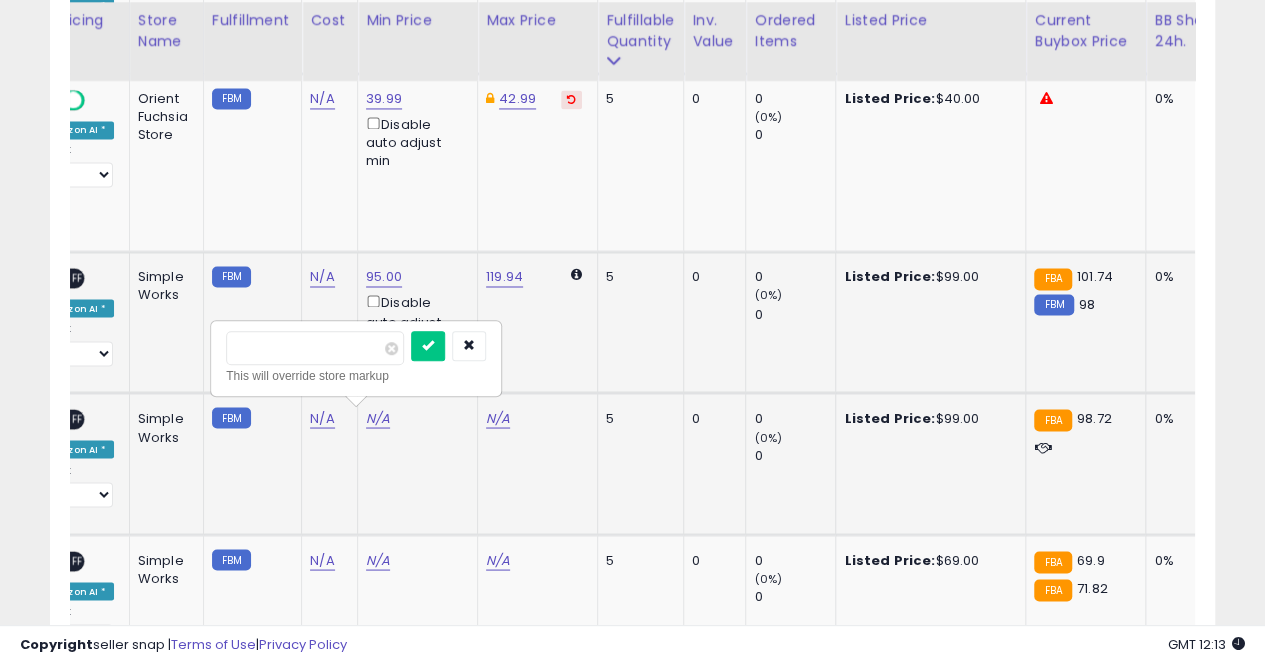type on "**" 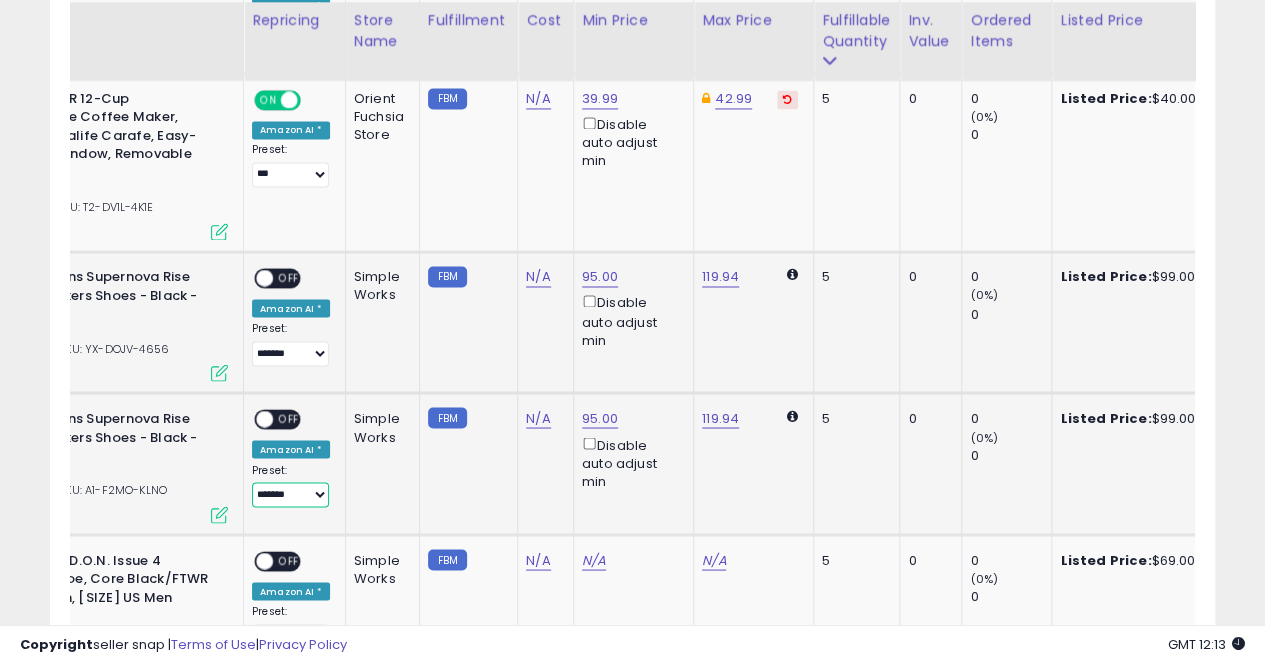 click on "**********" at bounding box center [290, 494] 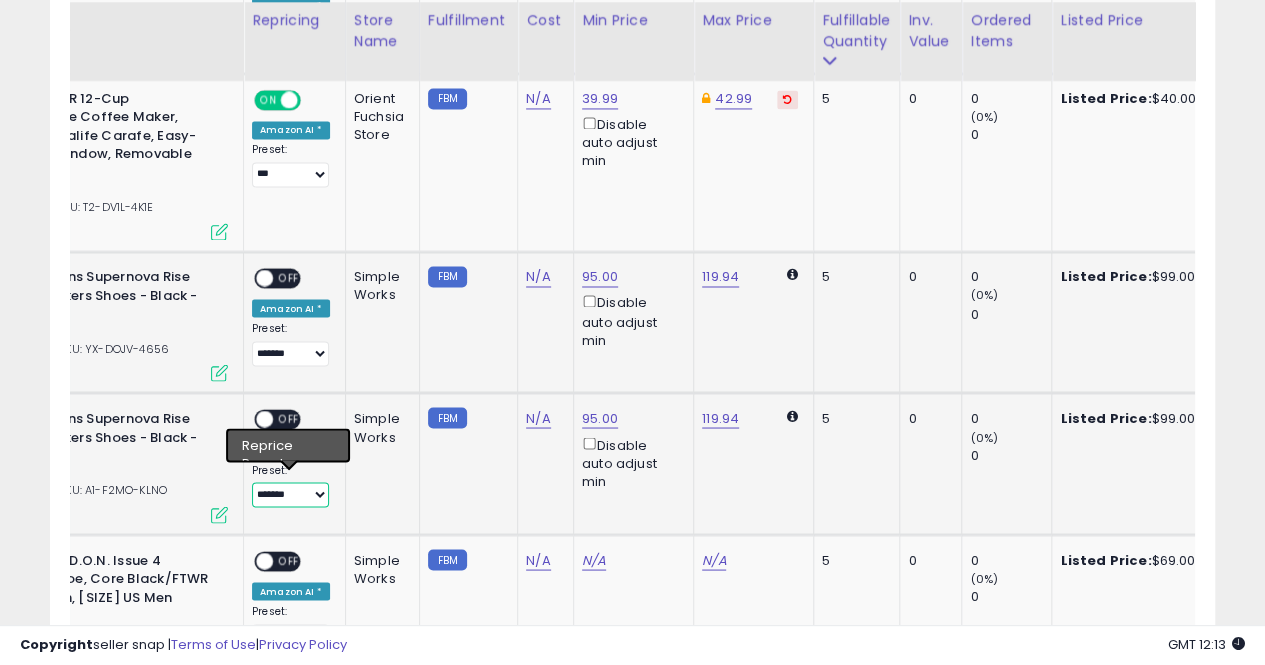select on "***" 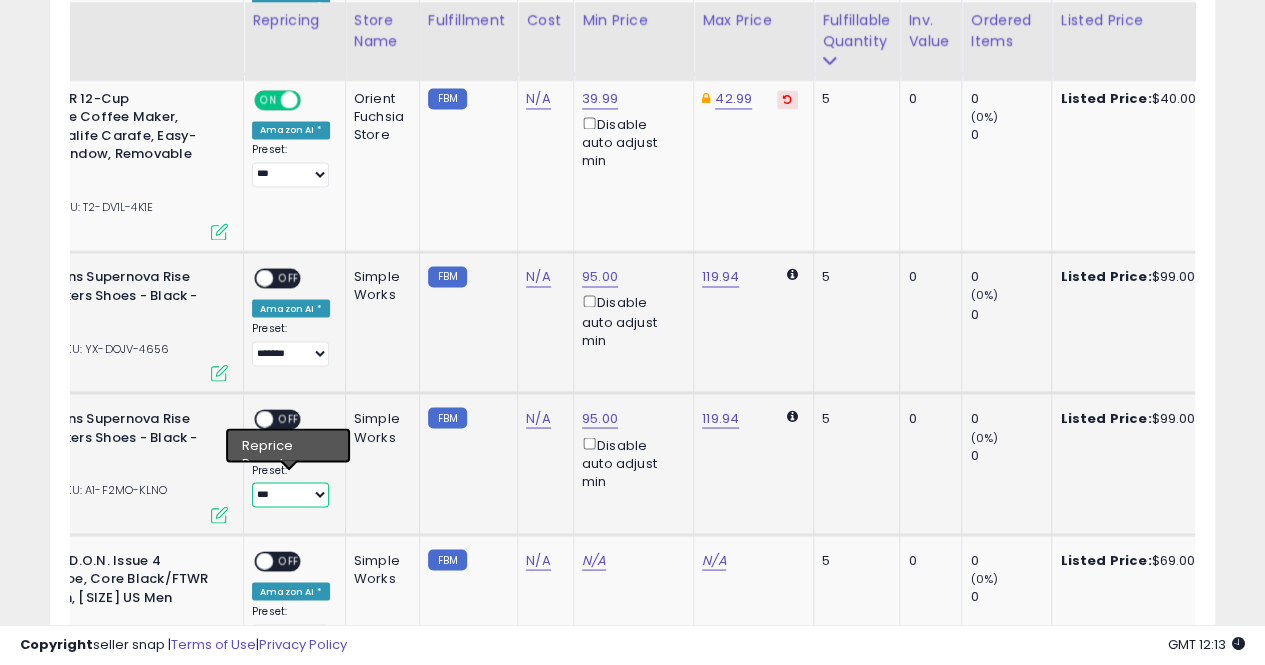 click on "**********" at bounding box center (290, 494) 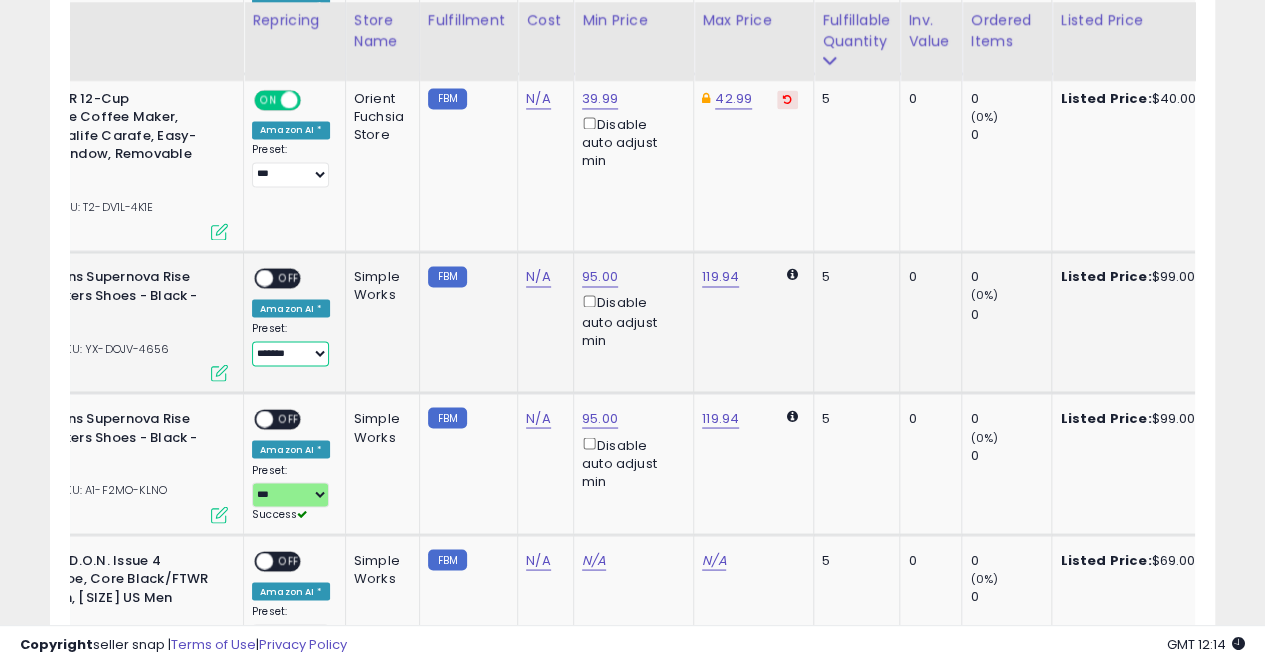 click on "**********" at bounding box center (290, 353) 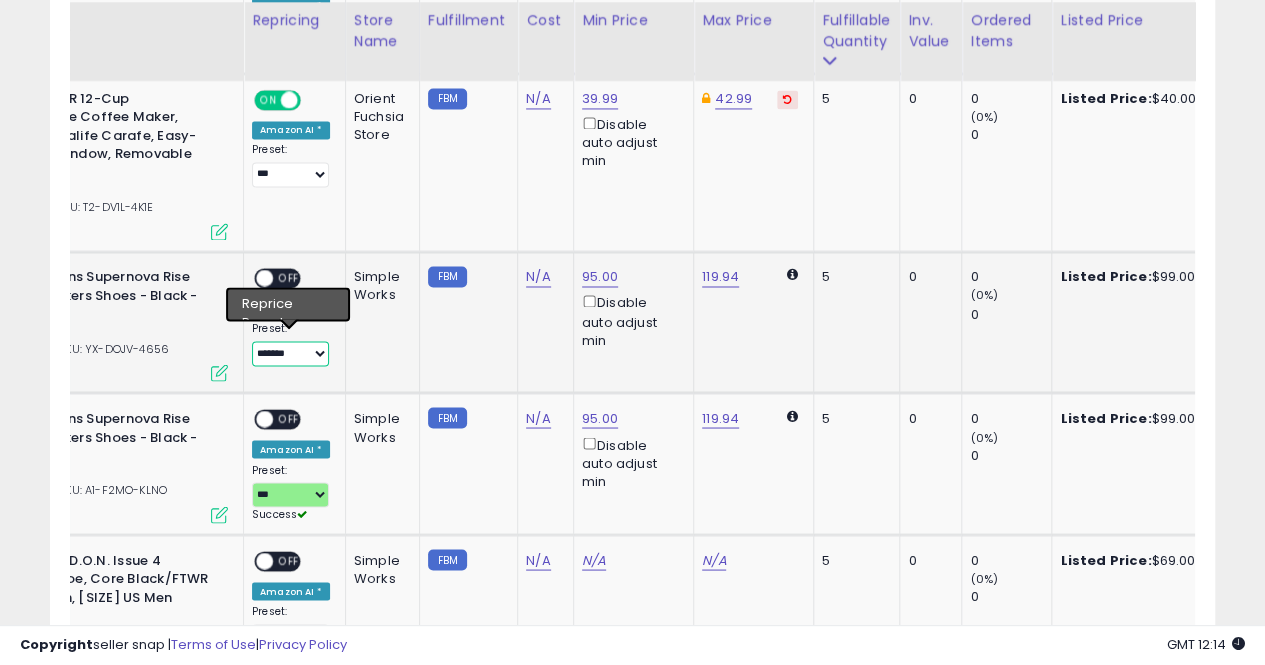 select on "***" 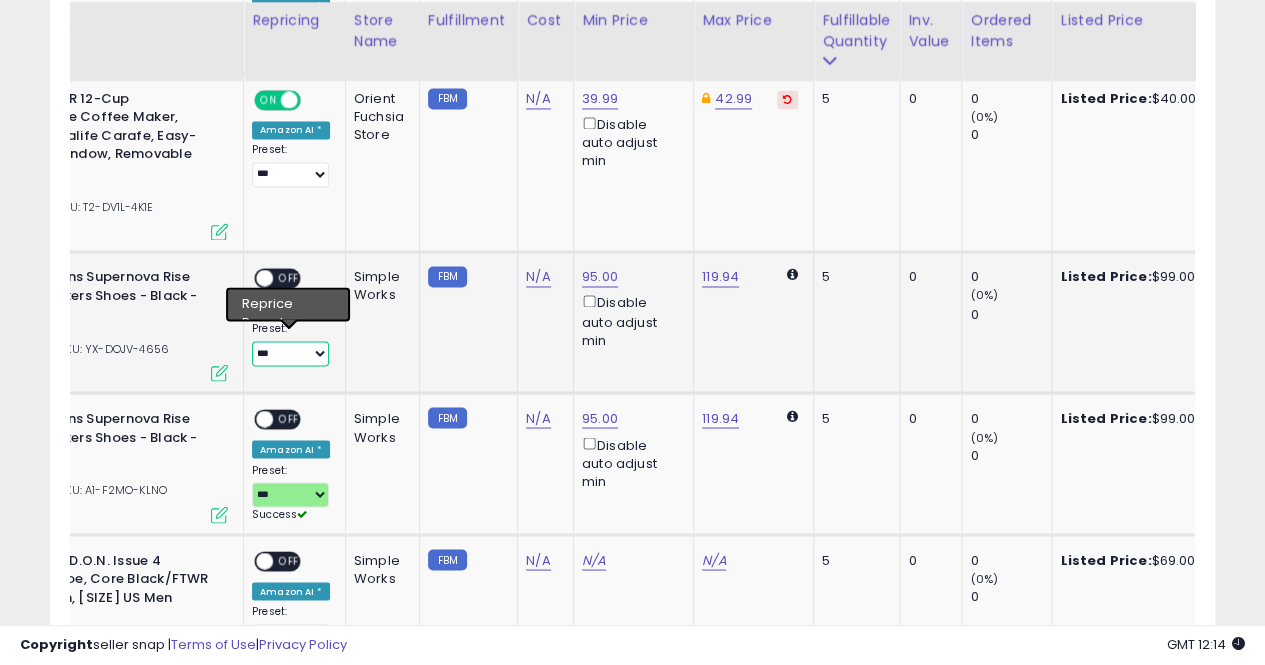 click on "**********" at bounding box center [290, 353] 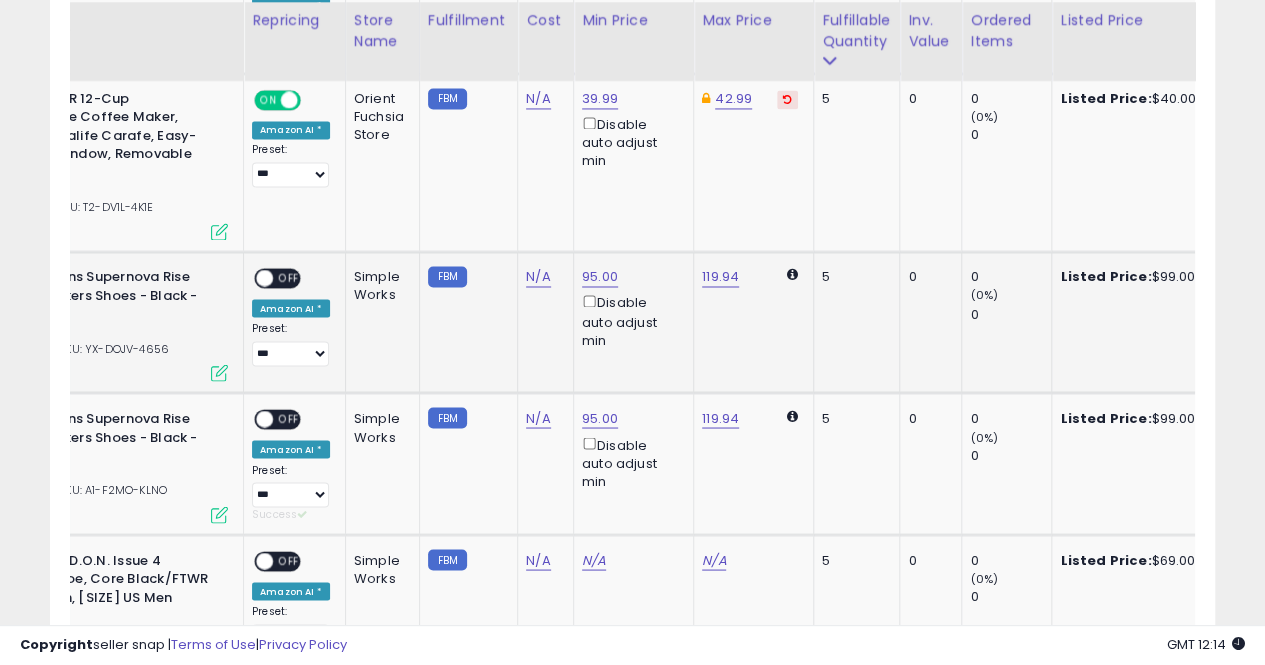 click on "OFF" at bounding box center (289, 278) 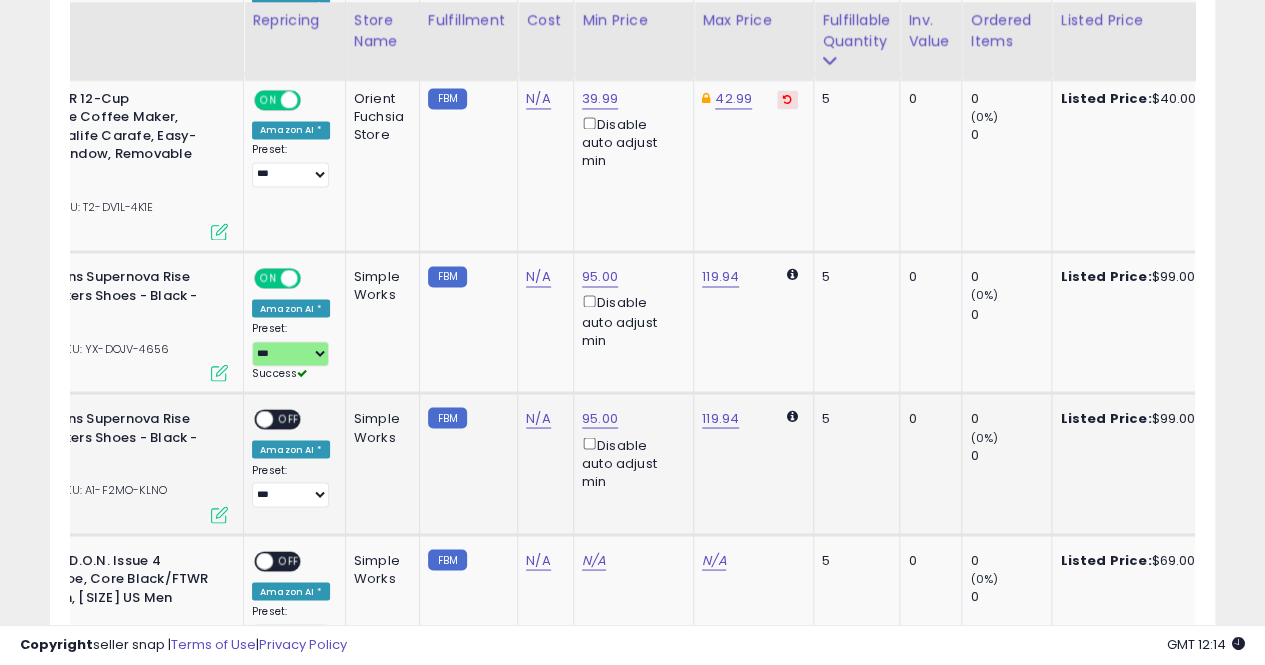 click on "OFF" at bounding box center (289, 419) 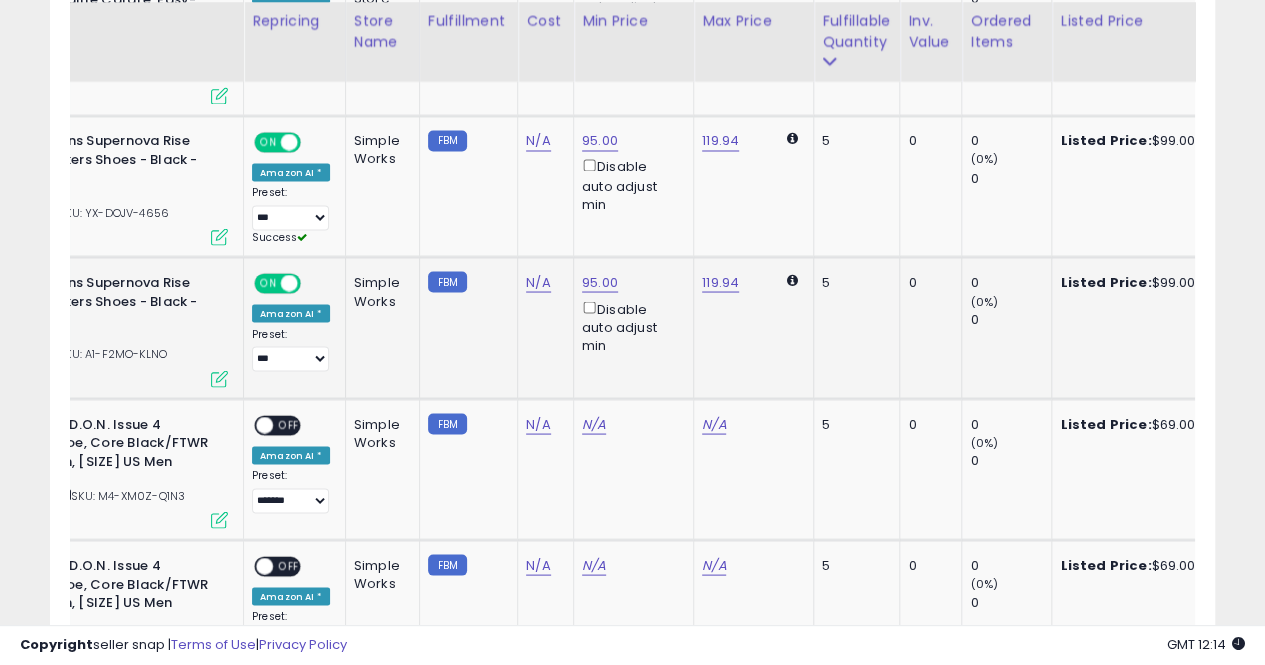 scroll, scrollTop: 1725, scrollLeft: 0, axis: vertical 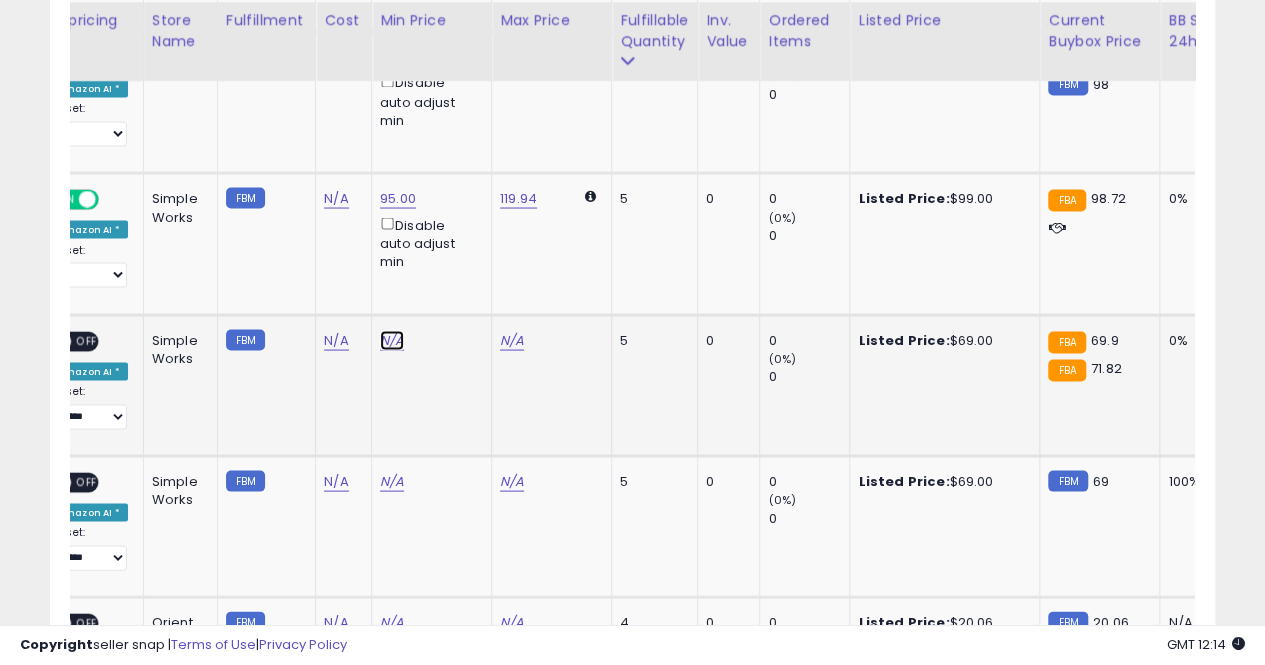 click on "N/A" at bounding box center (392, -634) 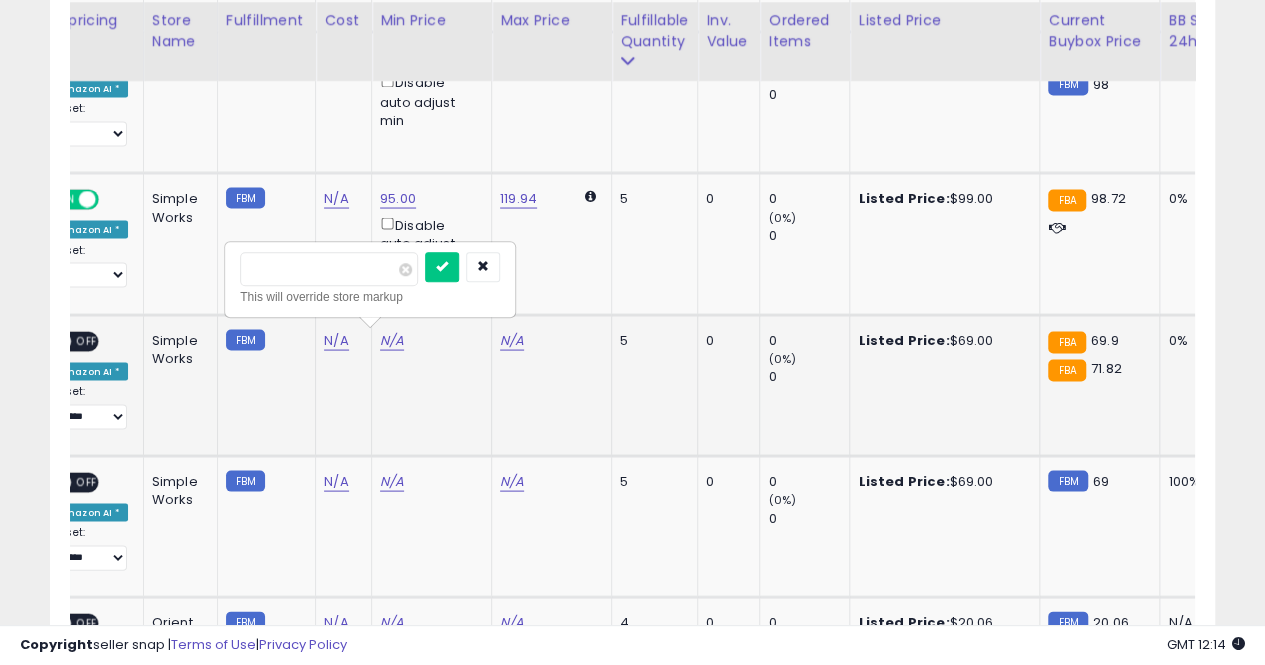 type on "*" 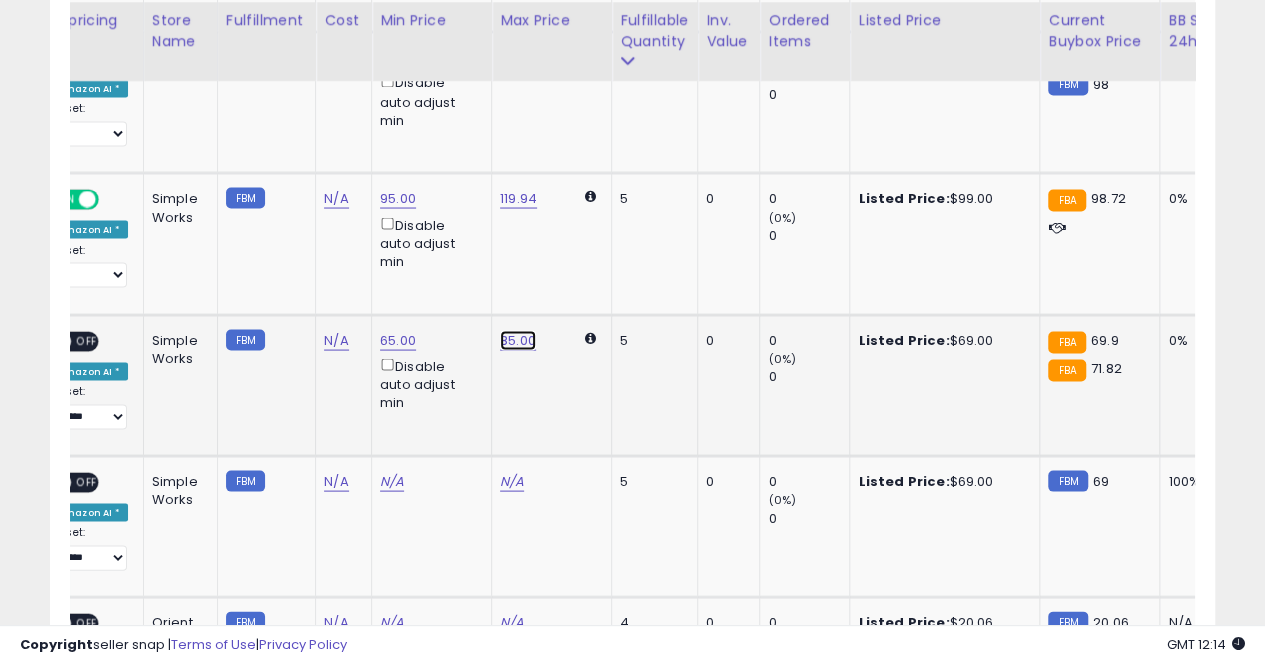click on "85.00" at bounding box center [512, -634] 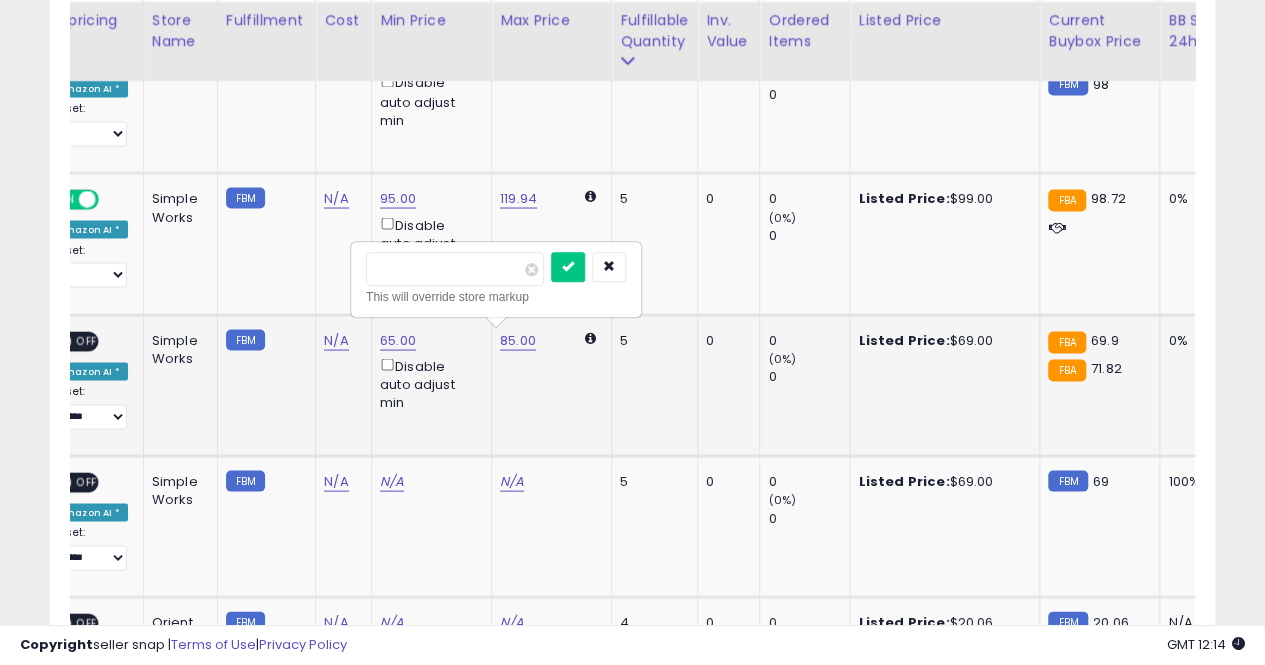 type on "*" 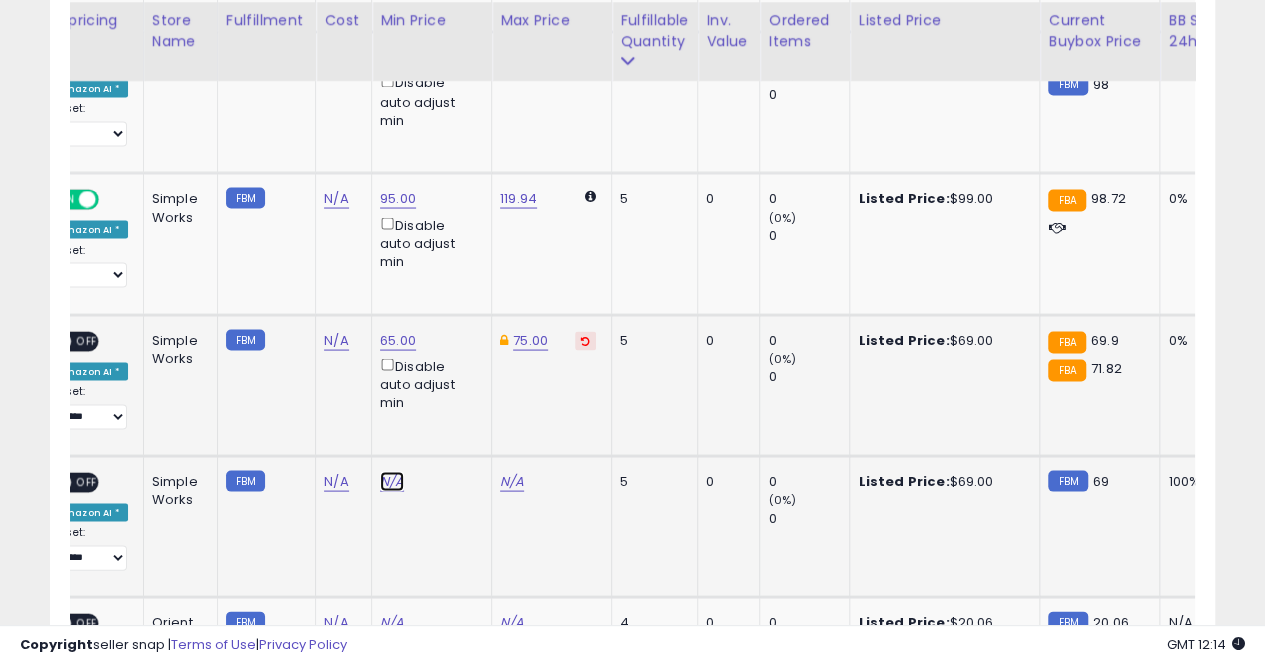 click on "N/A" at bounding box center (392, -634) 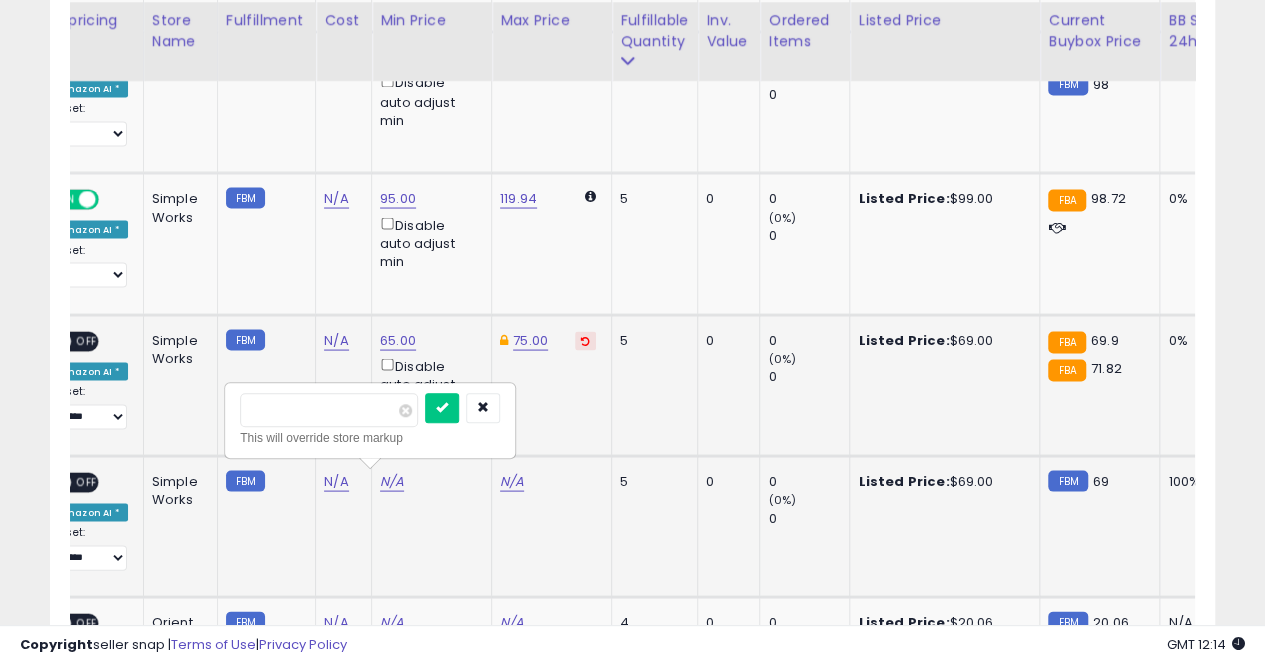 type on "*" 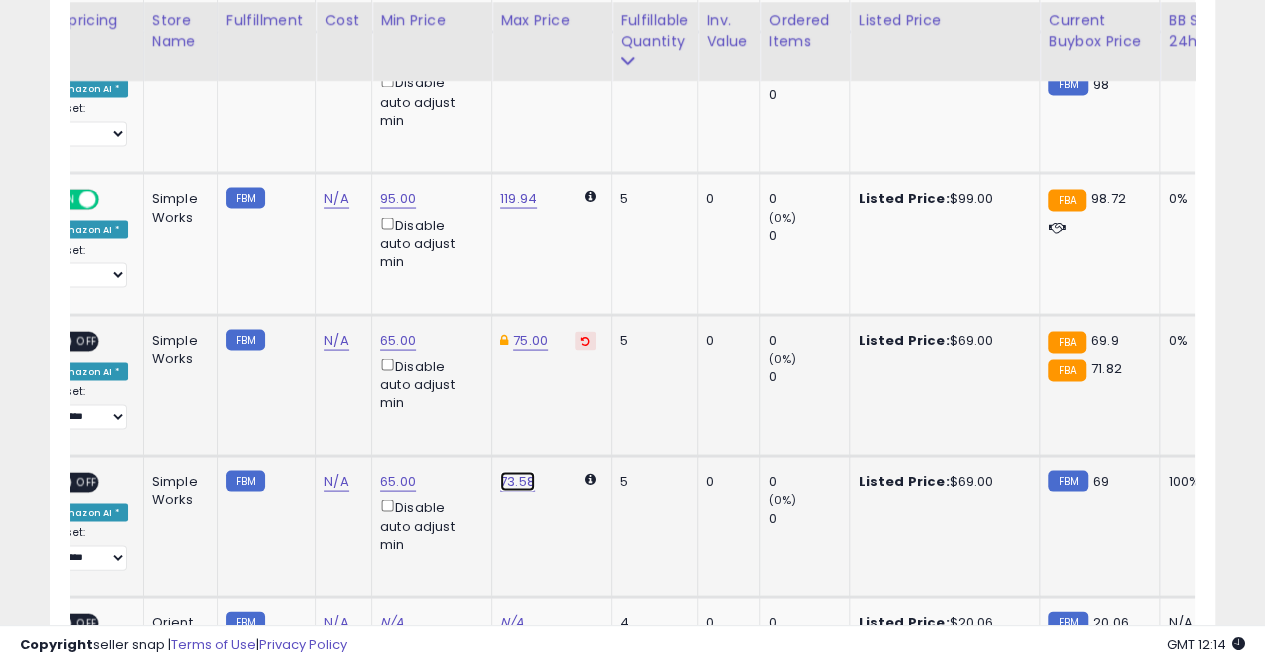 click on "73.58" at bounding box center (512, -634) 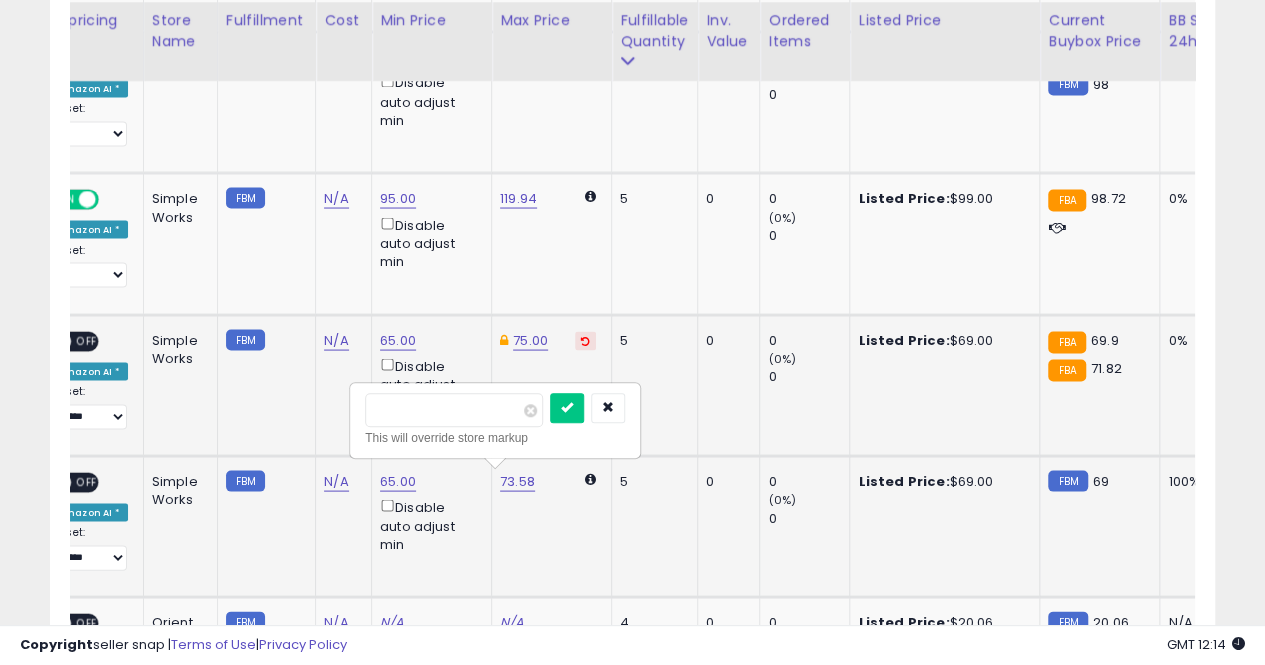type on "*" 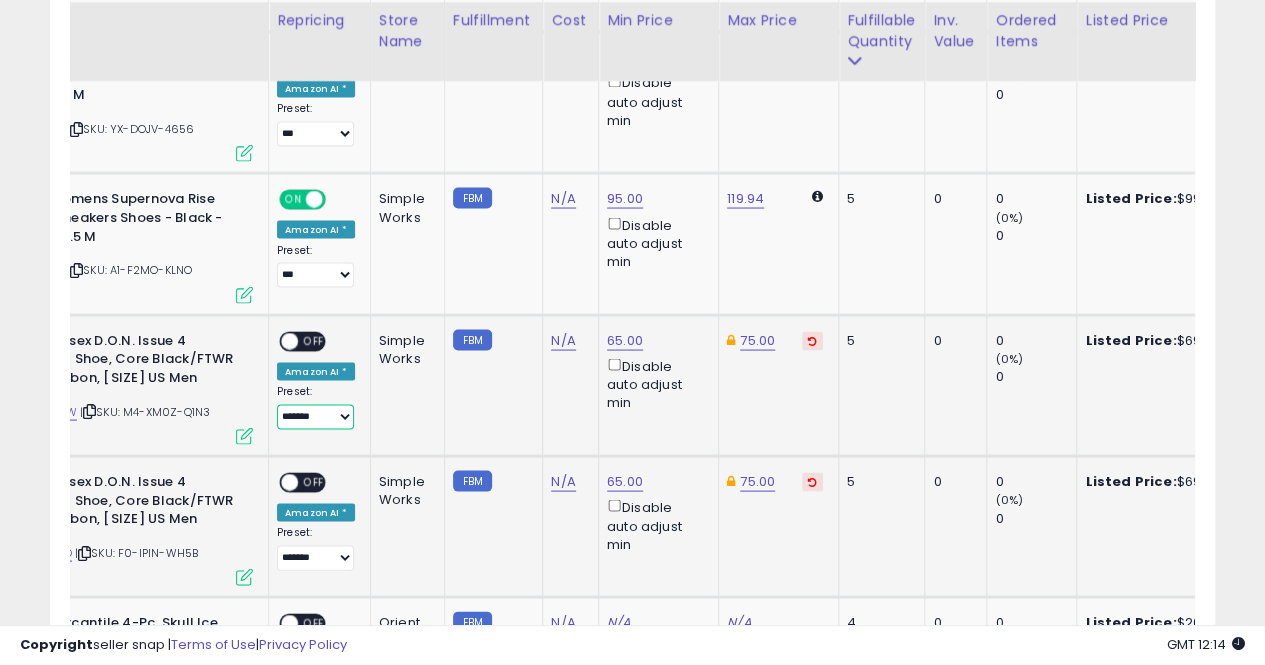click on "**********" at bounding box center (315, 416) 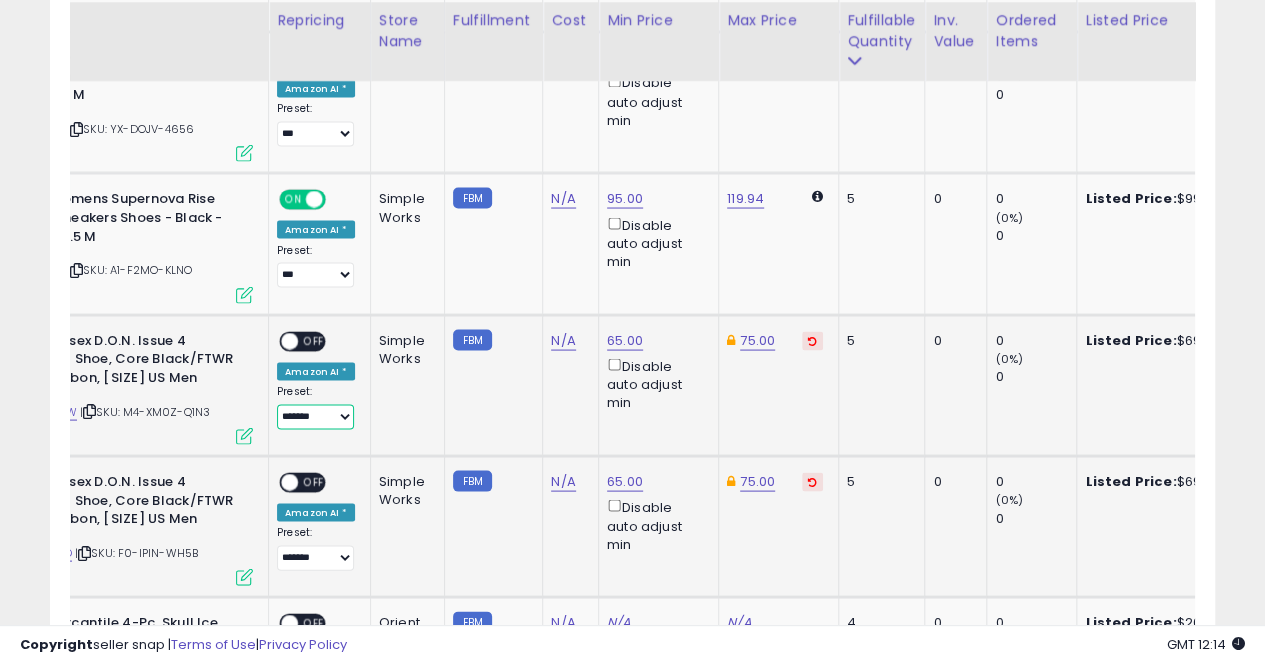 select on "***" 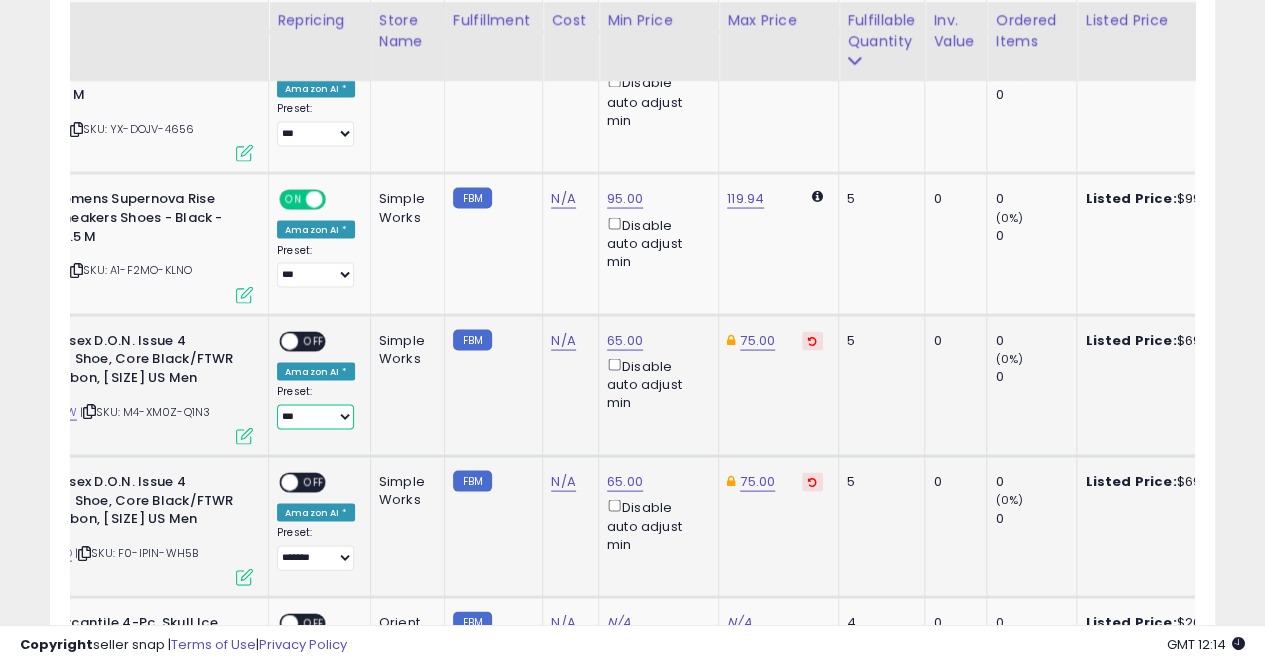 click on "**********" at bounding box center (315, 416) 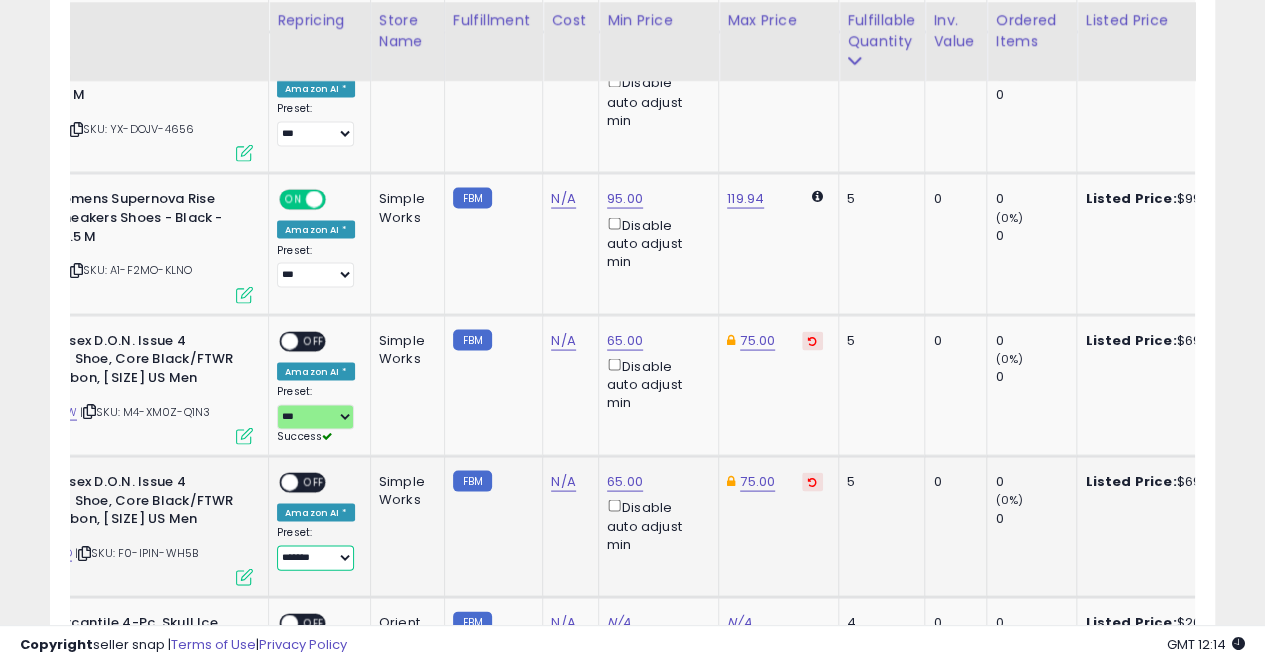 click on "**********" at bounding box center [315, 557] 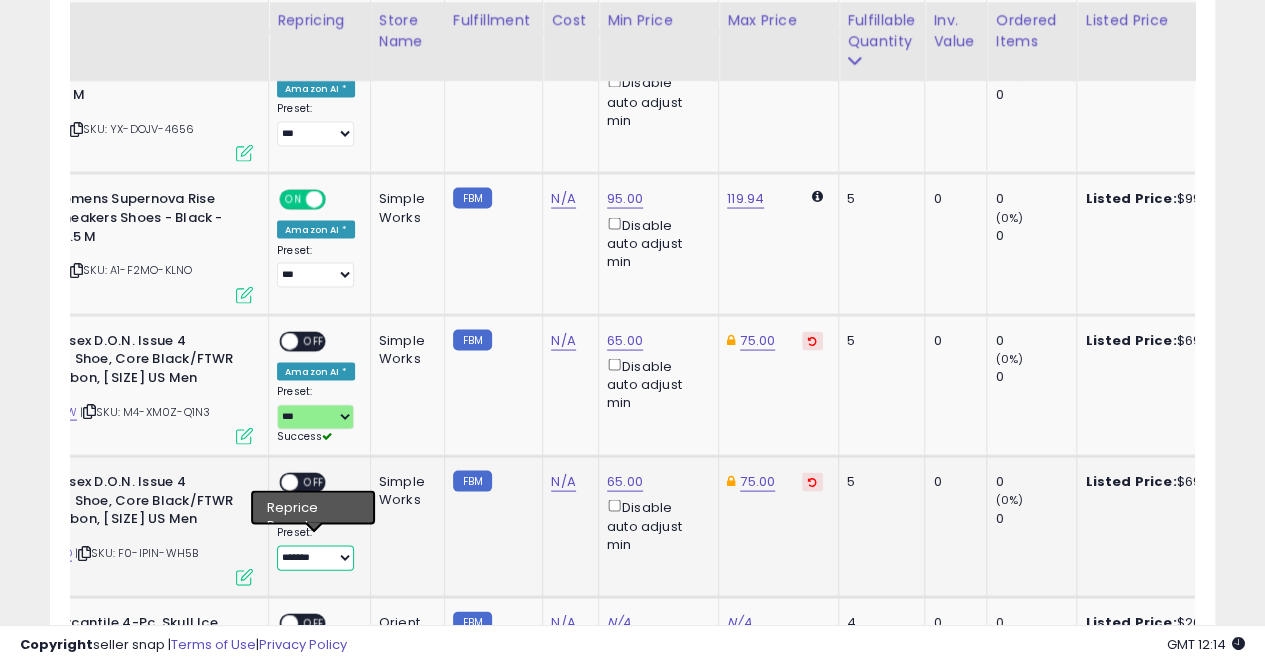select on "***" 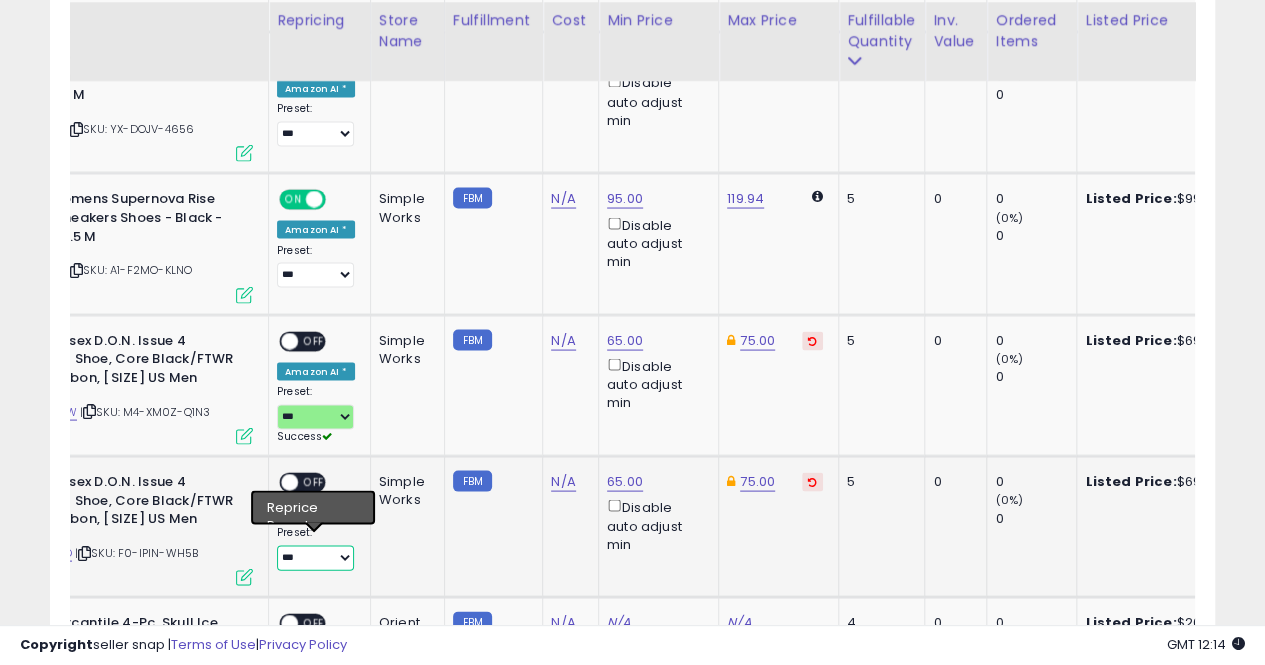 click on "**********" at bounding box center (315, 557) 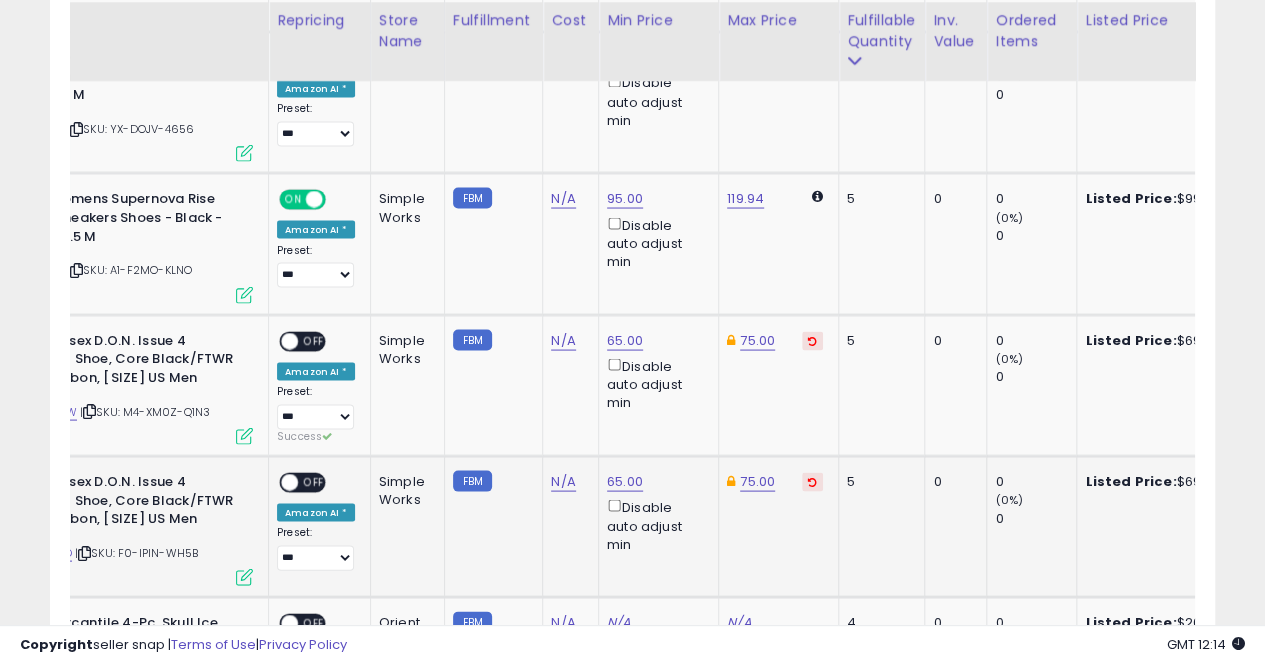 click on "OFF" at bounding box center (314, 482) 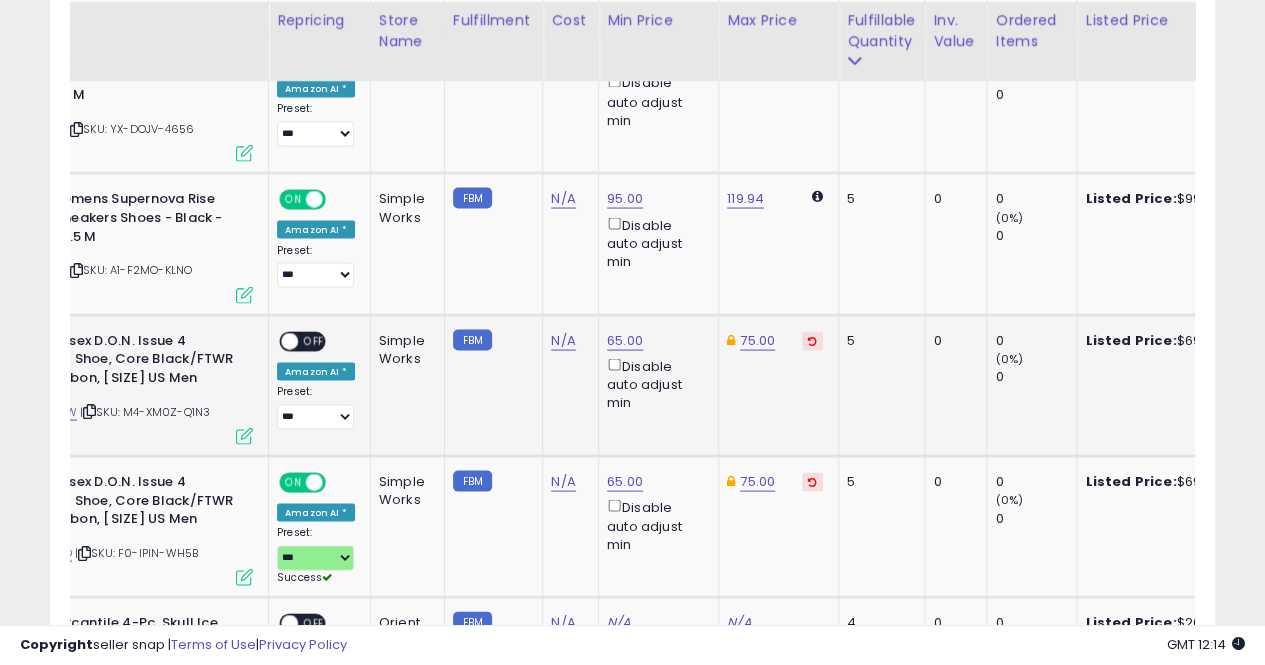 click on "OFF" at bounding box center [314, 340] 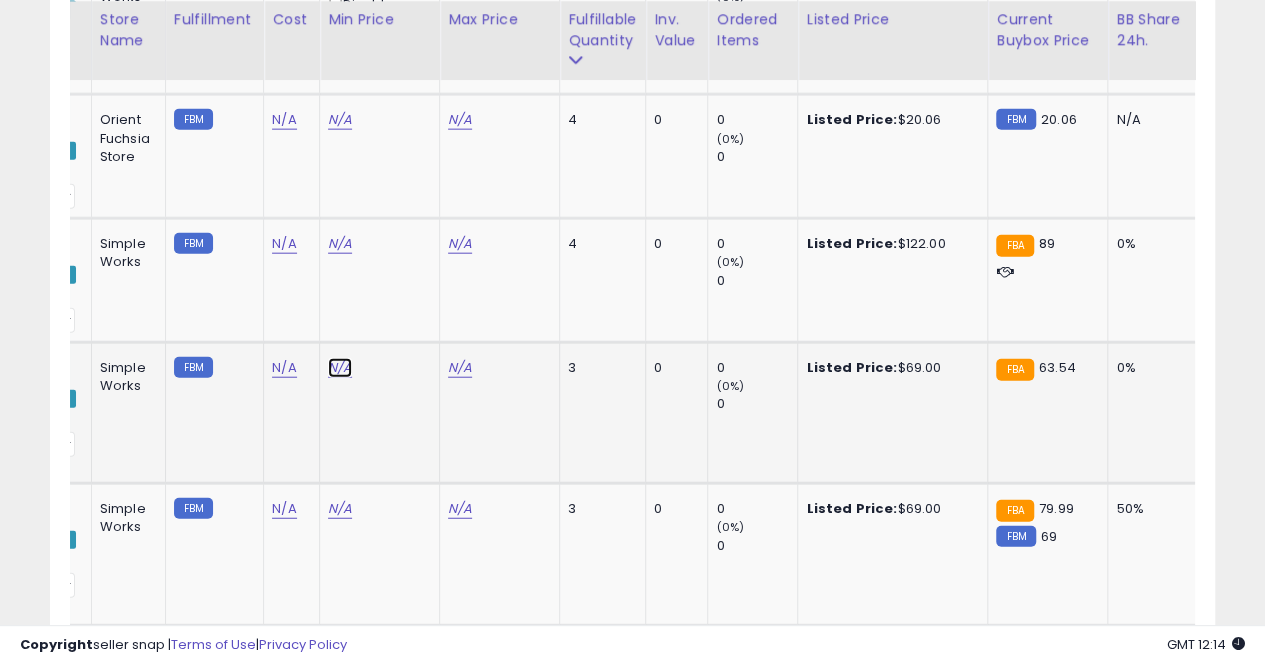 click on "N/A" at bounding box center (340, -1136) 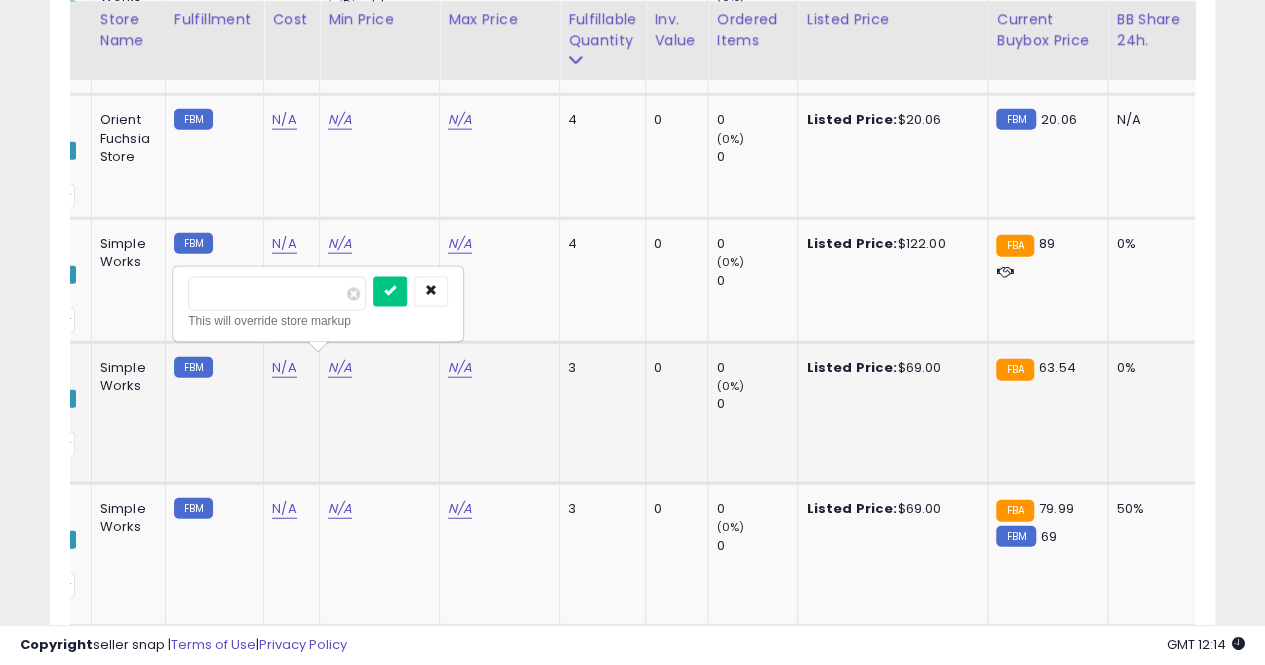type on "**" 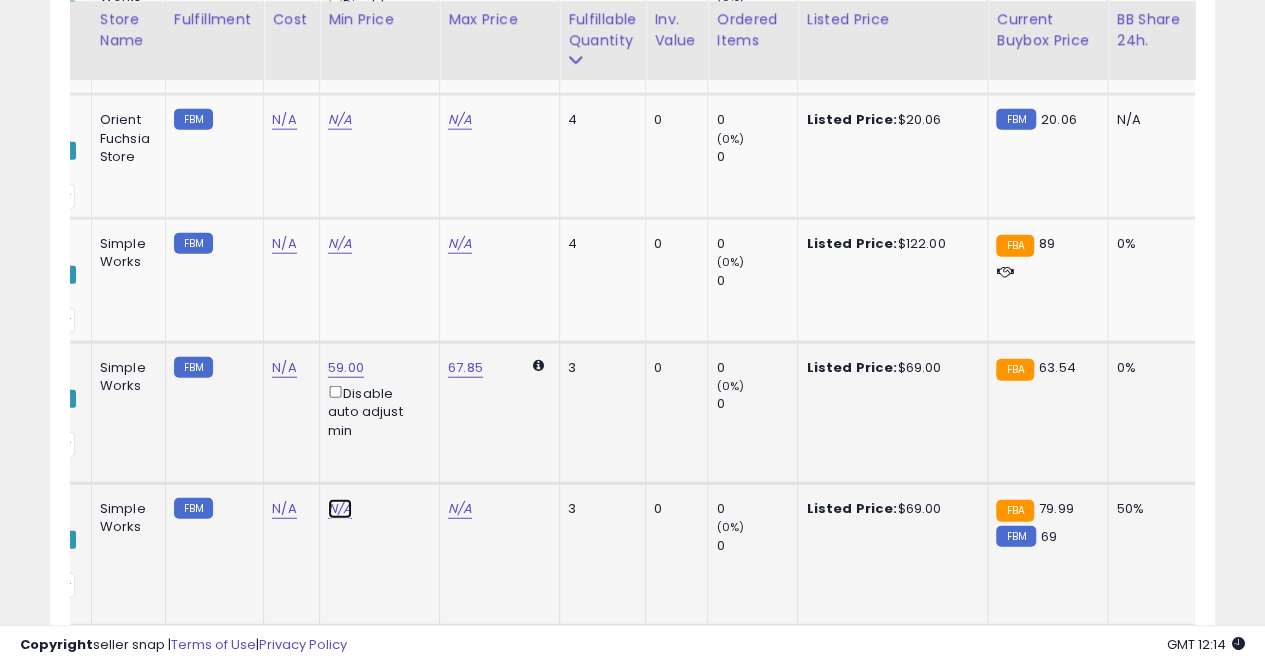 click on "N/A" at bounding box center [340, -1136] 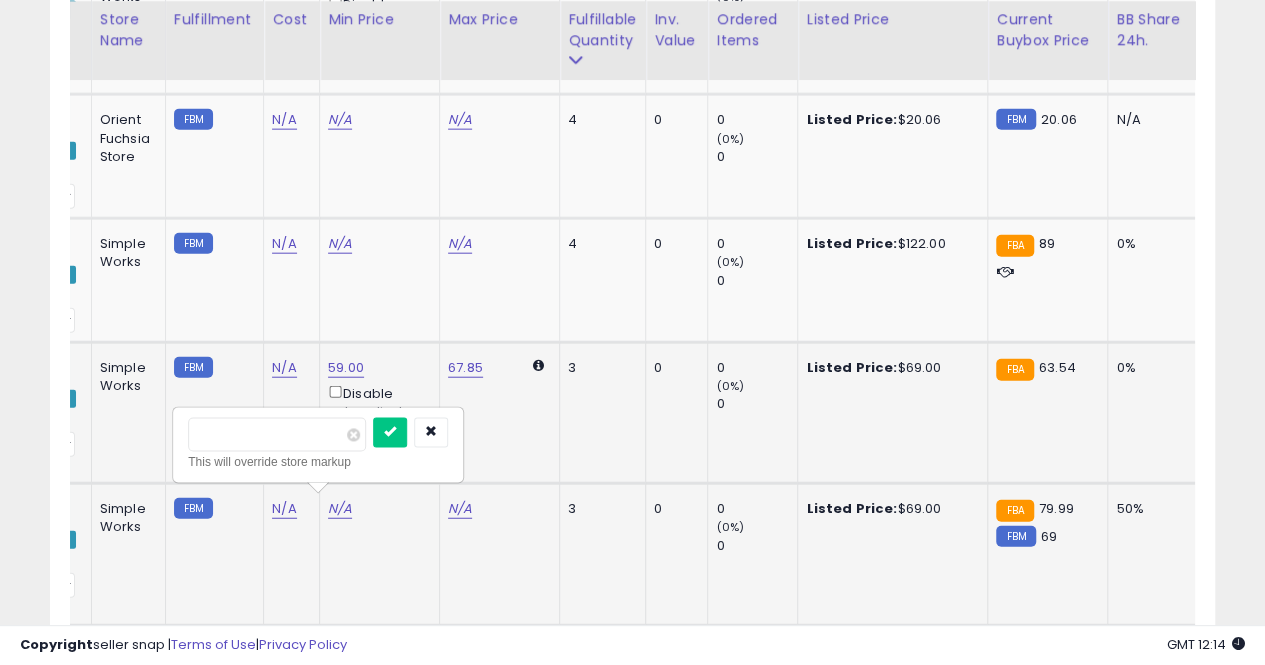 type on "*" 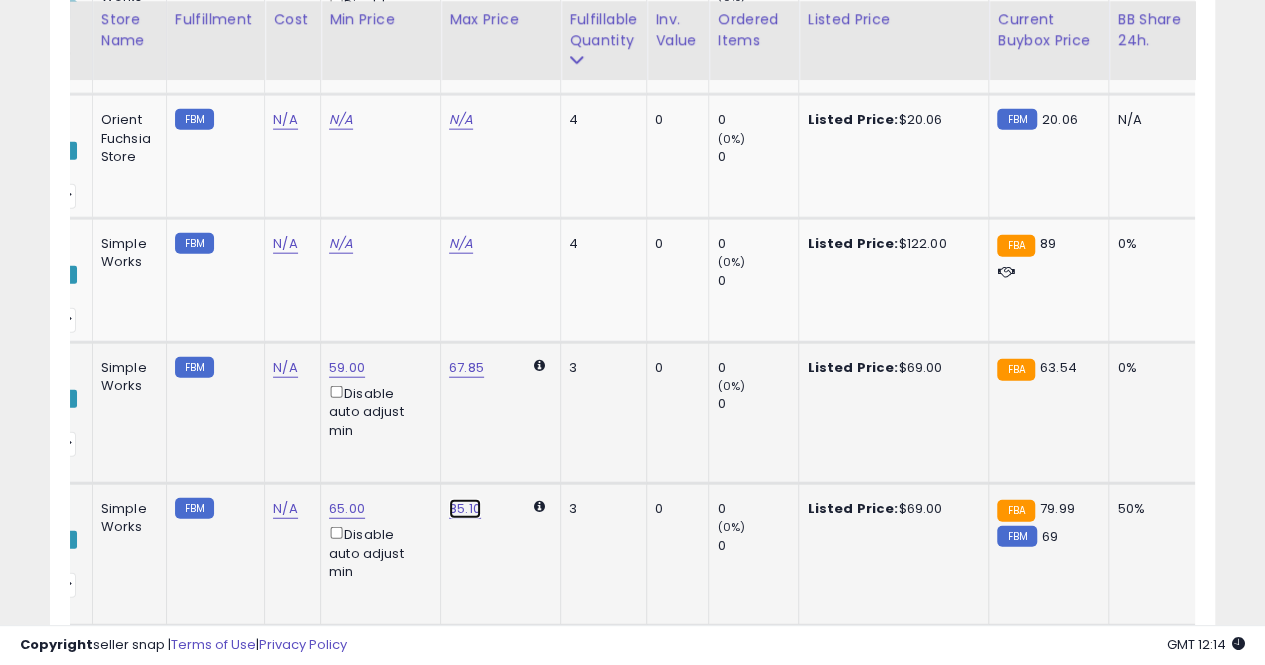 click on "85.10" at bounding box center (461, -1136) 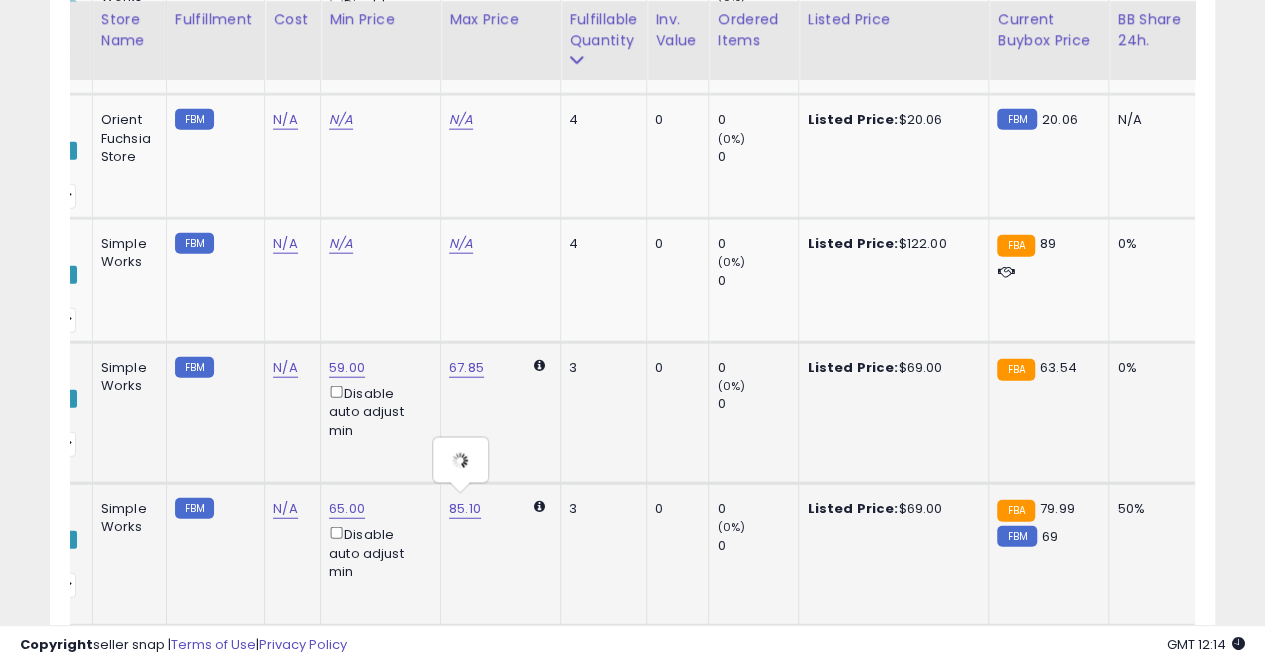 type on "*****" 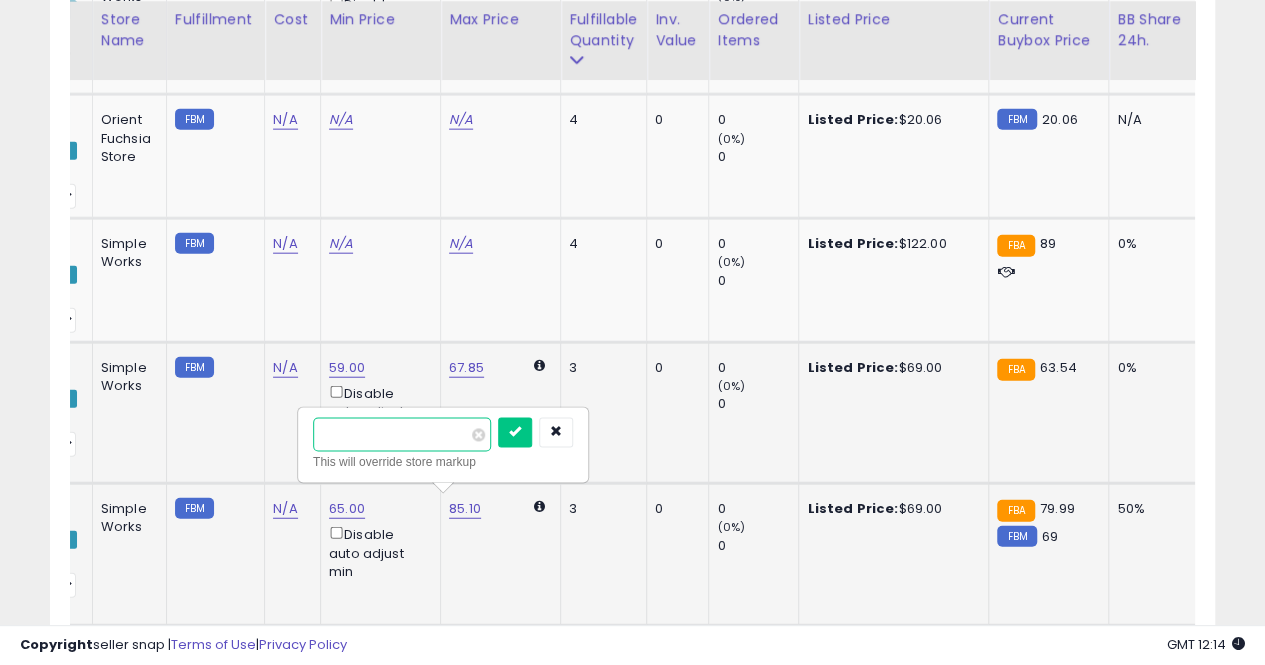 click at bounding box center [515, 433] 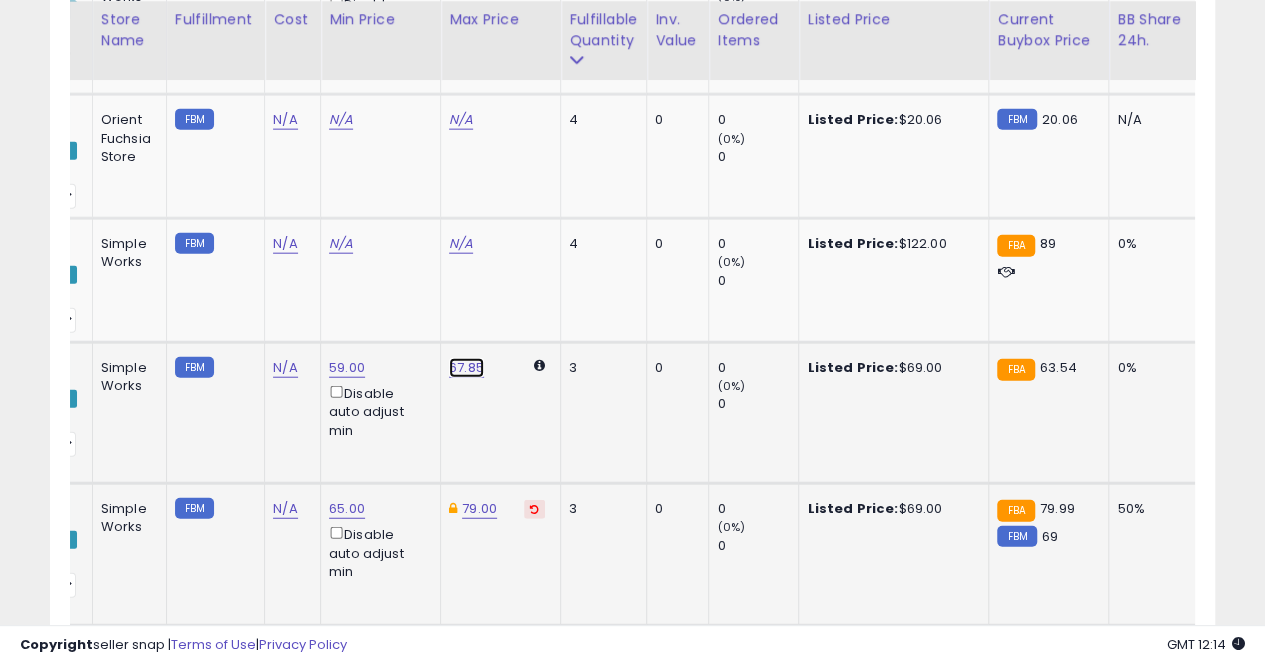 click on "67.85" at bounding box center [461, -1136] 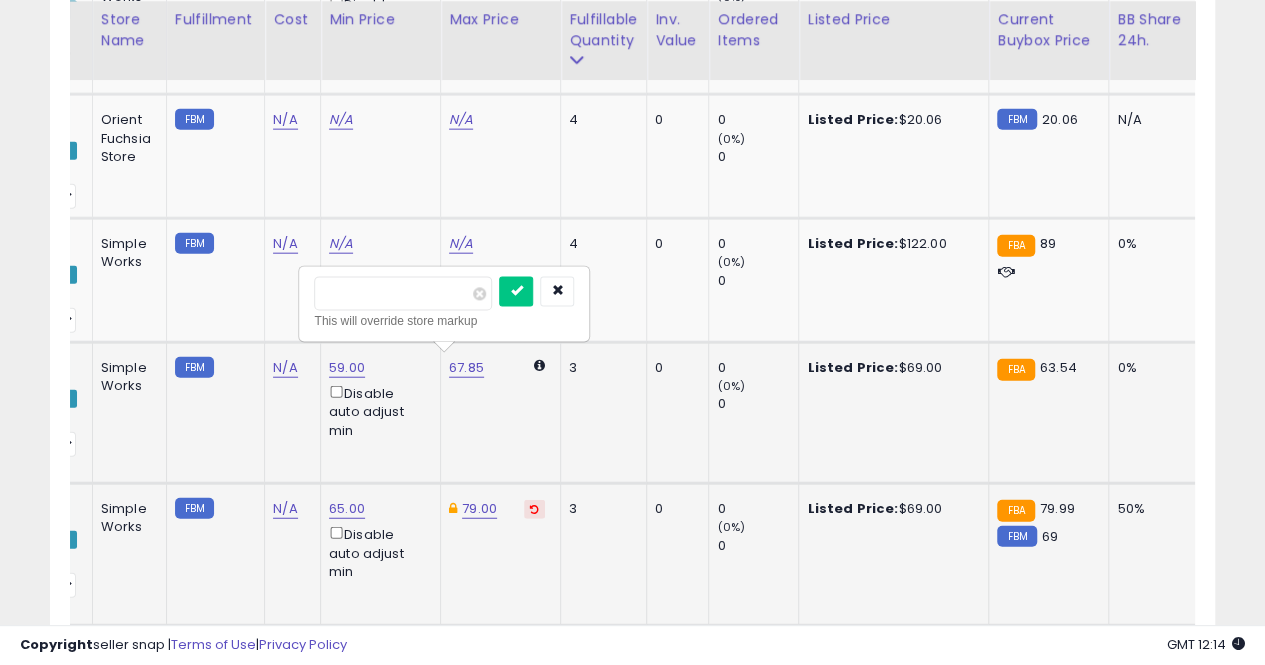 type on "**" 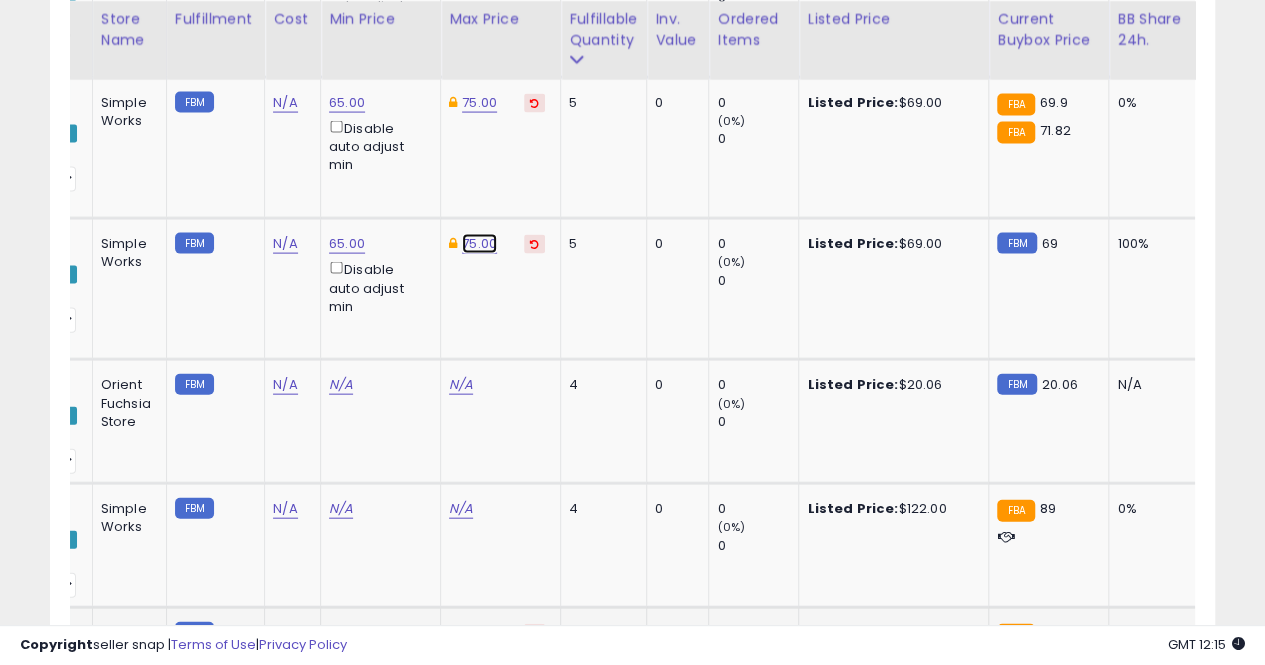 click on "75.00" at bounding box center (480, -358) 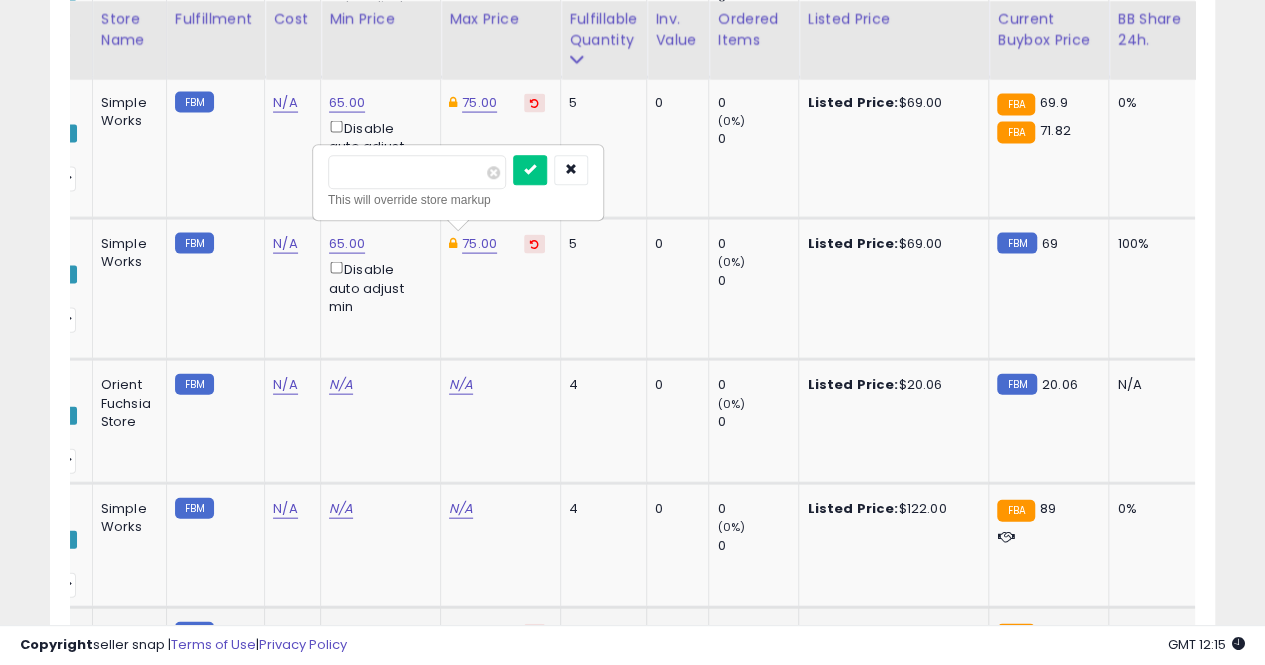 type on "**" 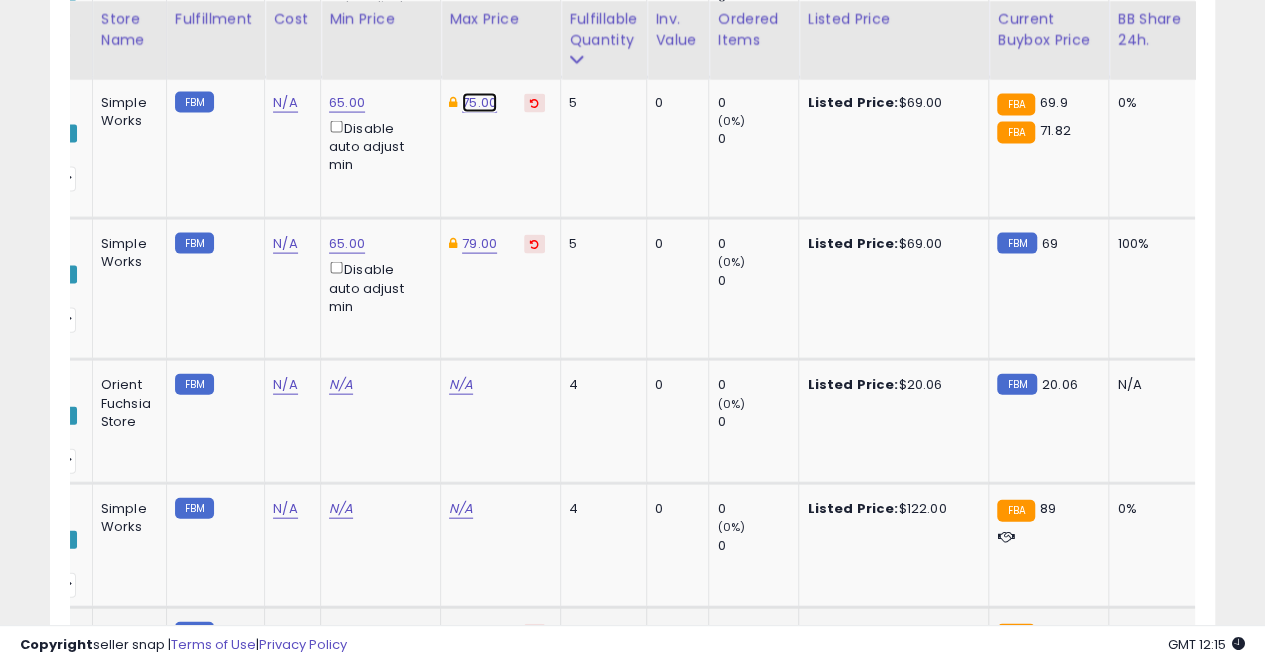 click on "75.00" at bounding box center (480, -358) 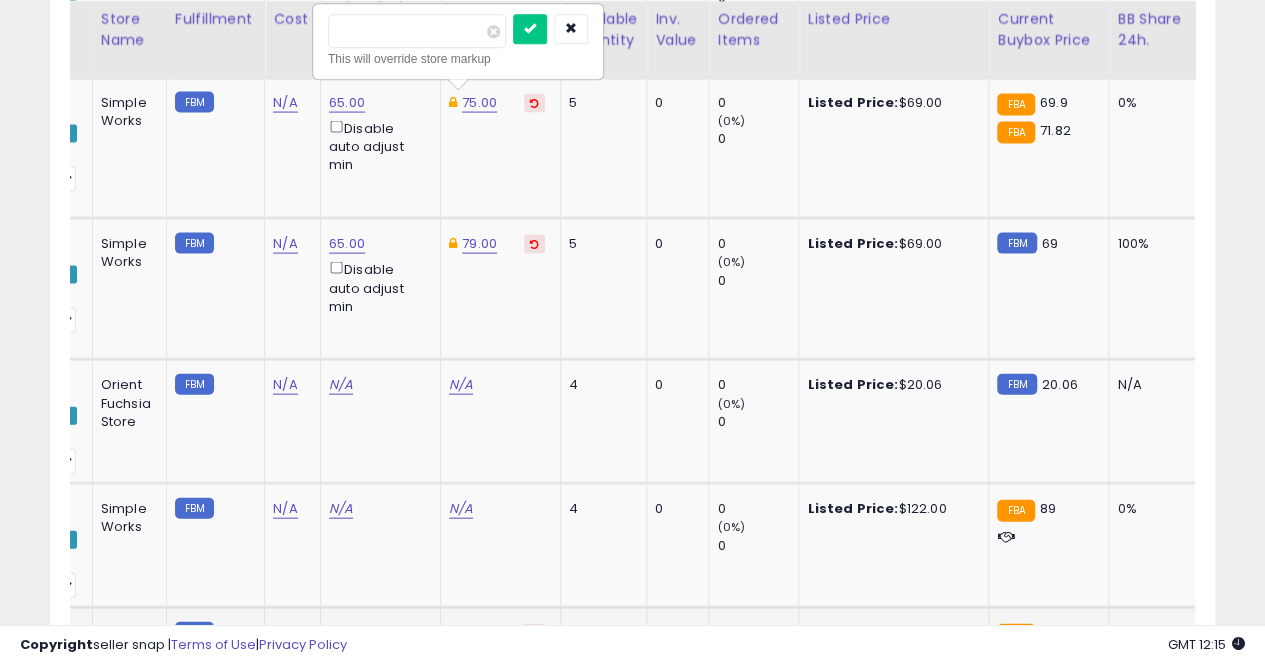 type on "**" 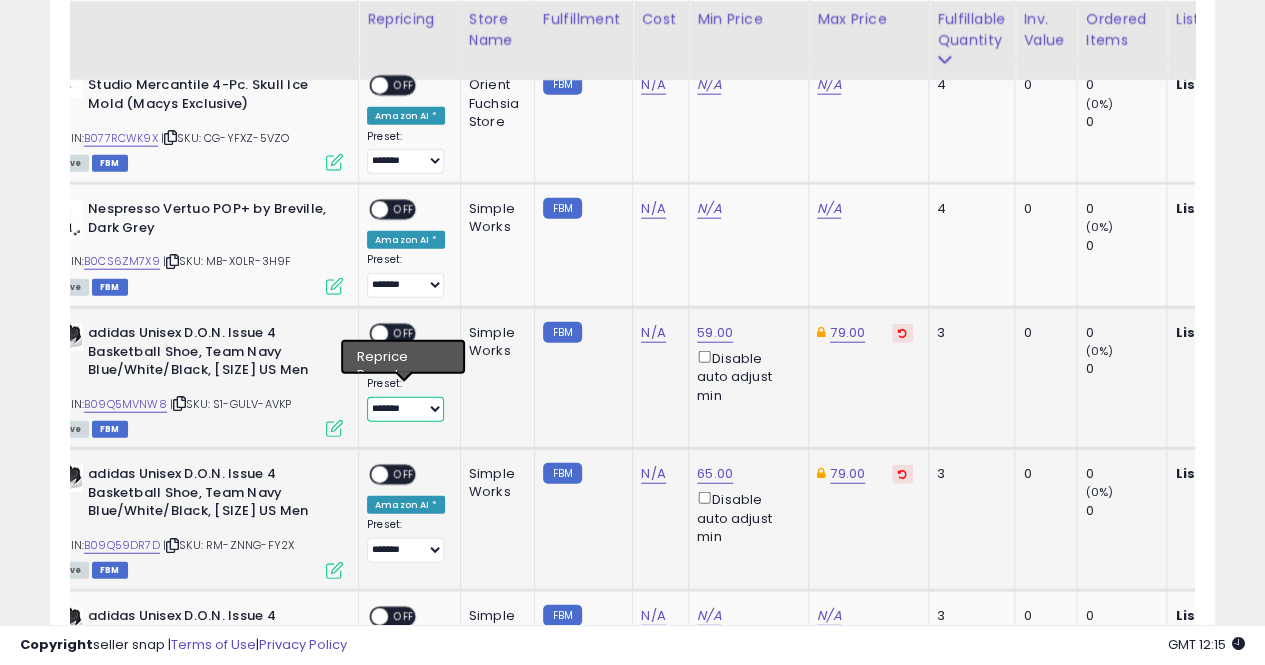 click on "**********" at bounding box center (405, 409) 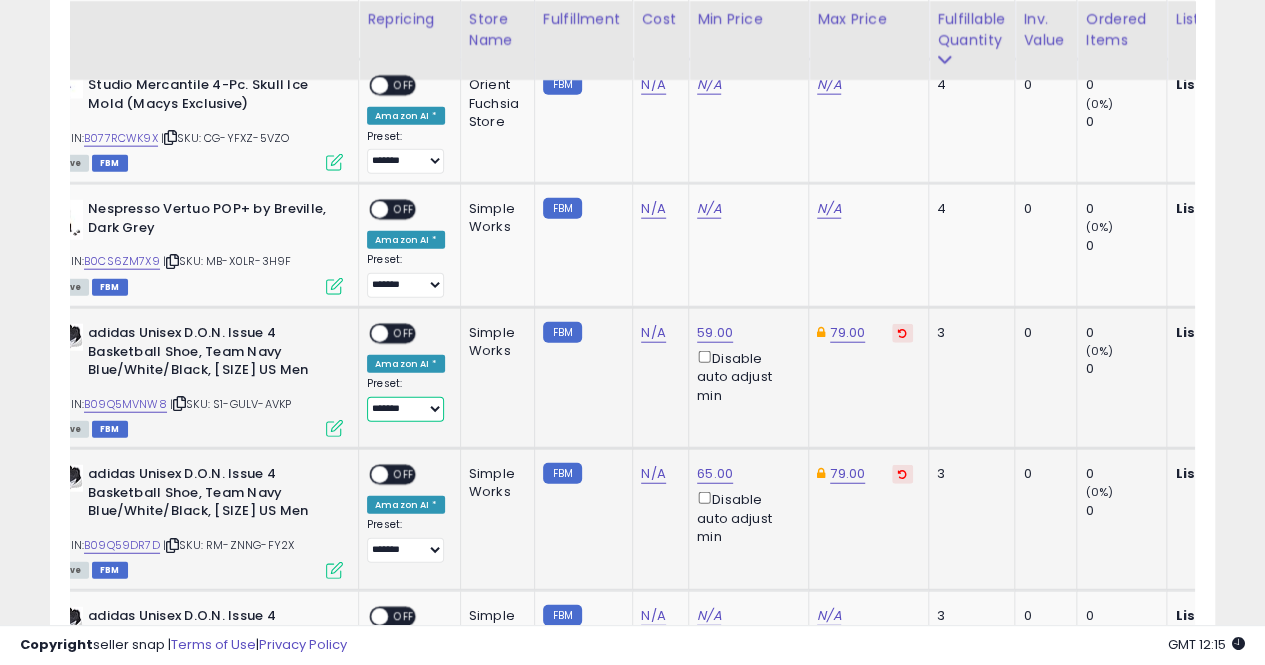 select on "***" 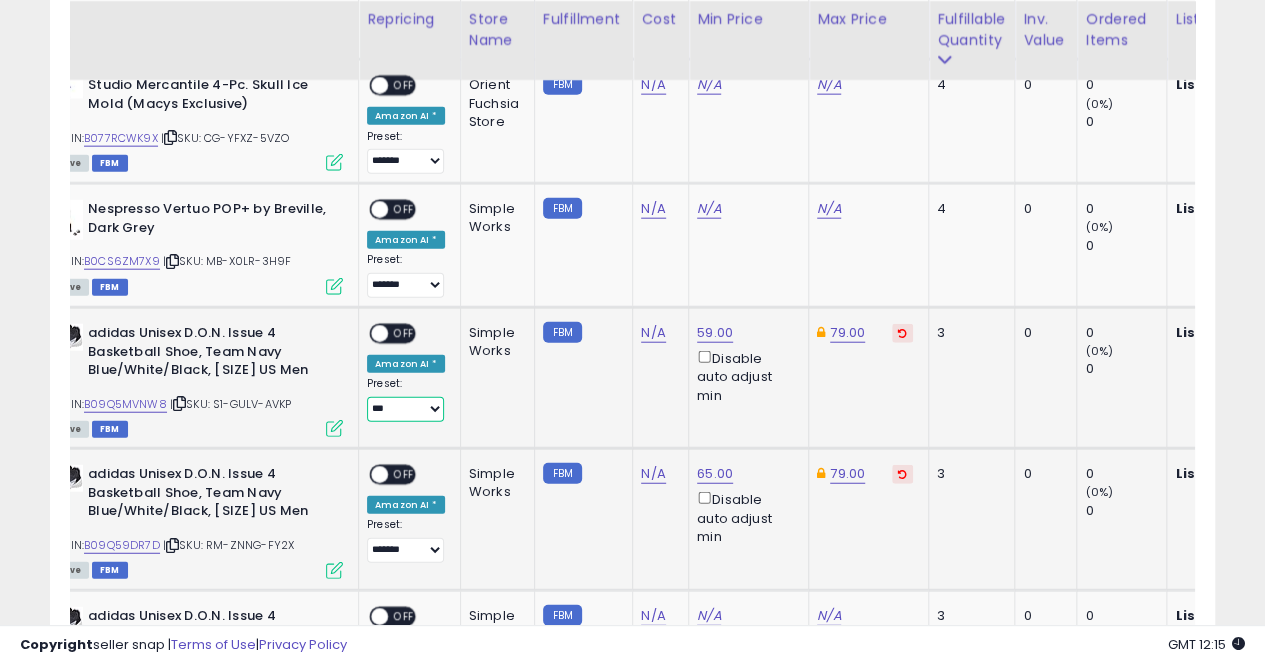 click on "**********" at bounding box center [405, 409] 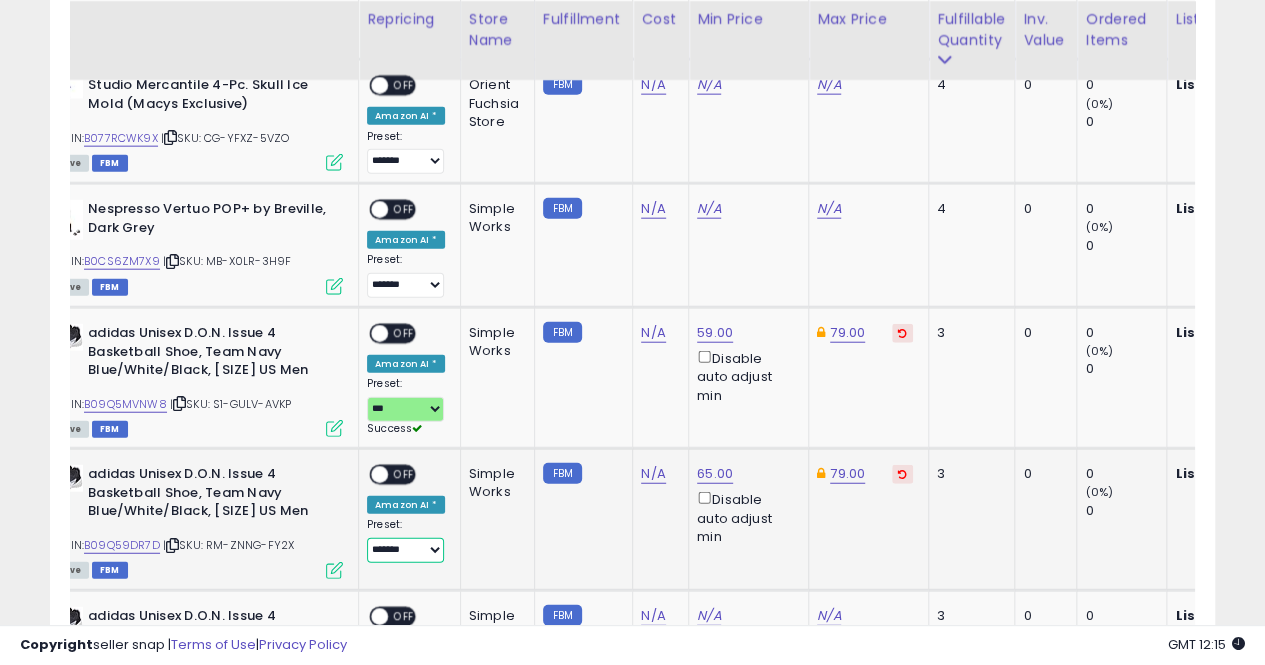 click on "**********" at bounding box center (405, 550) 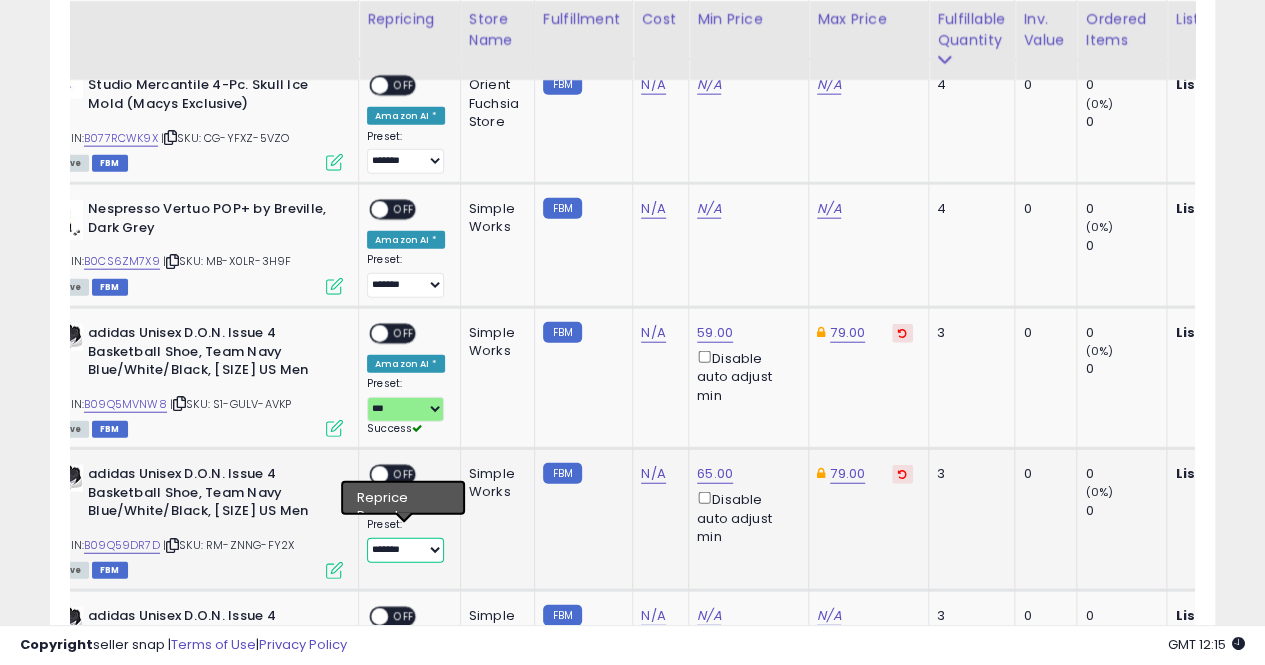 select on "***" 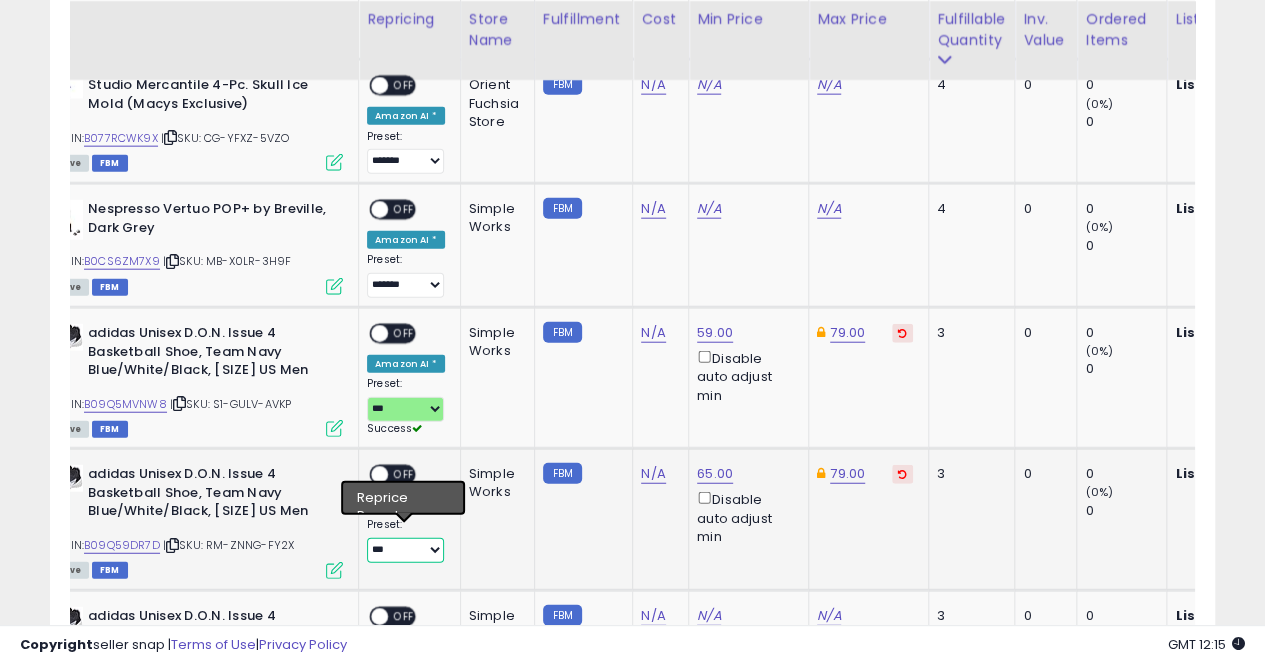 click on "**********" at bounding box center (405, 550) 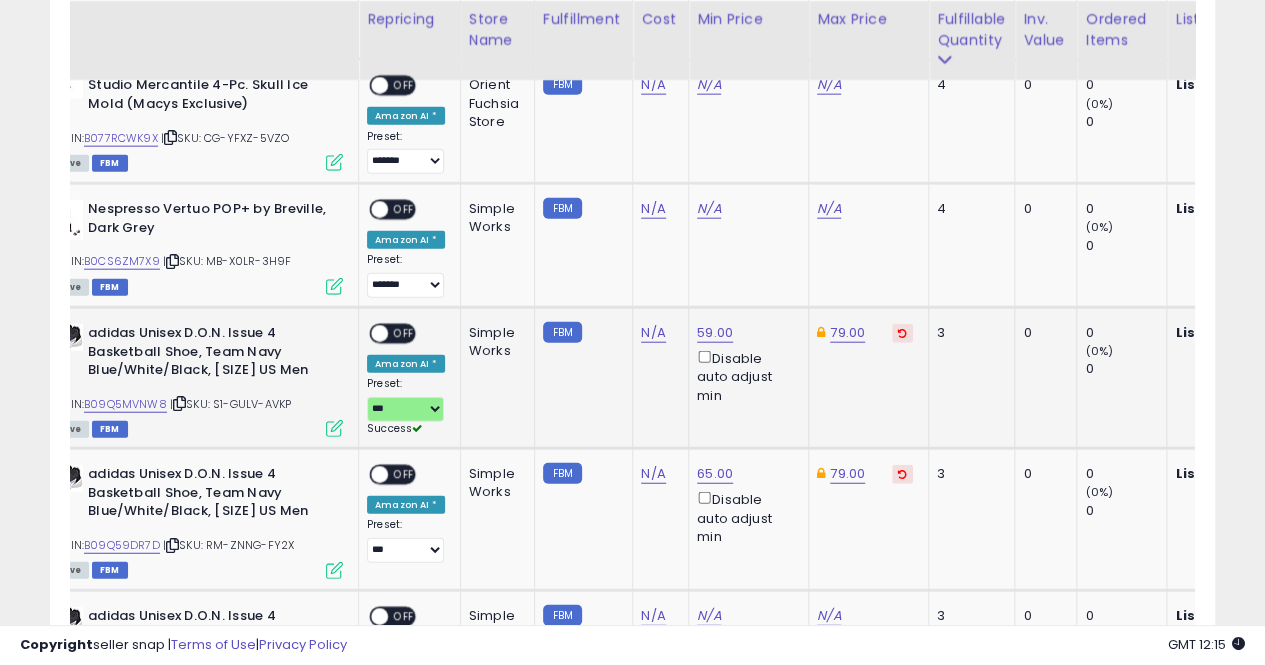 click on "**********" at bounding box center [406, 380] 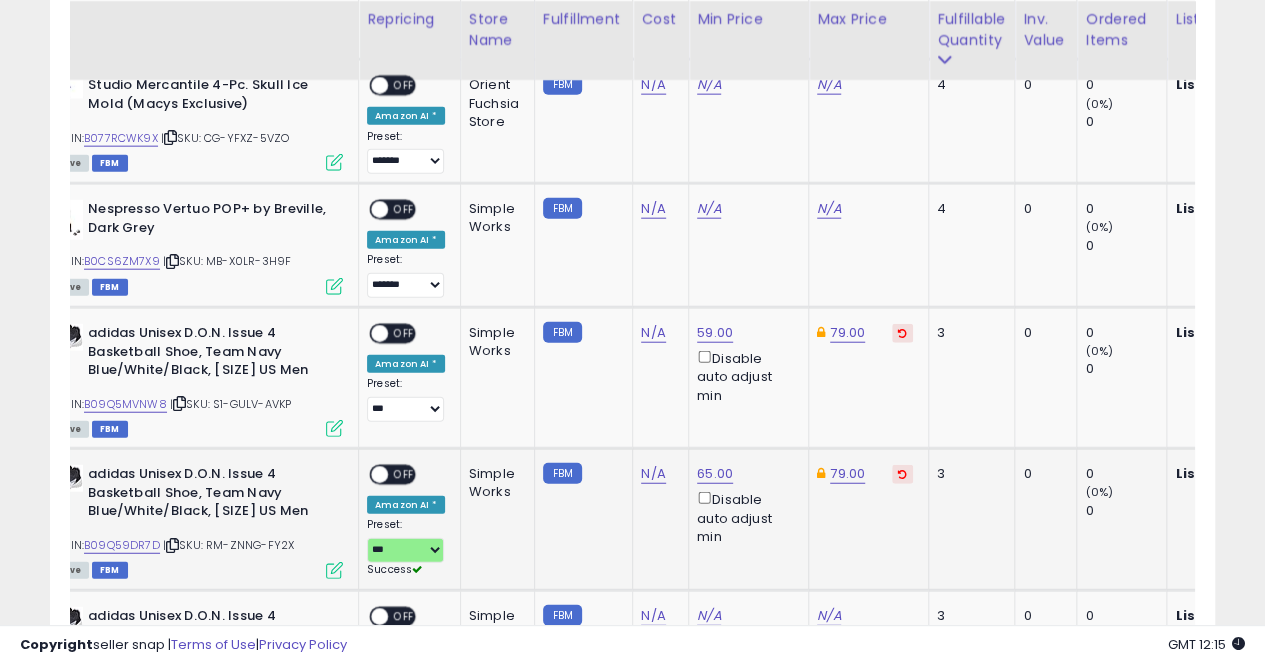 click on "OFF" at bounding box center (404, 475) 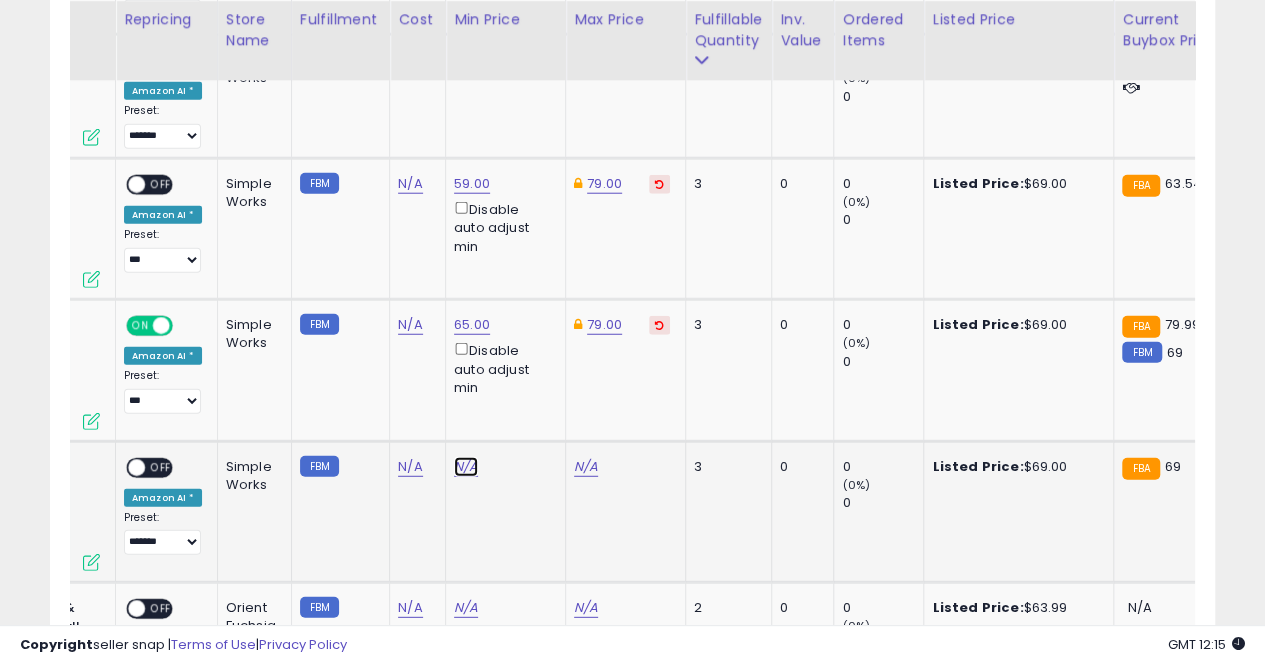 click on "N/A" at bounding box center (466, -1320) 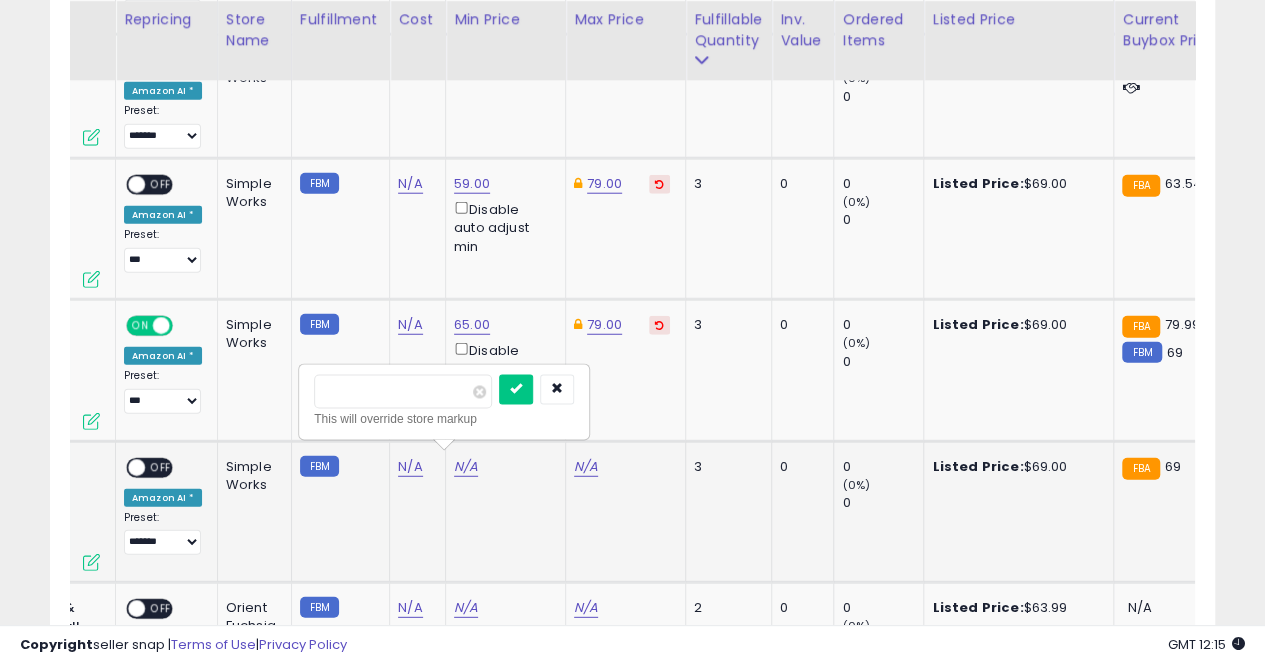 type on "*" 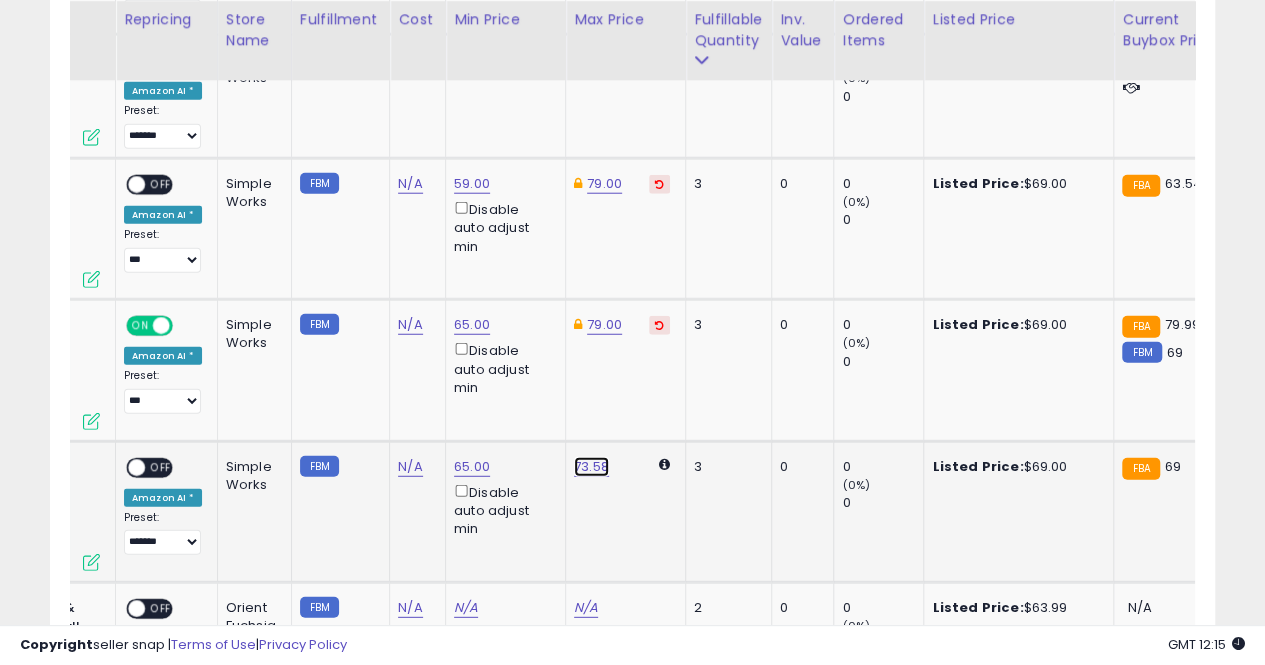 click on "73.58" at bounding box center [586, -1320] 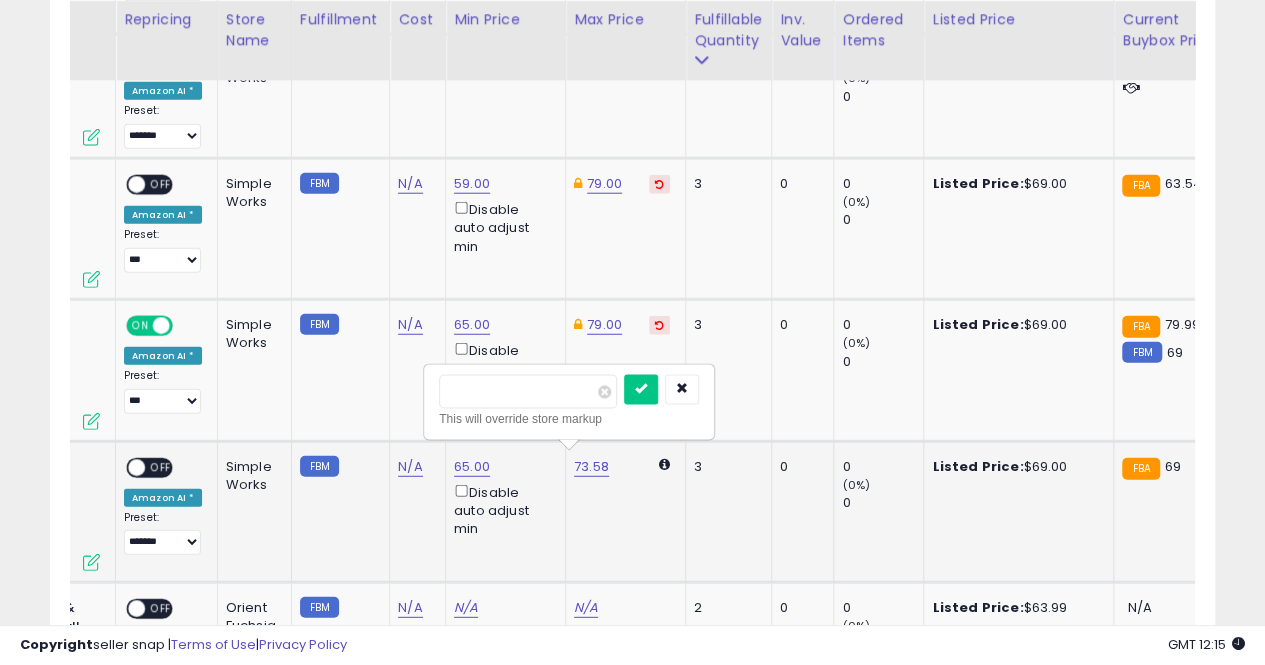 click at bounding box center (641, 390) 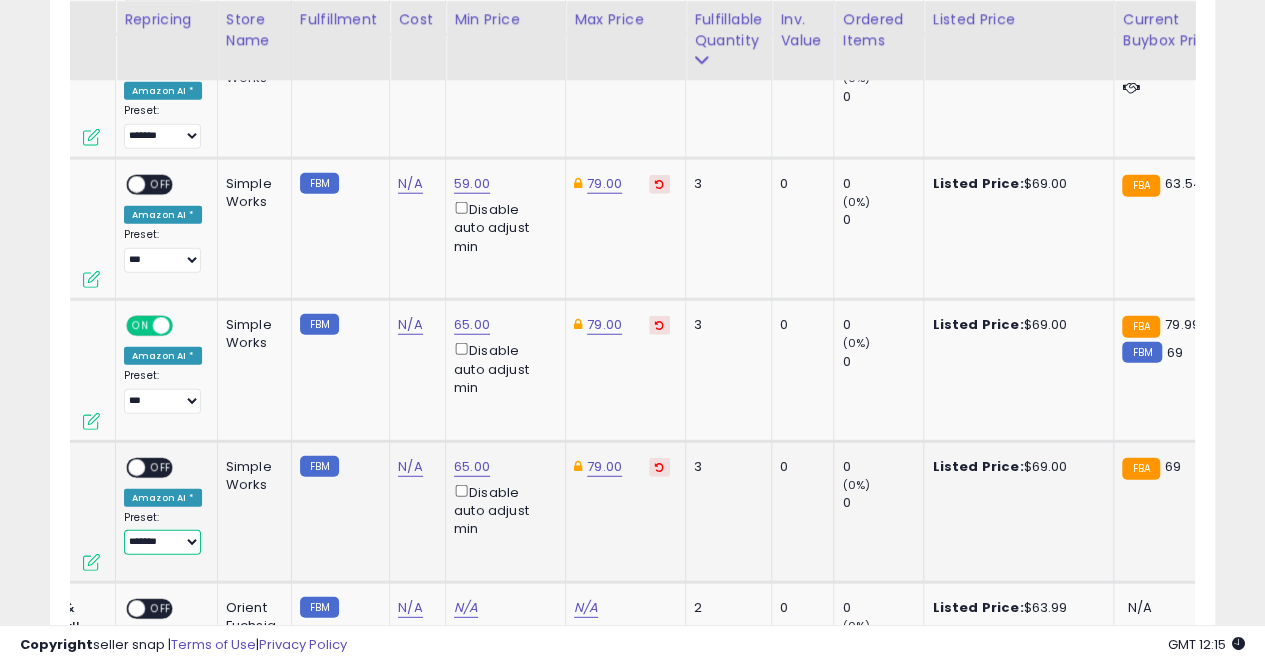 click on "**********" at bounding box center (162, 542) 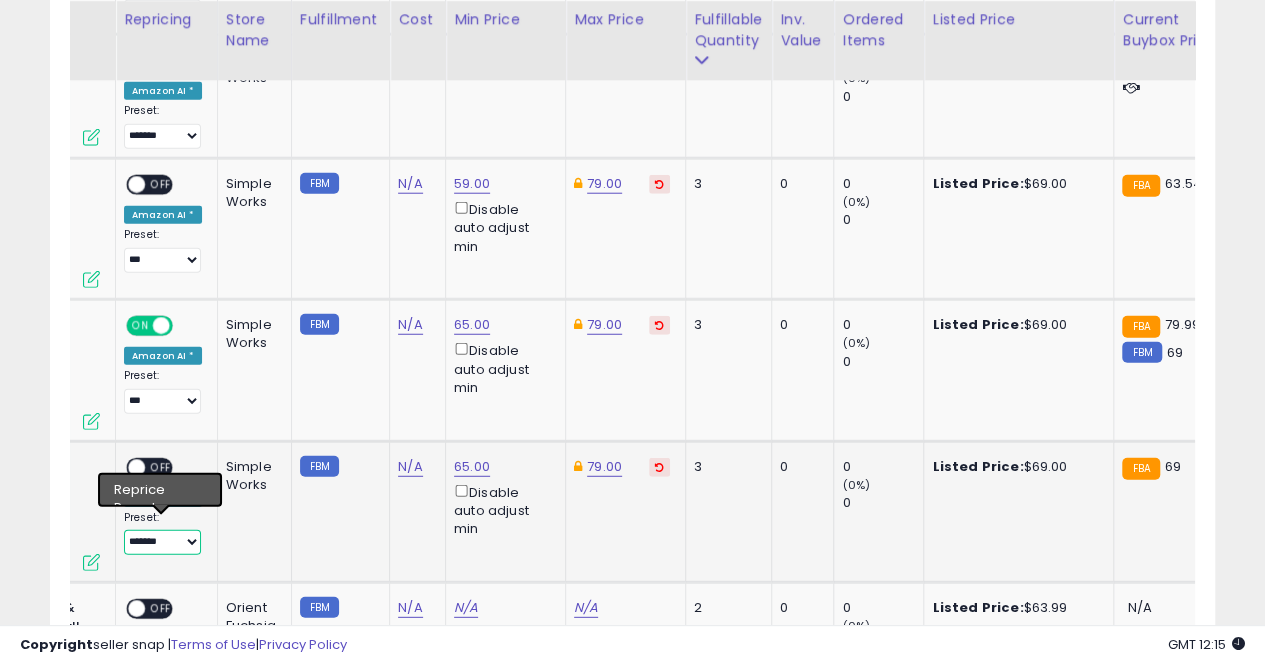 select on "***" 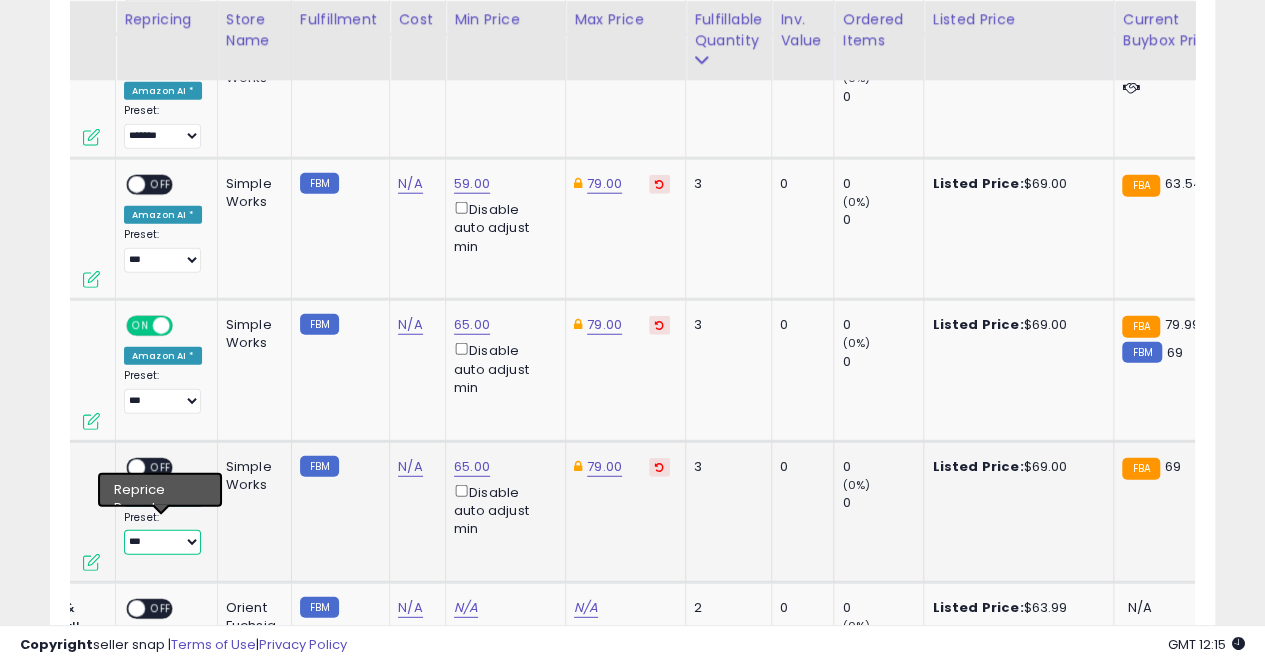 click on "**********" at bounding box center [162, 542] 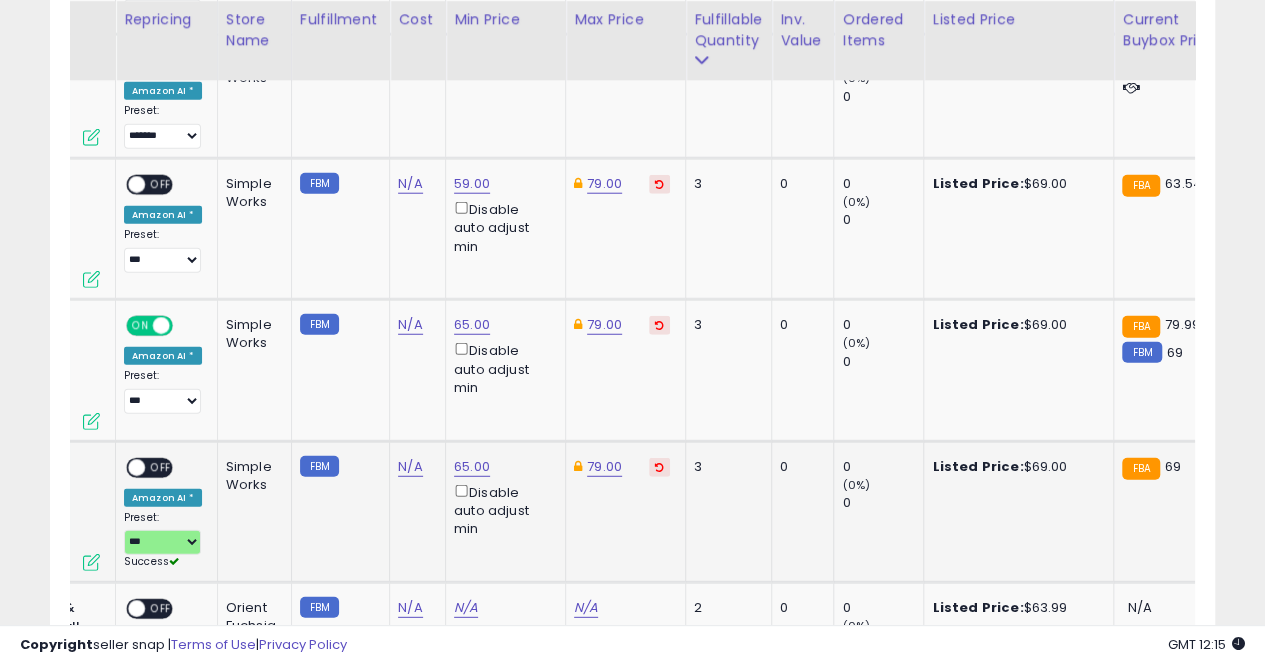 click on "OFF" at bounding box center (161, 467) 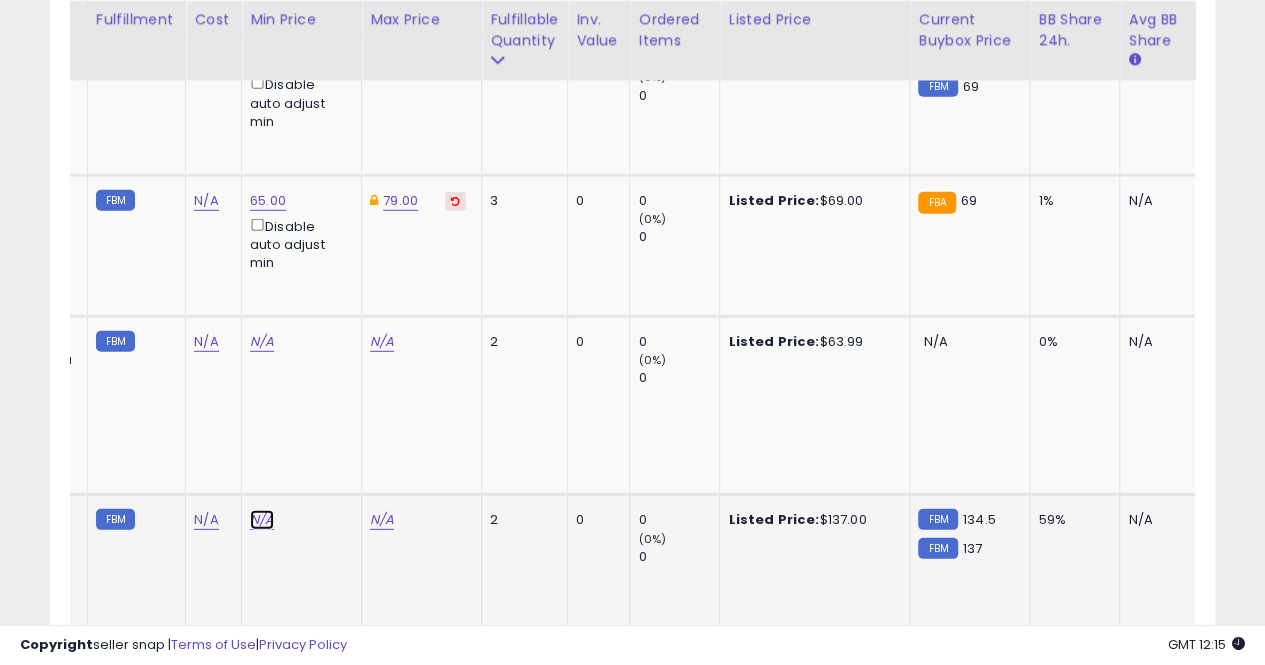 click on "N/A" at bounding box center [262, -1586] 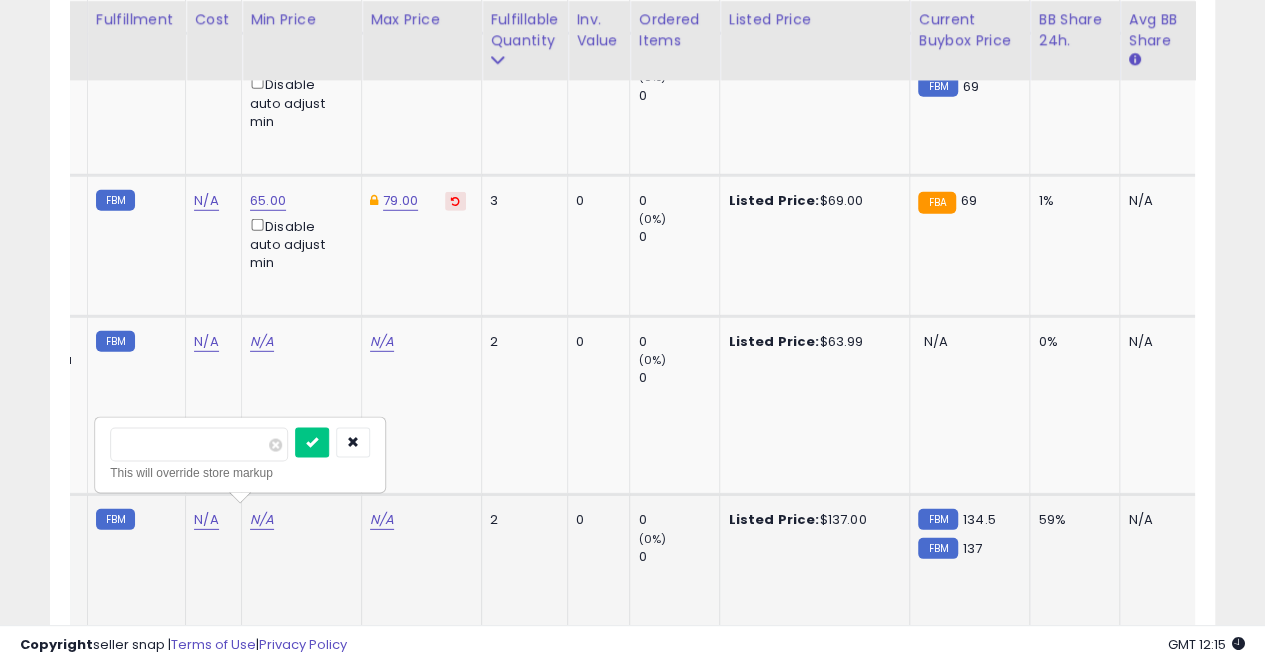 type on "***" 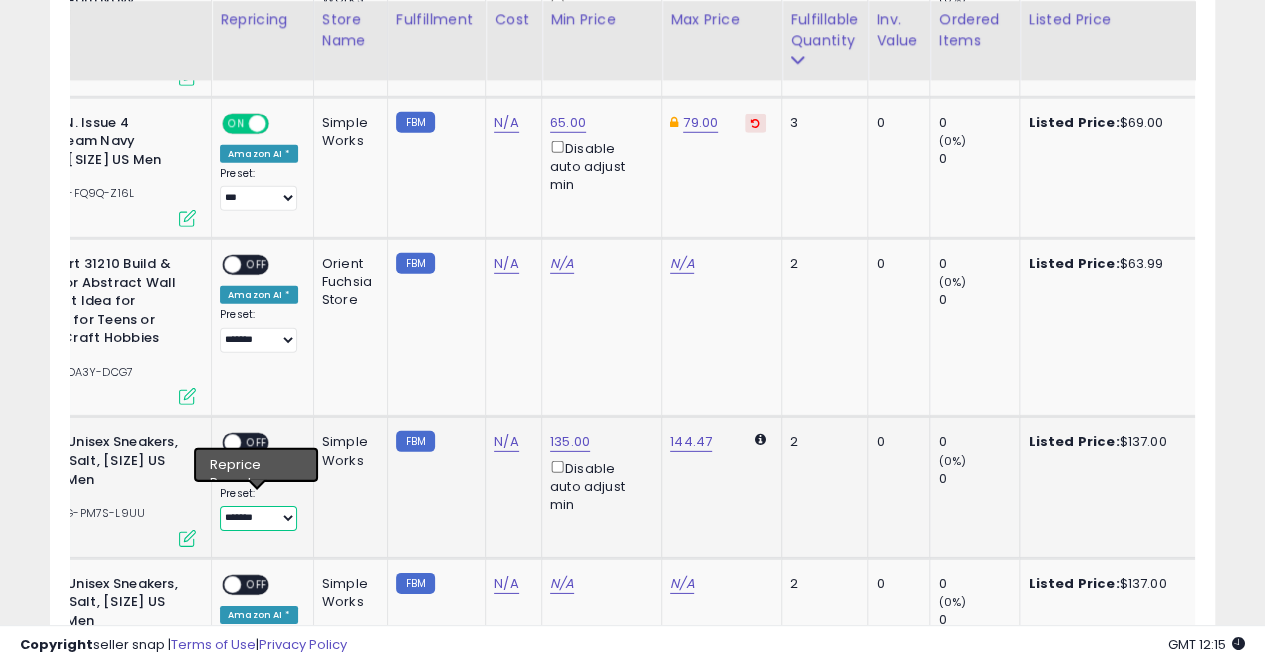click on "**********" at bounding box center [258, 518] 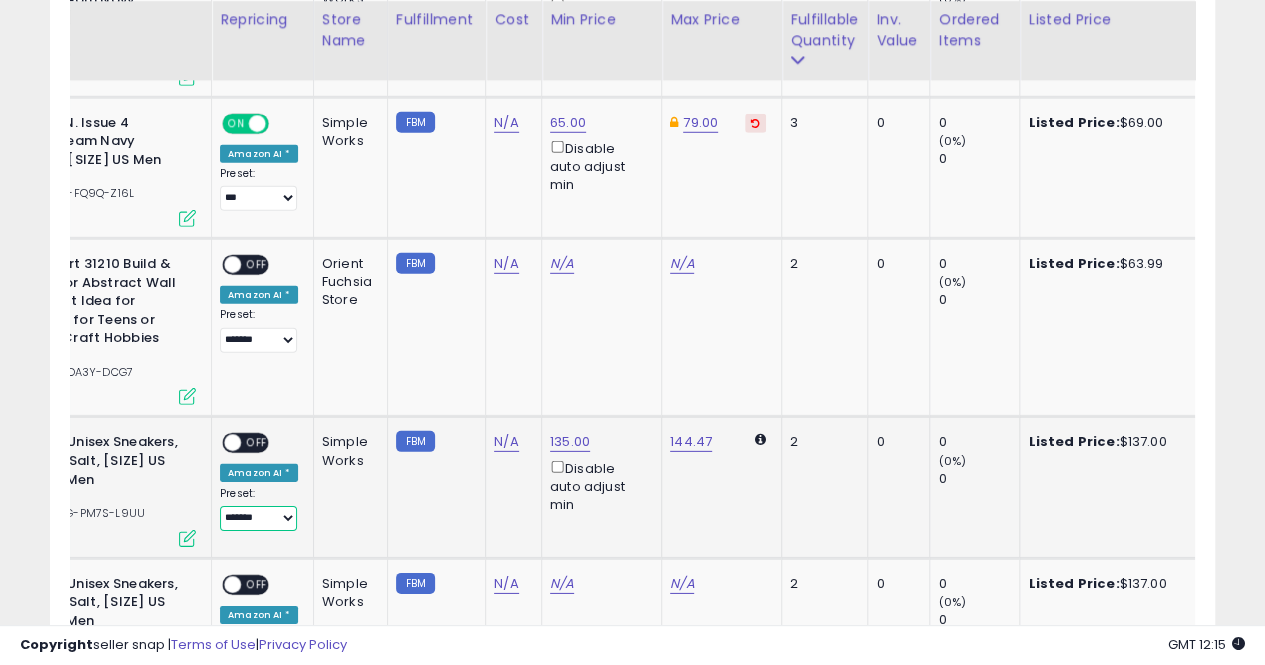 select on "***" 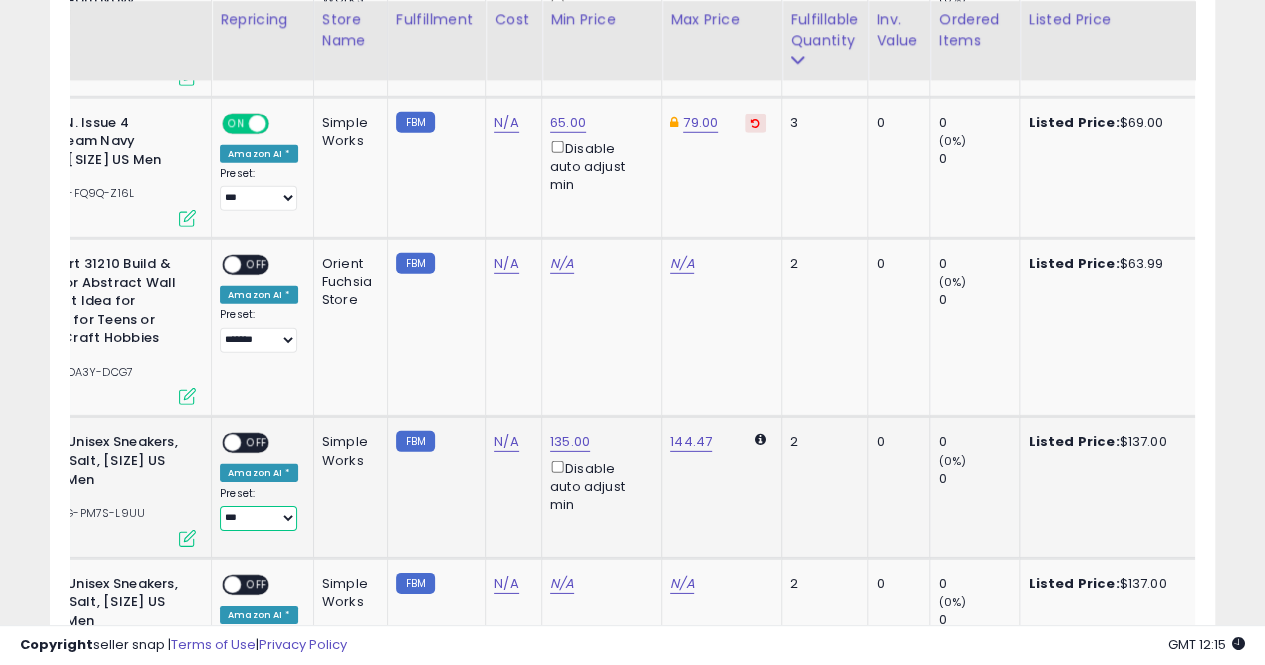 click on "**********" at bounding box center (258, 518) 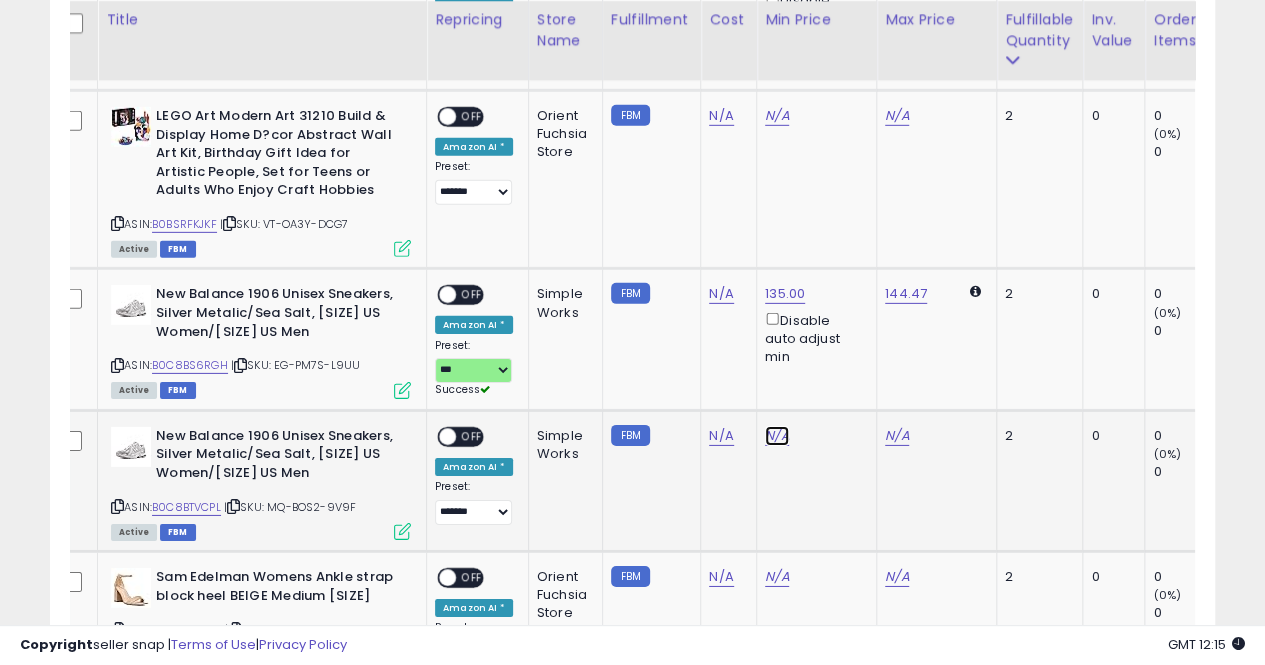 click on "N/A" at bounding box center [777, -1812] 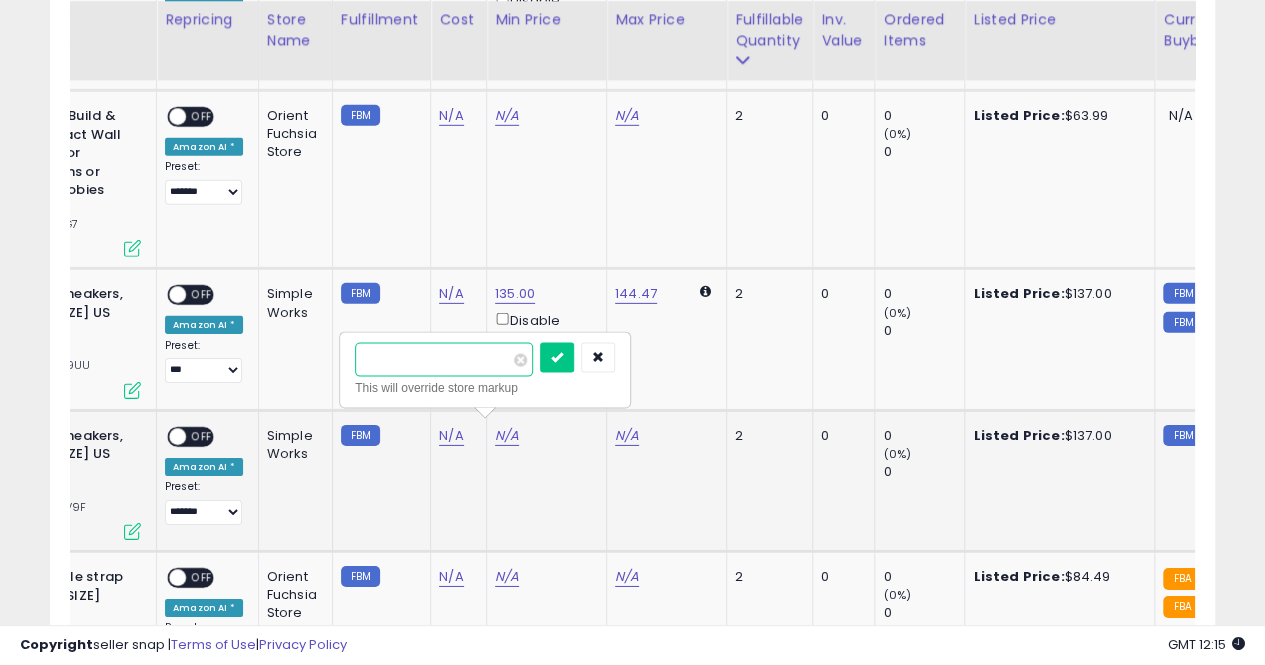 type on "***" 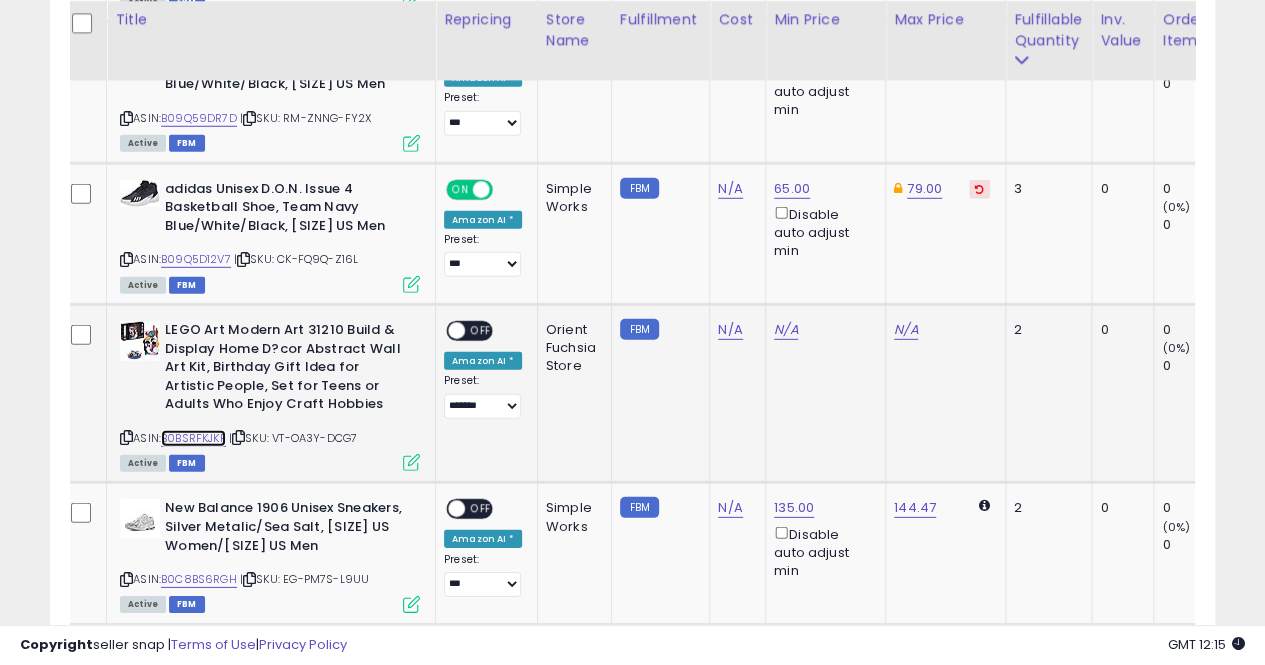 click on "B0BSRFKJKF" at bounding box center (193, 438) 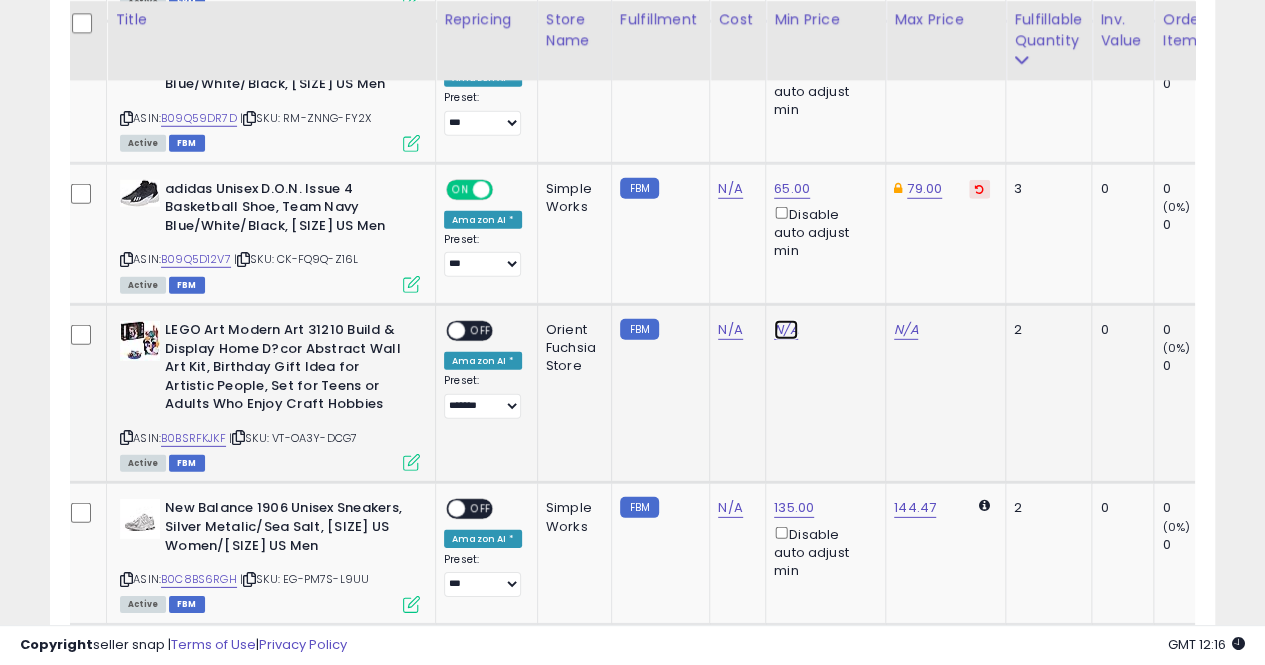 click on "N/A" at bounding box center [786, -1598] 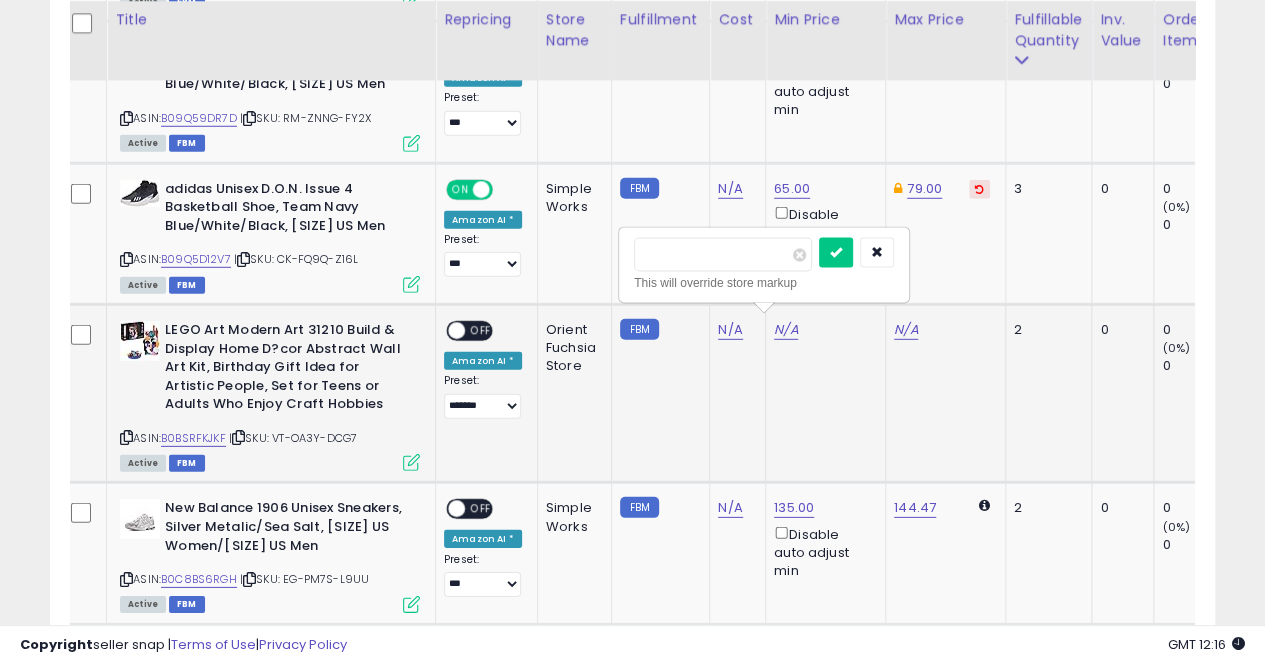 click at bounding box center [836, 253] 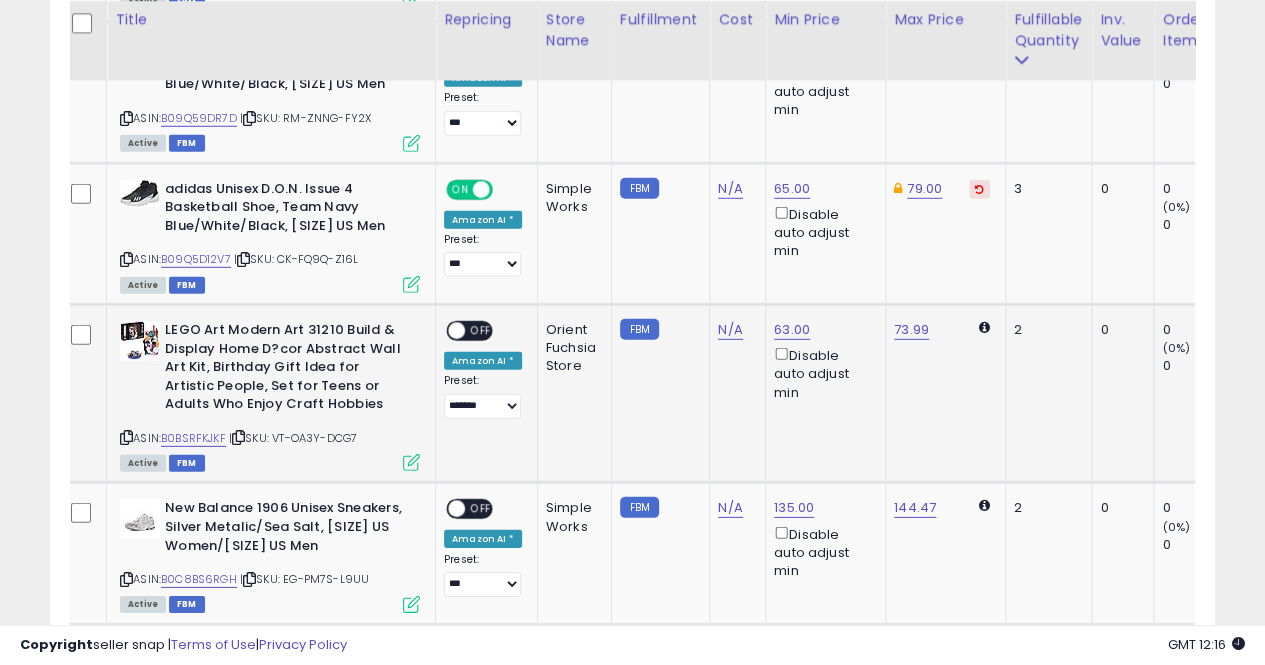 click on "OFF" at bounding box center (481, 331) 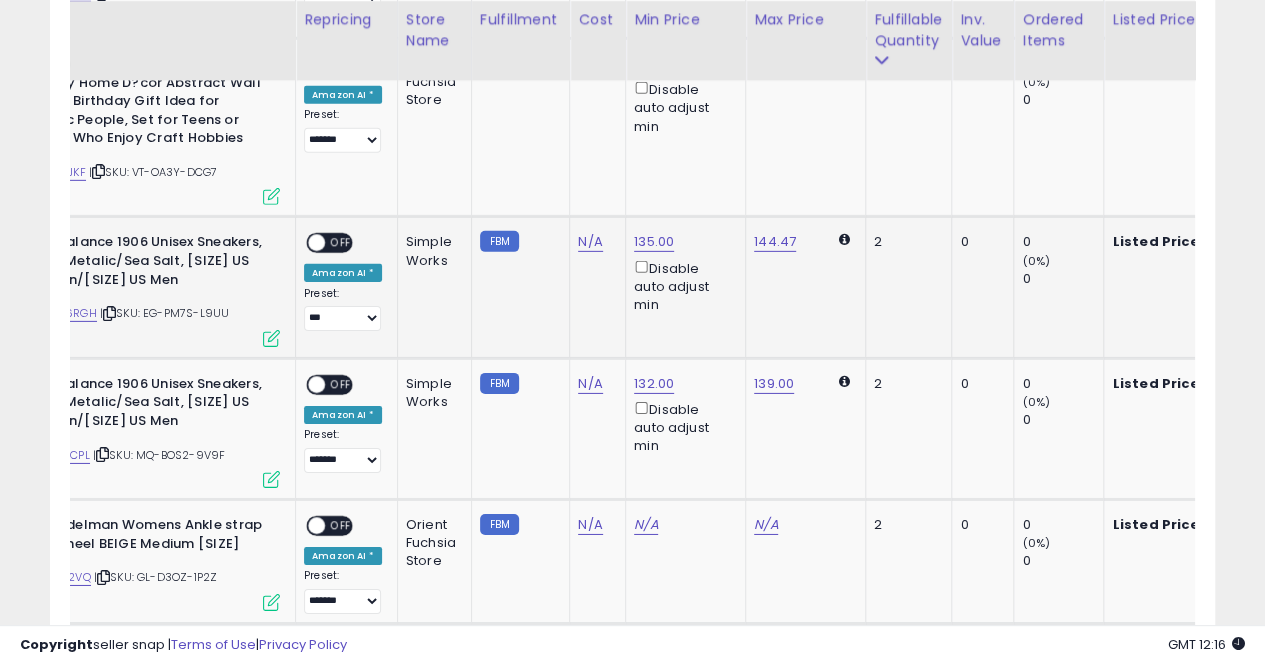 click on "ON   OFF" at bounding box center [329, 243] 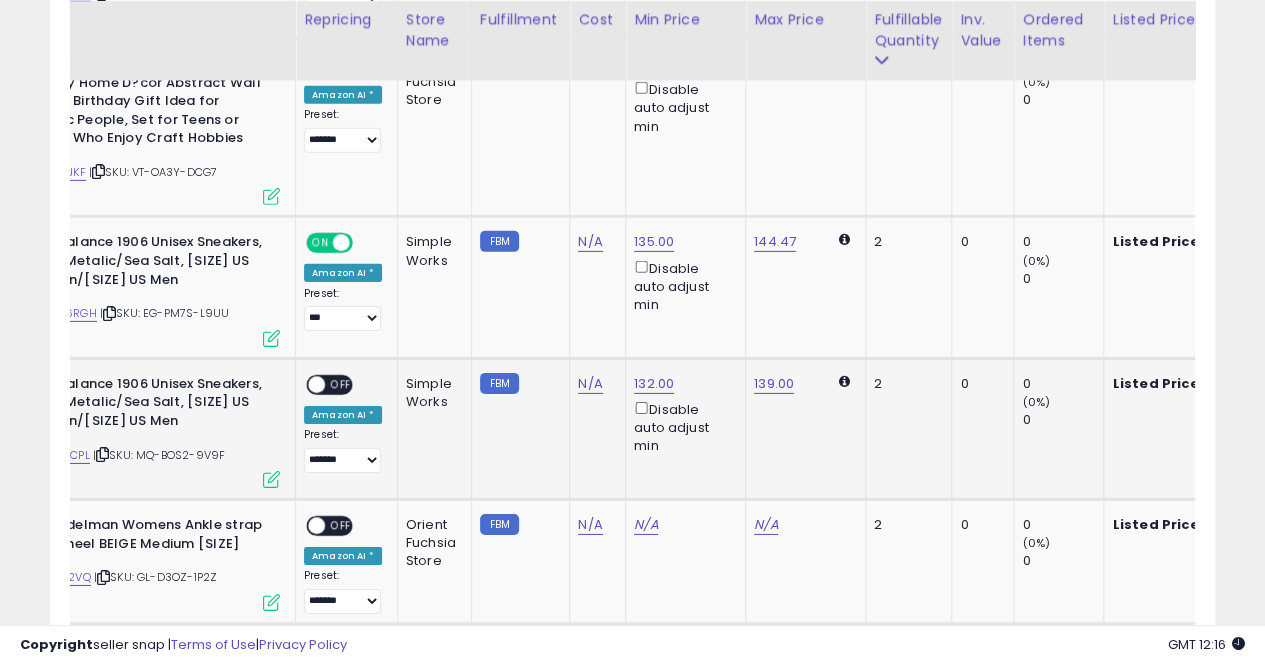click on "OFF" at bounding box center (341, 384) 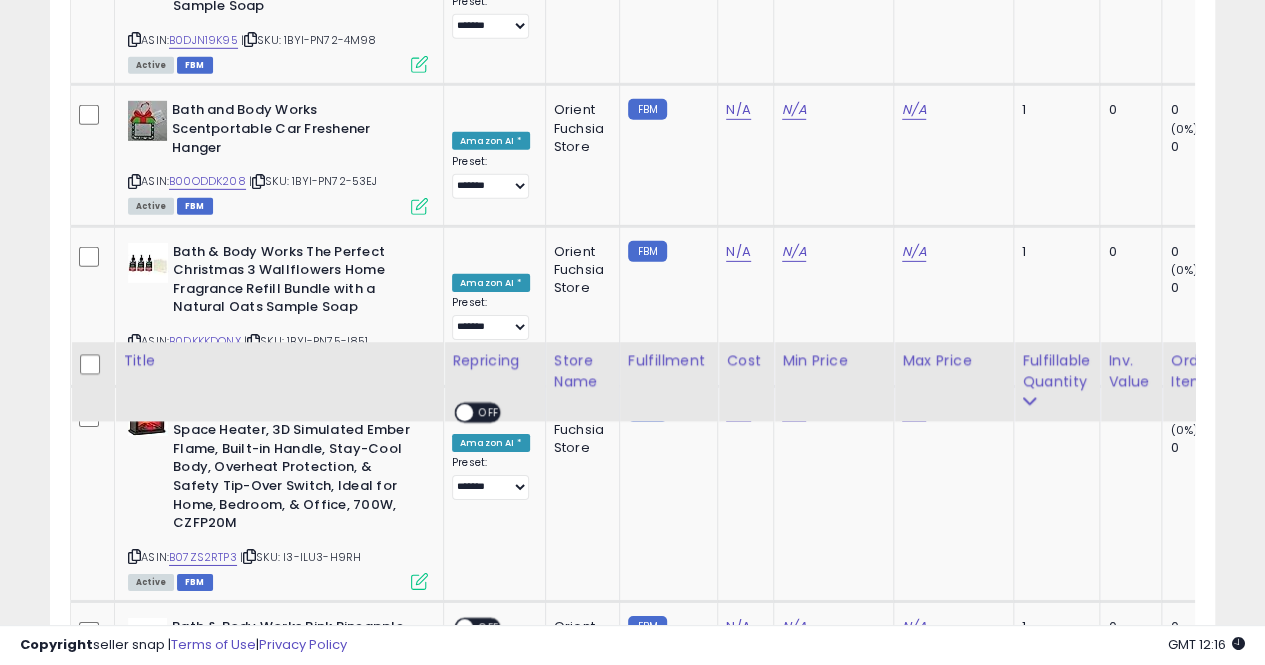 scroll, scrollTop: 7194, scrollLeft: 0, axis: vertical 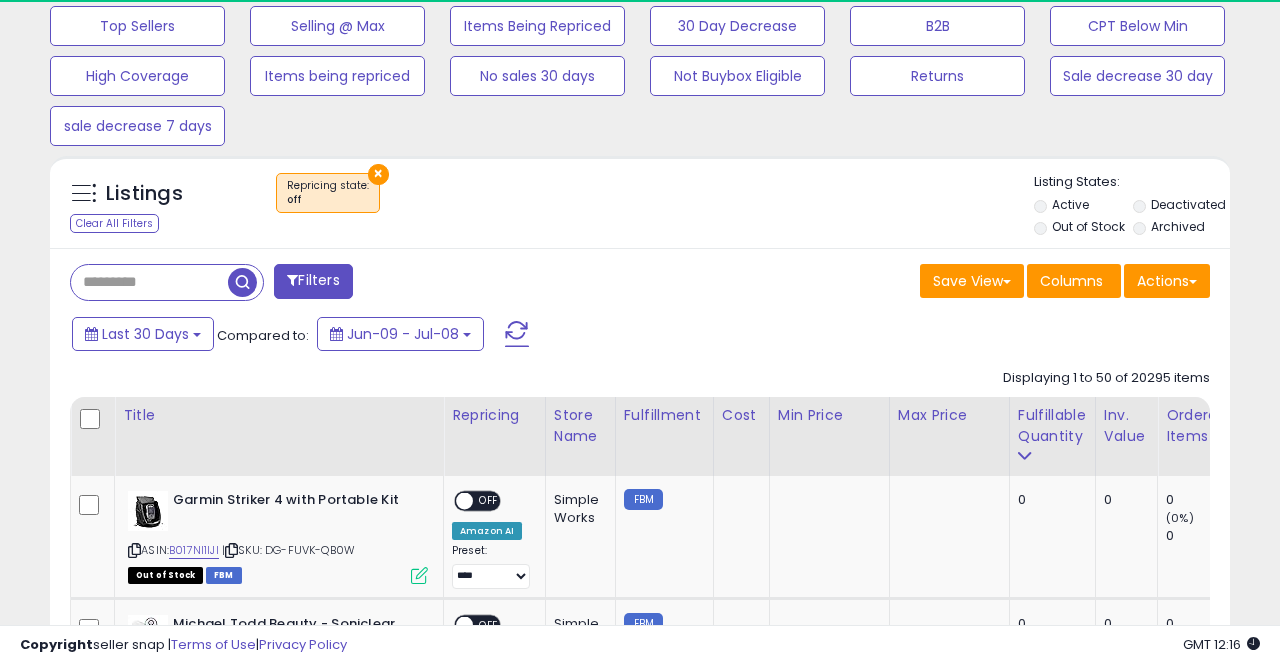 select on "**" 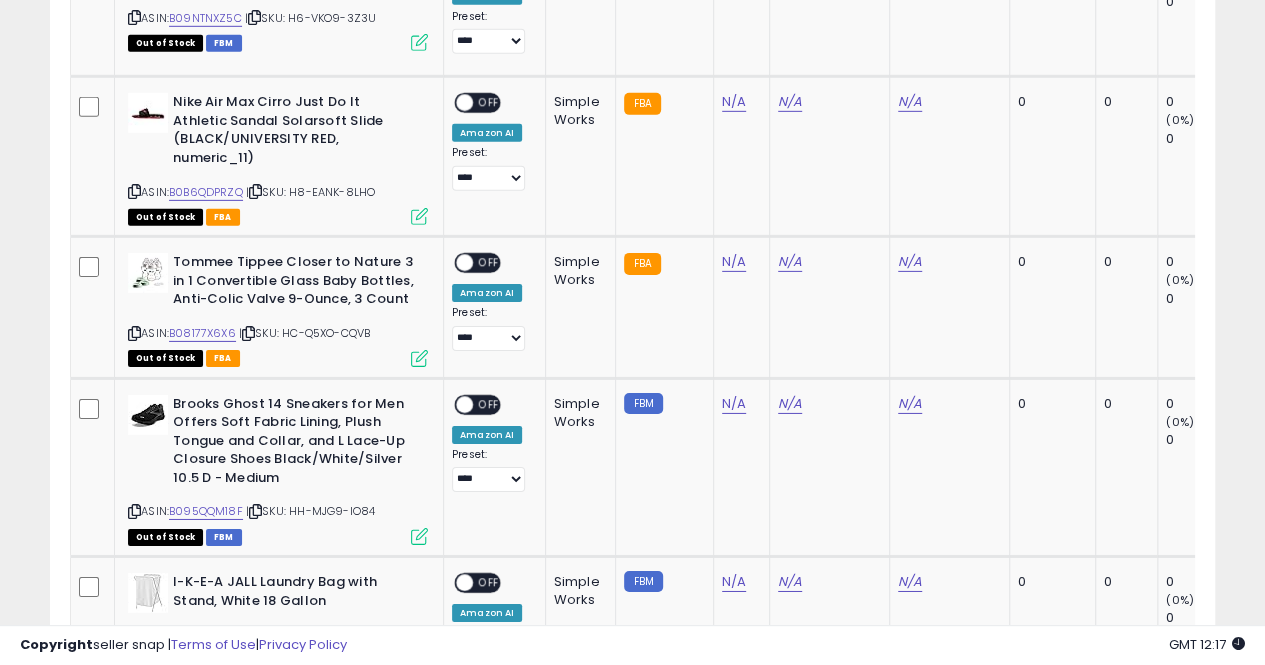 scroll, scrollTop: 2508, scrollLeft: 0, axis: vertical 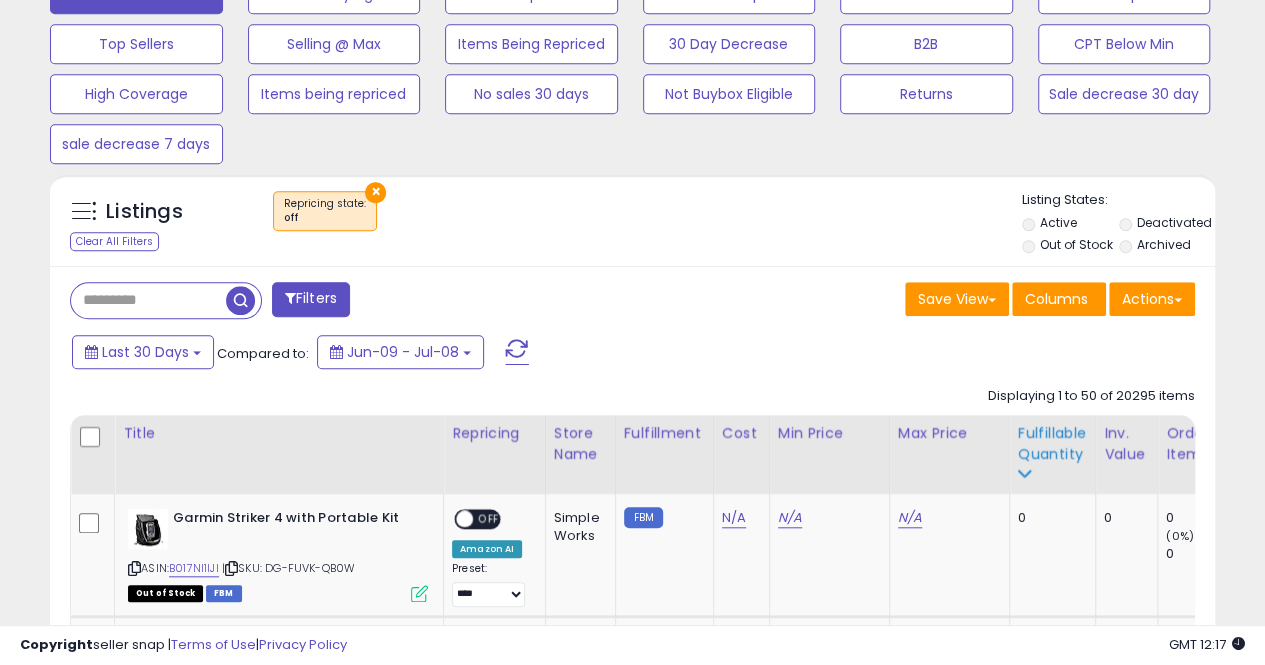click on "Fulfillable Quantity" at bounding box center [1052, 444] 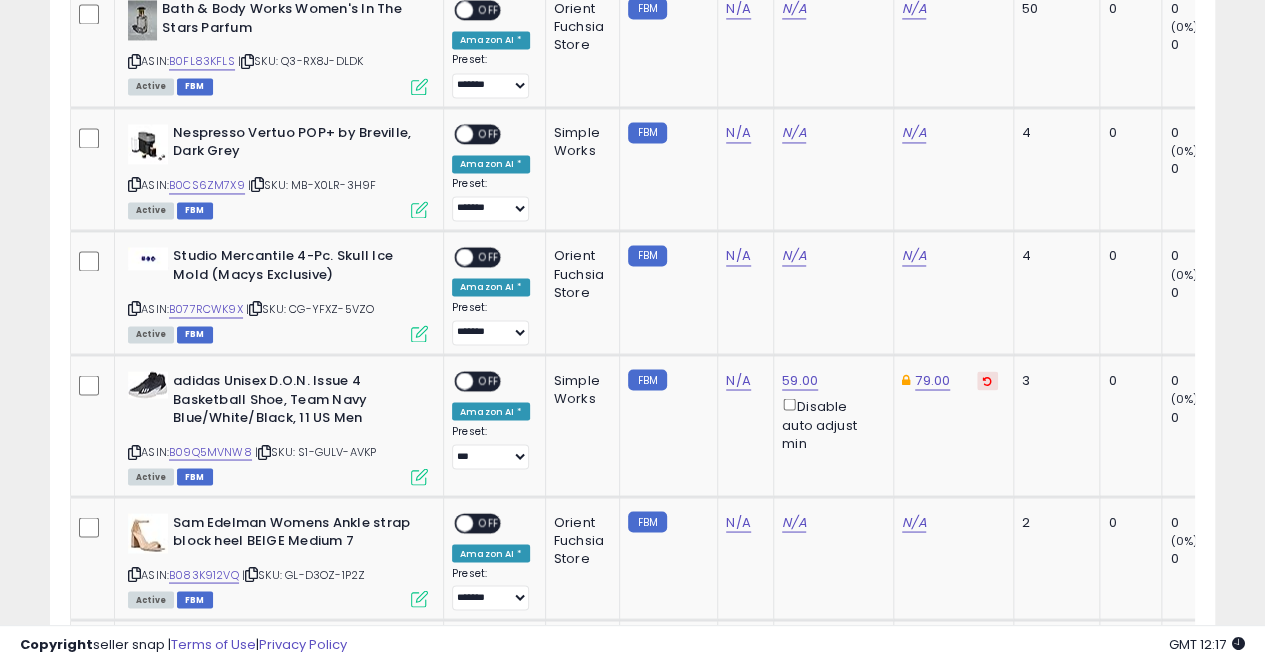 scroll, scrollTop: 1408, scrollLeft: 0, axis: vertical 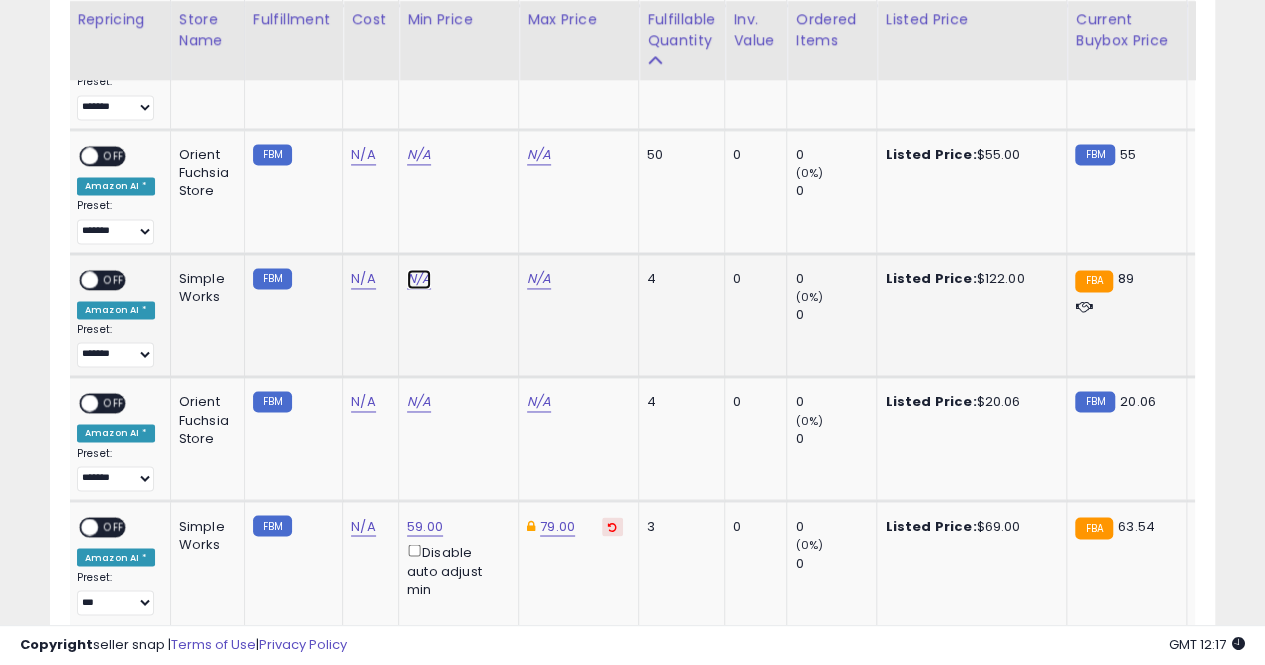 click on "N/A" at bounding box center (419, -234) 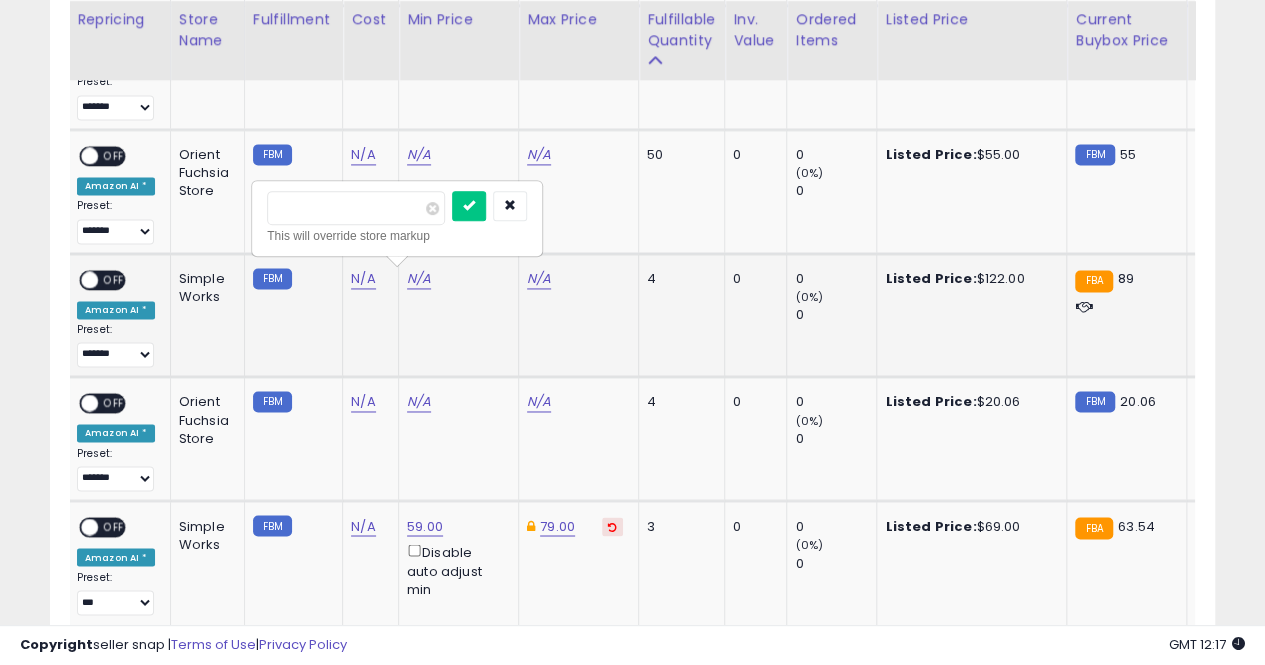type on "***" 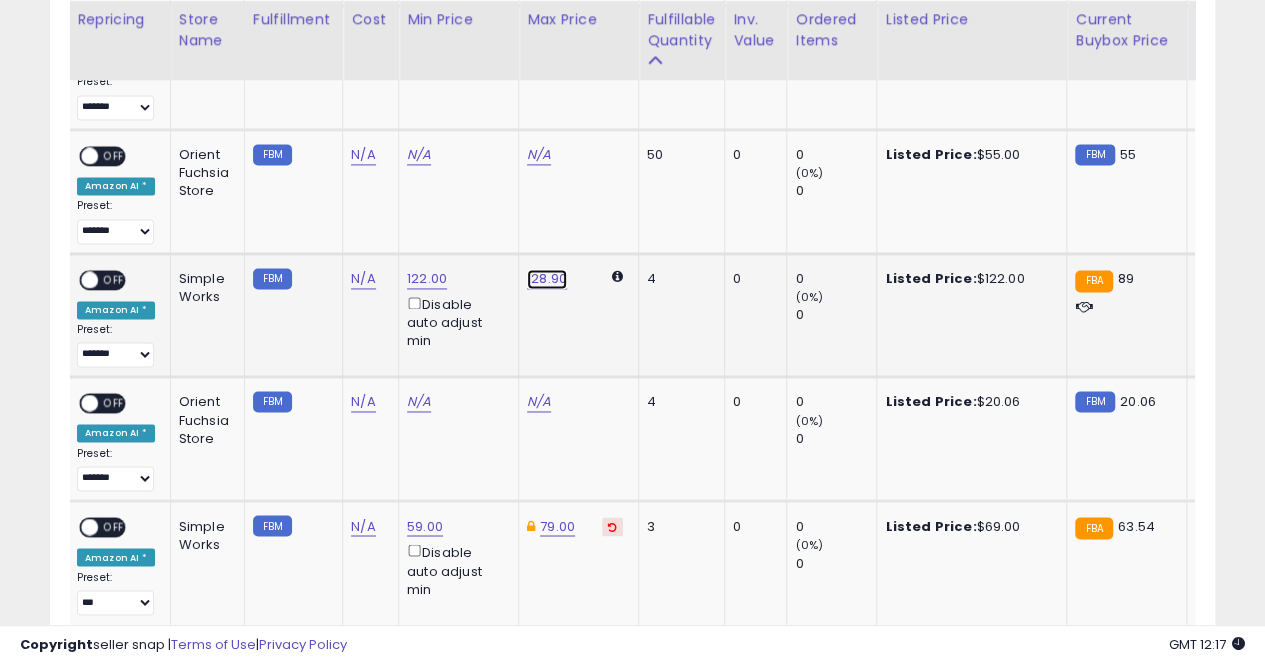 click on "128.90" at bounding box center [539, -234] 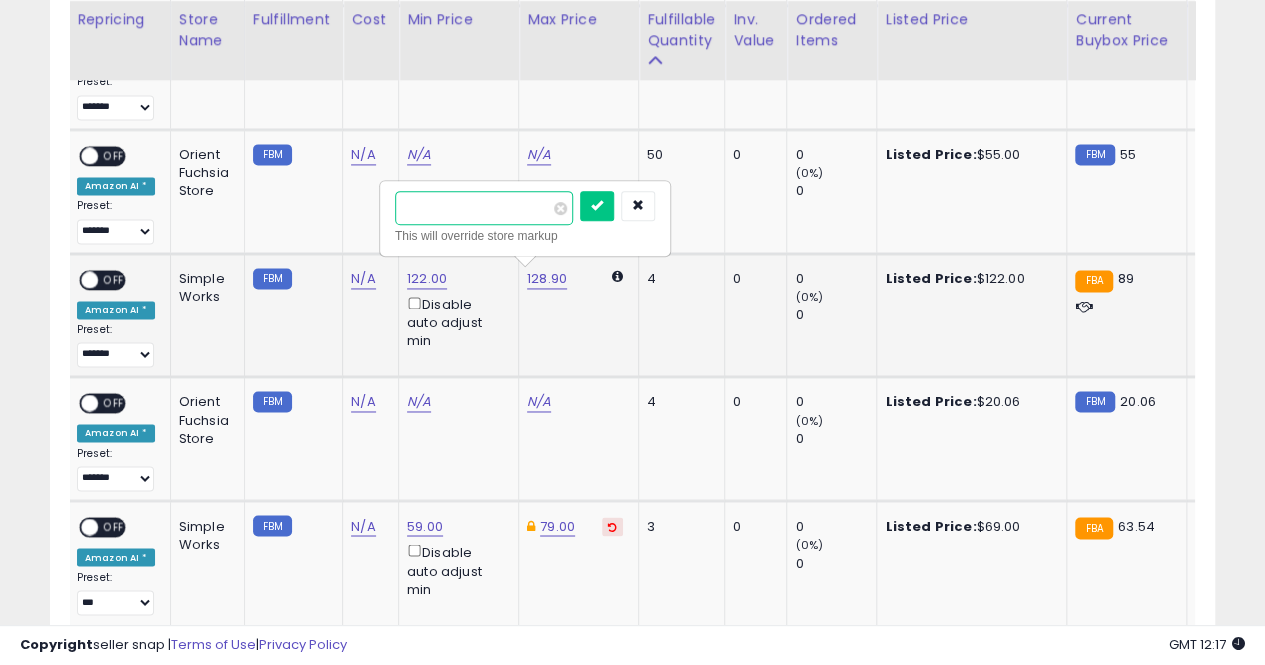 type on "*" 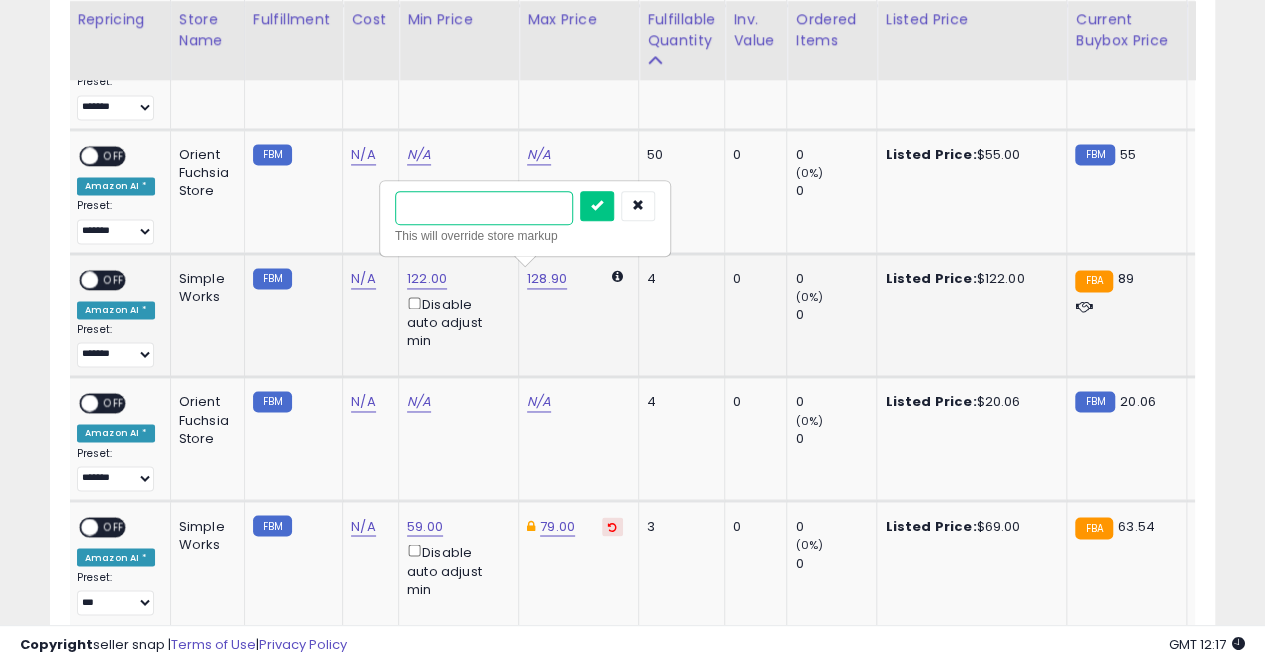 type on "***" 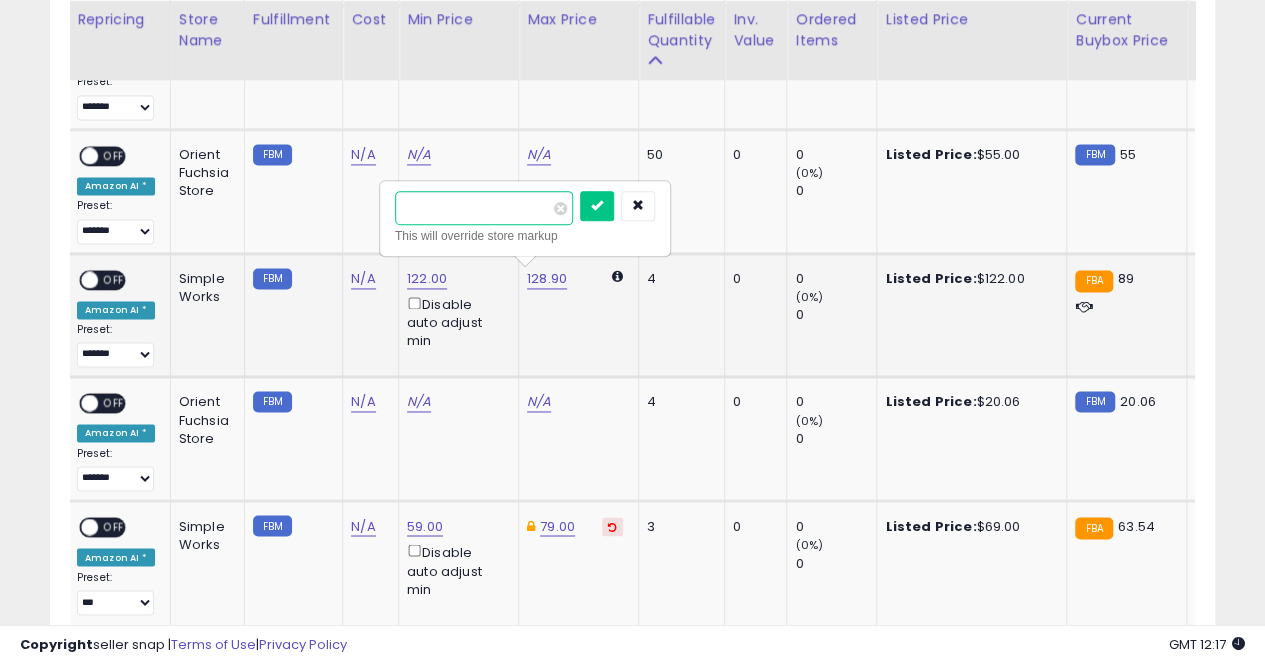 click at bounding box center (597, 206) 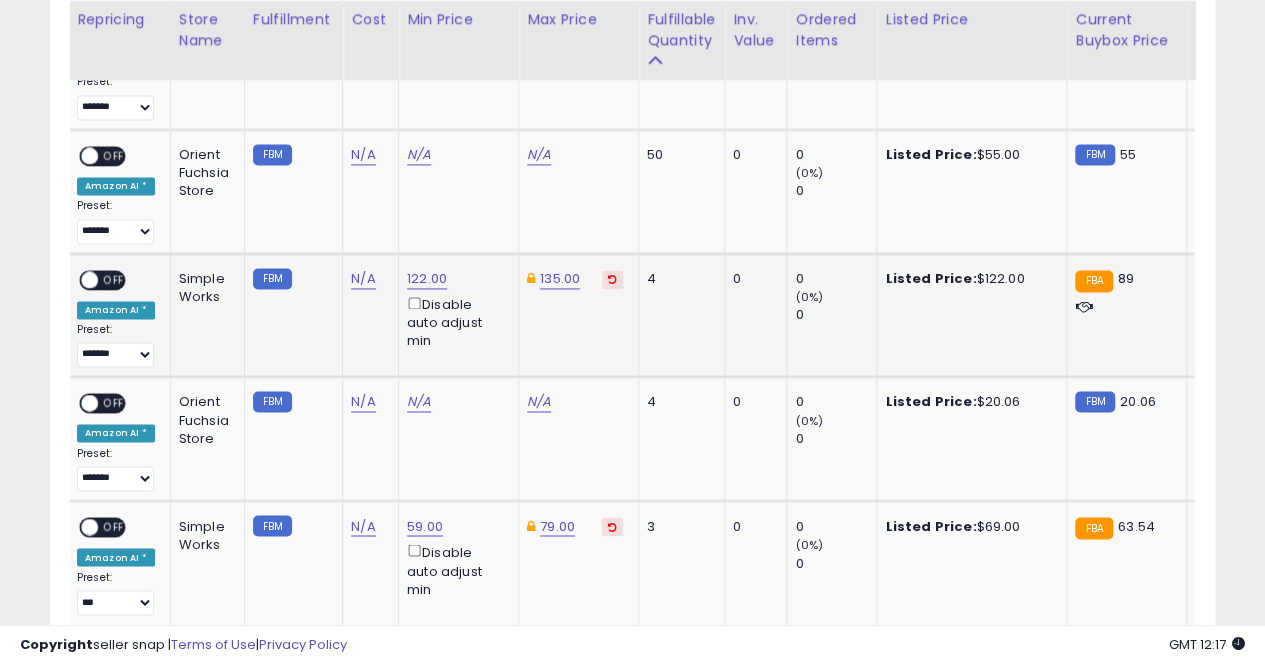scroll, scrollTop: 0, scrollLeft: 0, axis: both 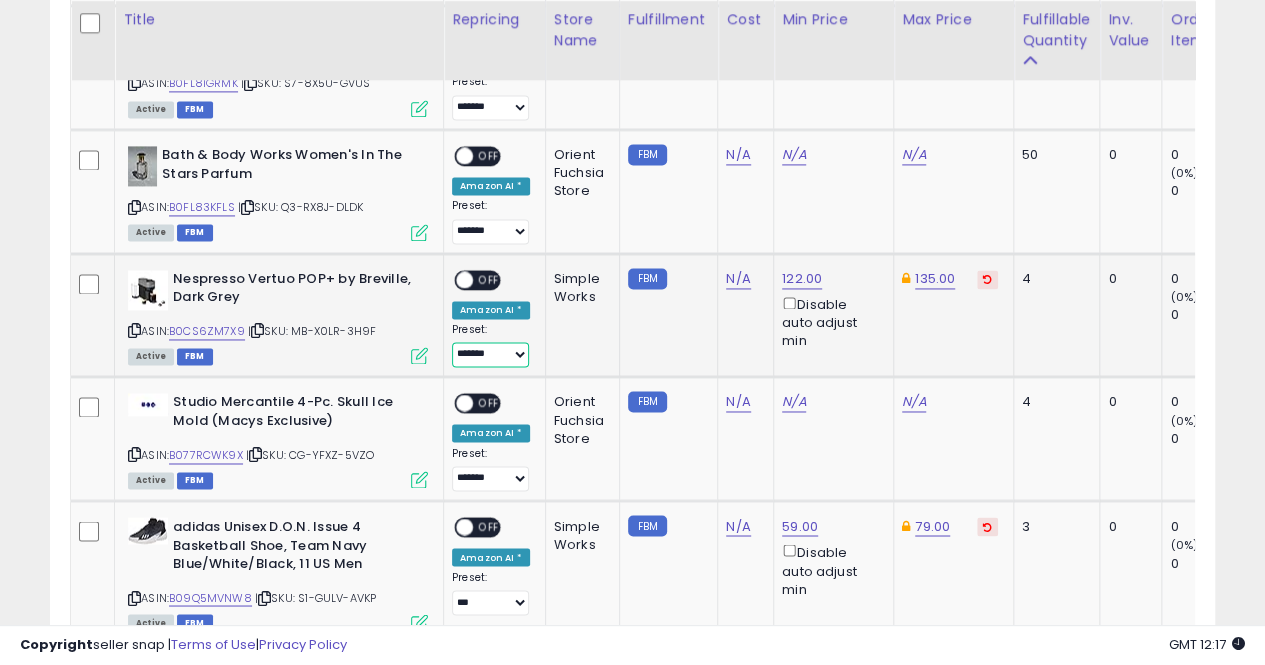 click on "**********" at bounding box center [490, 354] 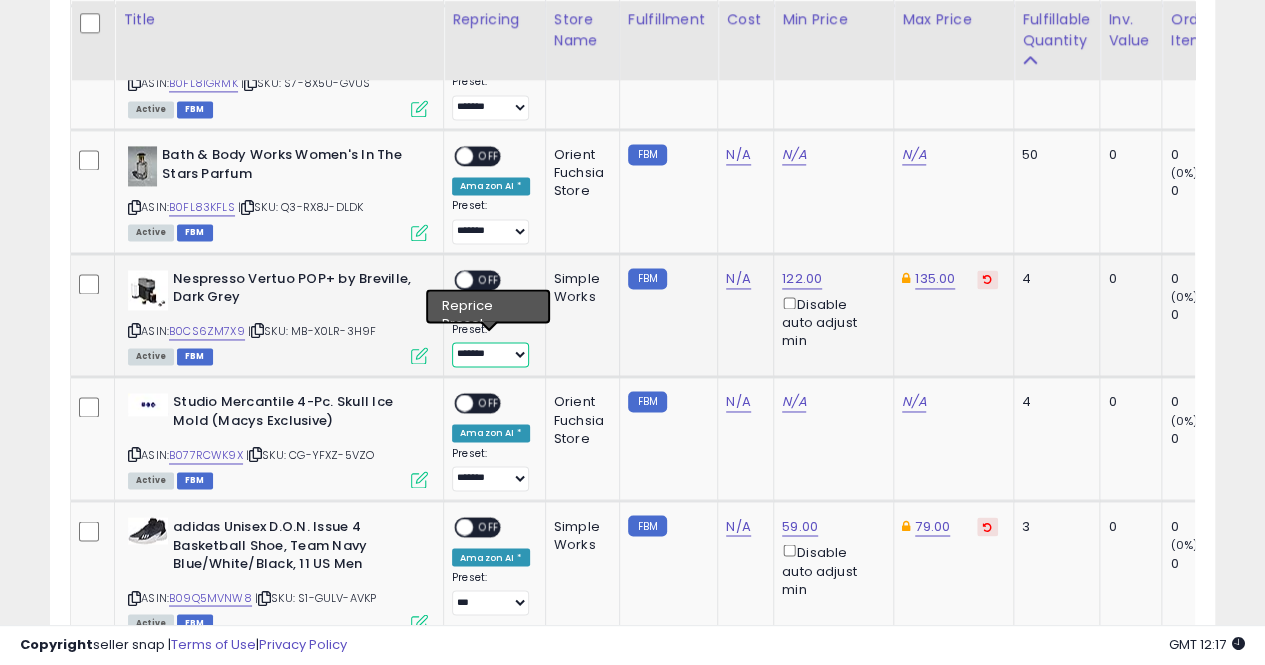 select on "***" 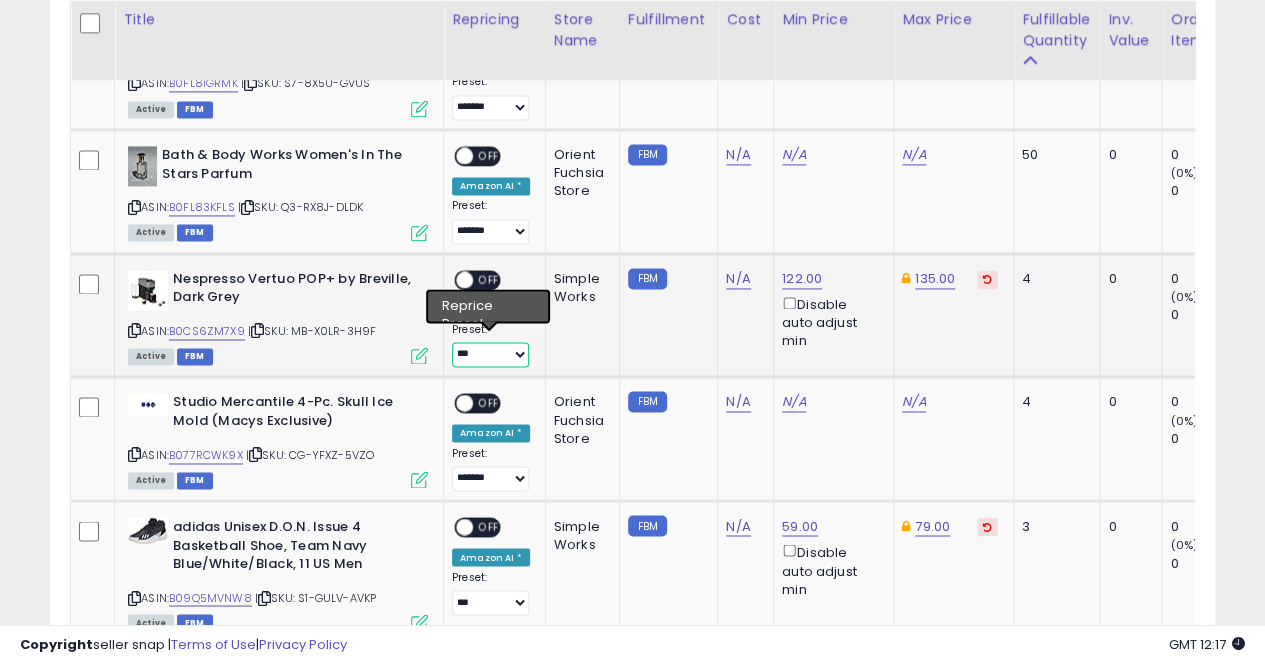 click on "**********" at bounding box center (490, 354) 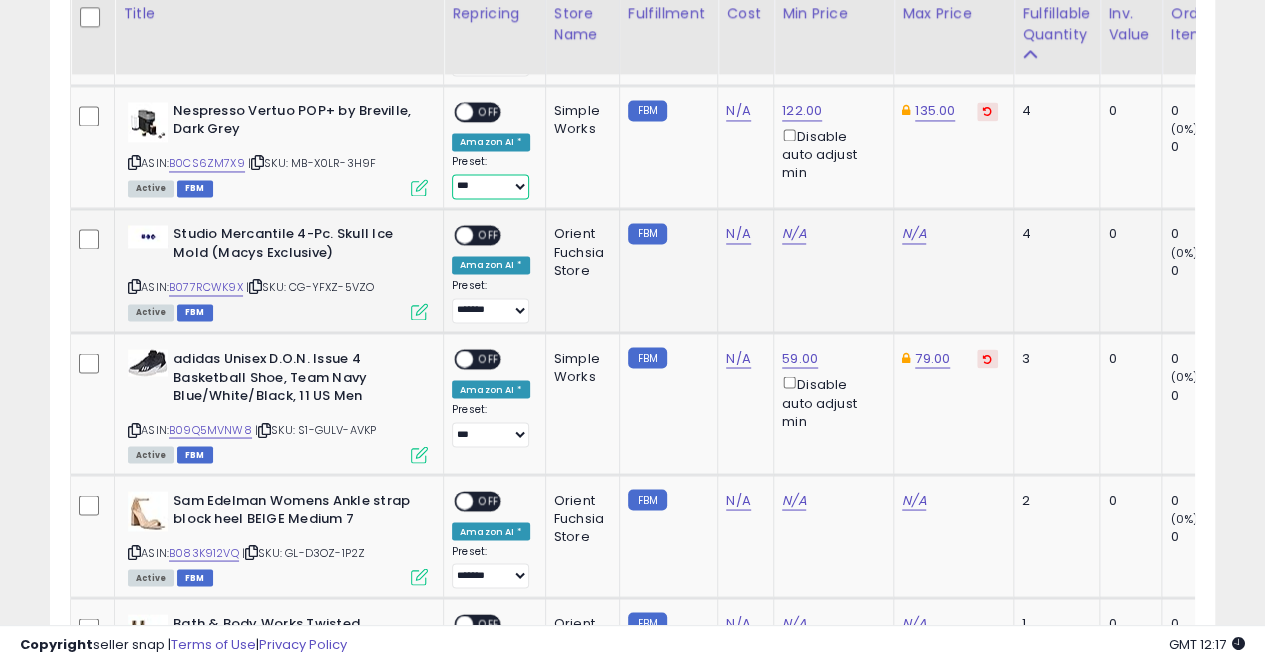 scroll, scrollTop: 1578, scrollLeft: 0, axis: vertical 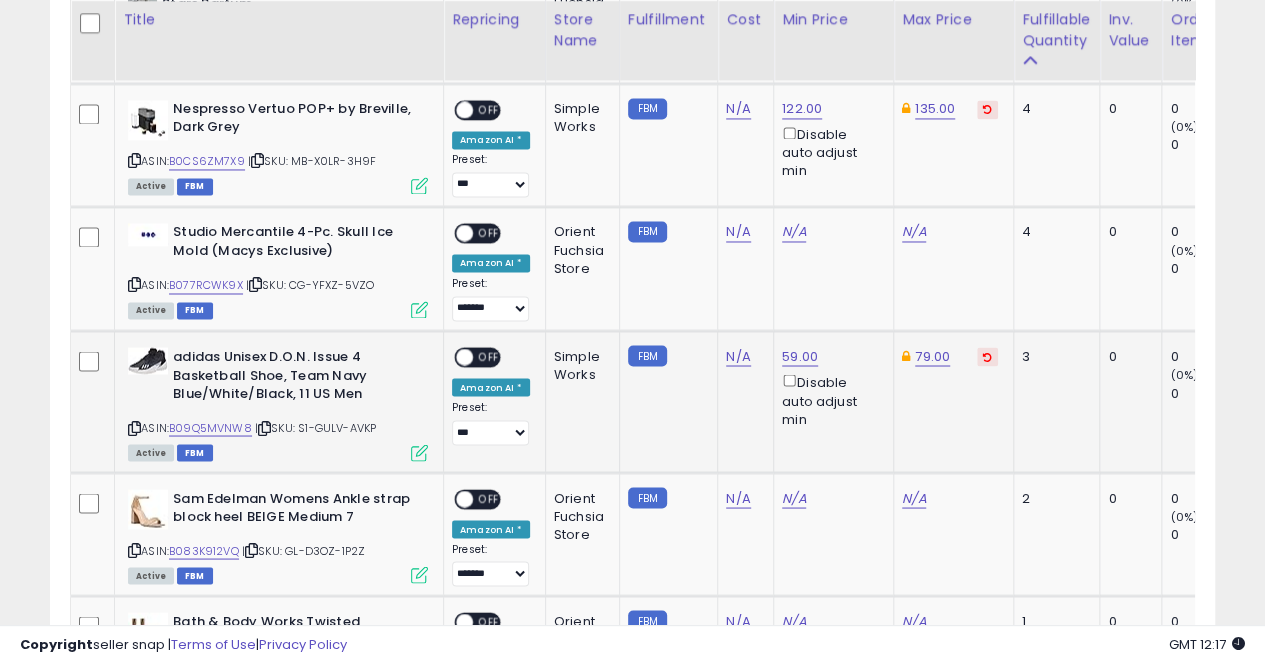 click on "OFF" at bounding box center [489, 357] 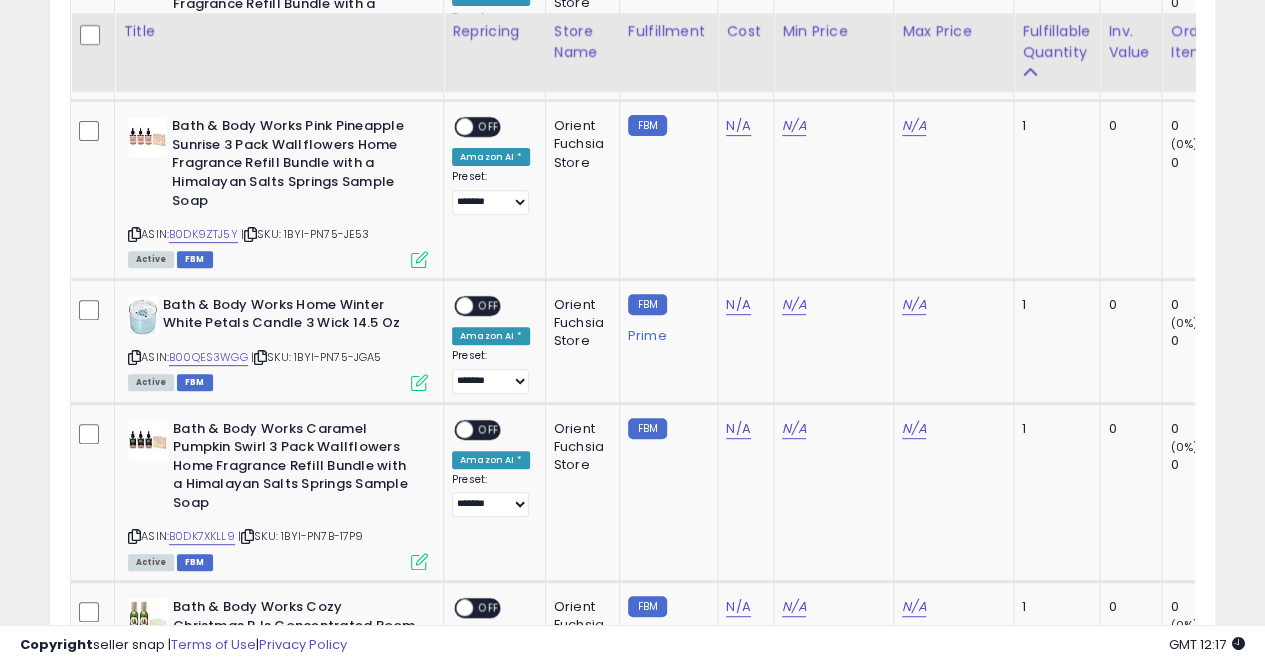 scroll, scrollTop: 4114, scrollLeft: 0, axis: vertical 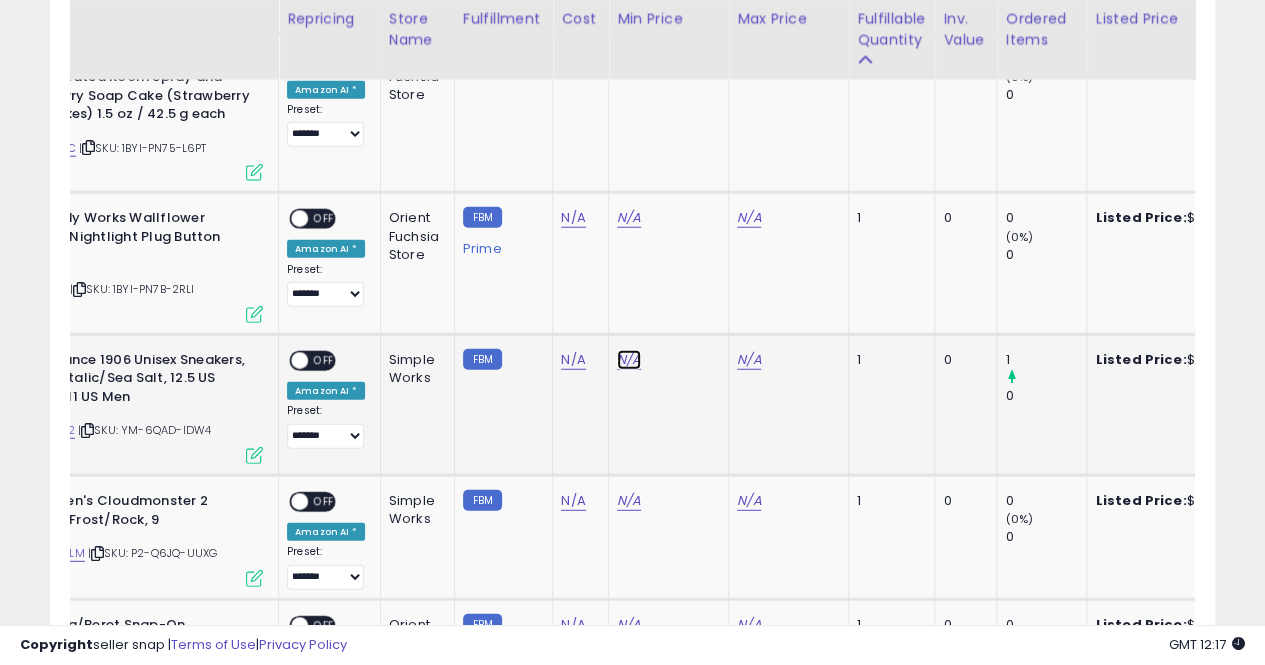 click on "N/A" at bounding box center (629, -5122) 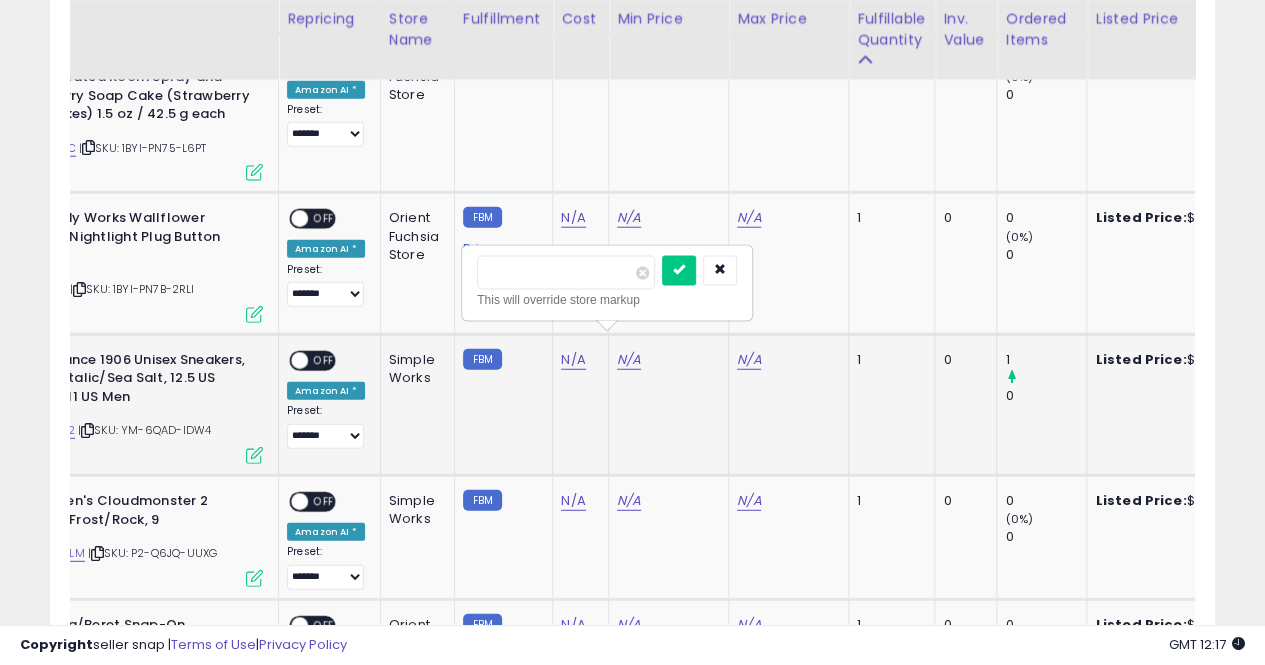 type on "**" 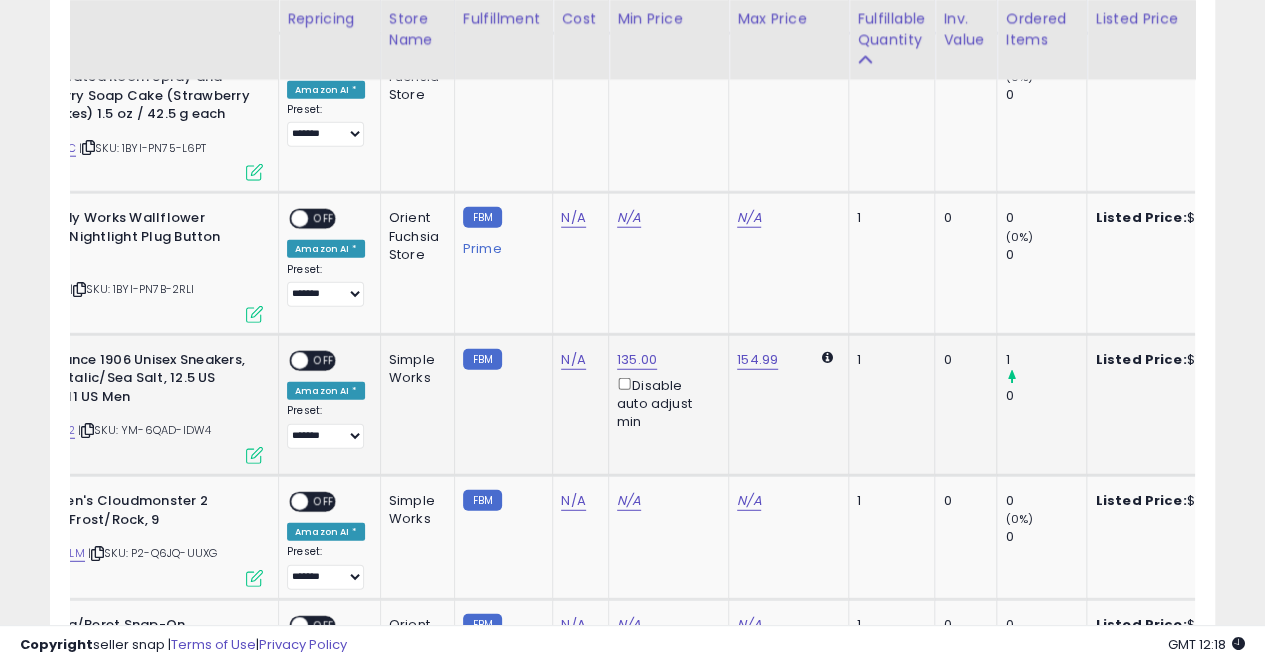 click on "OFF" at bounding box center [324, 360] 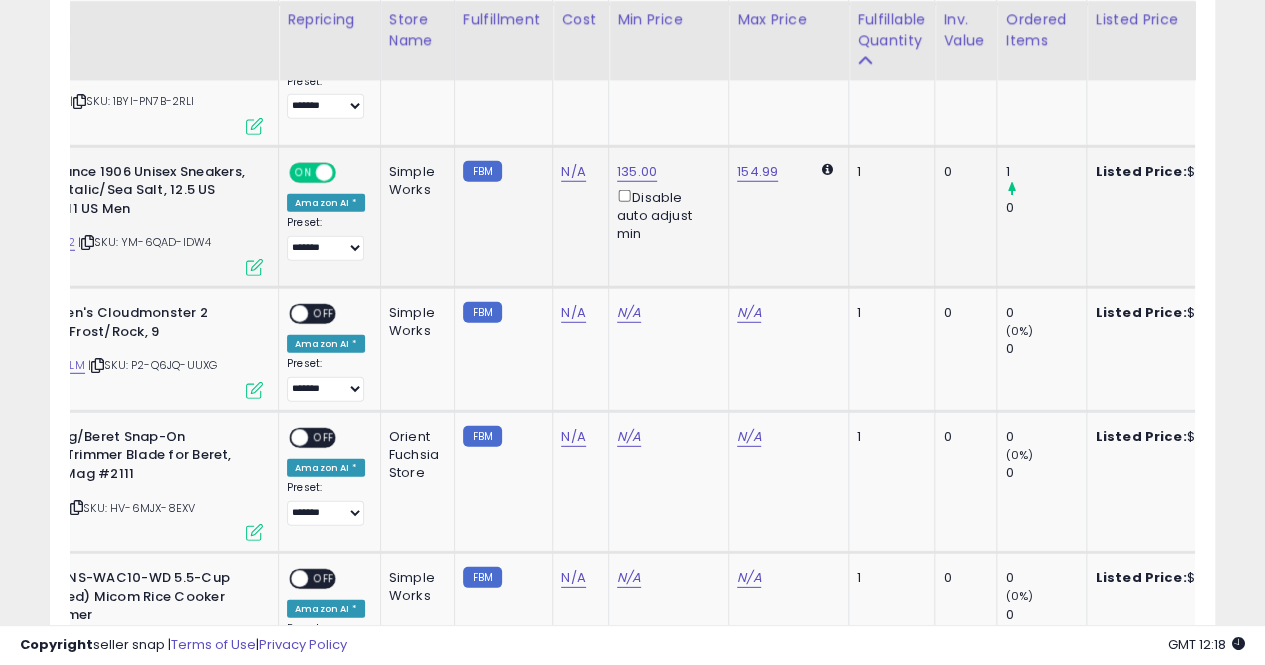 scroll, scrollTop: 6486, scrollLeft: 0, axis: vertical 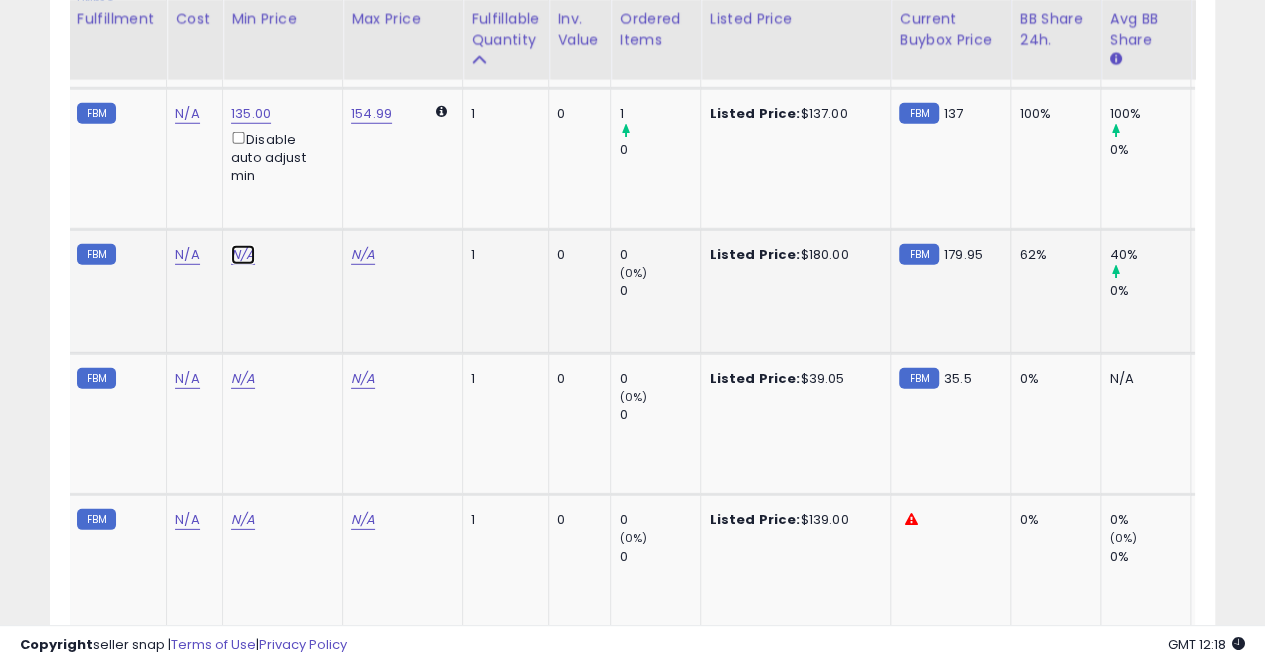 click on "N/A" at bounding box center [243, -5368] 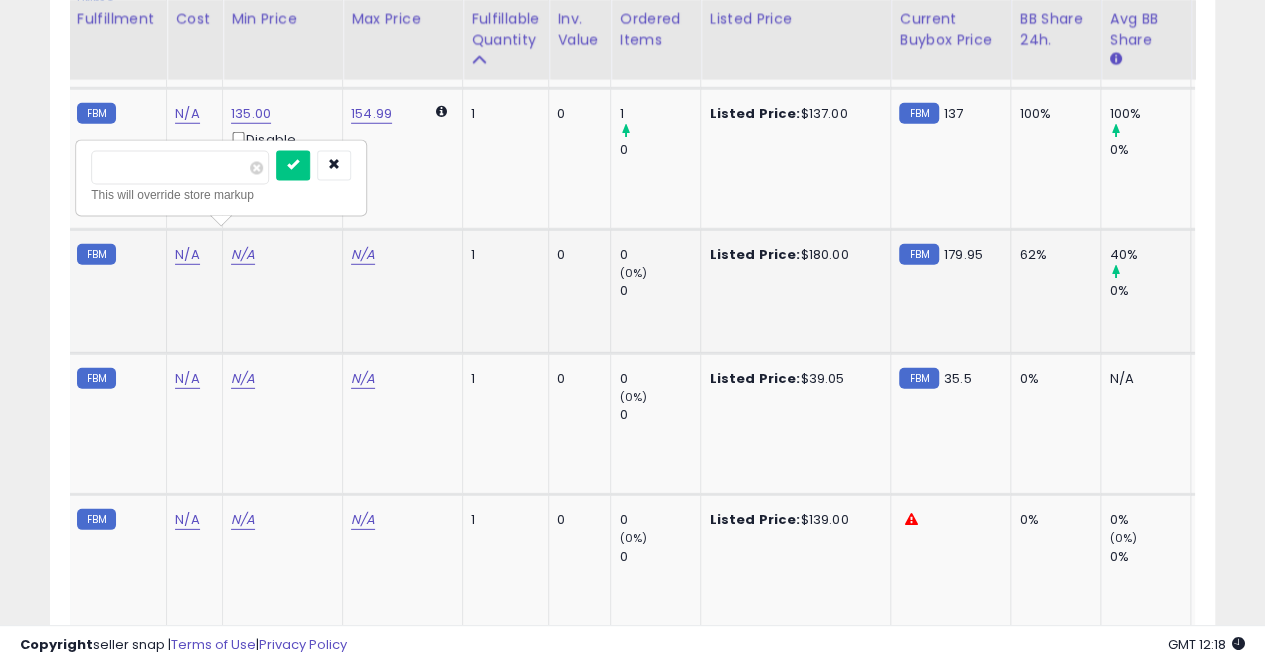 type on "**" 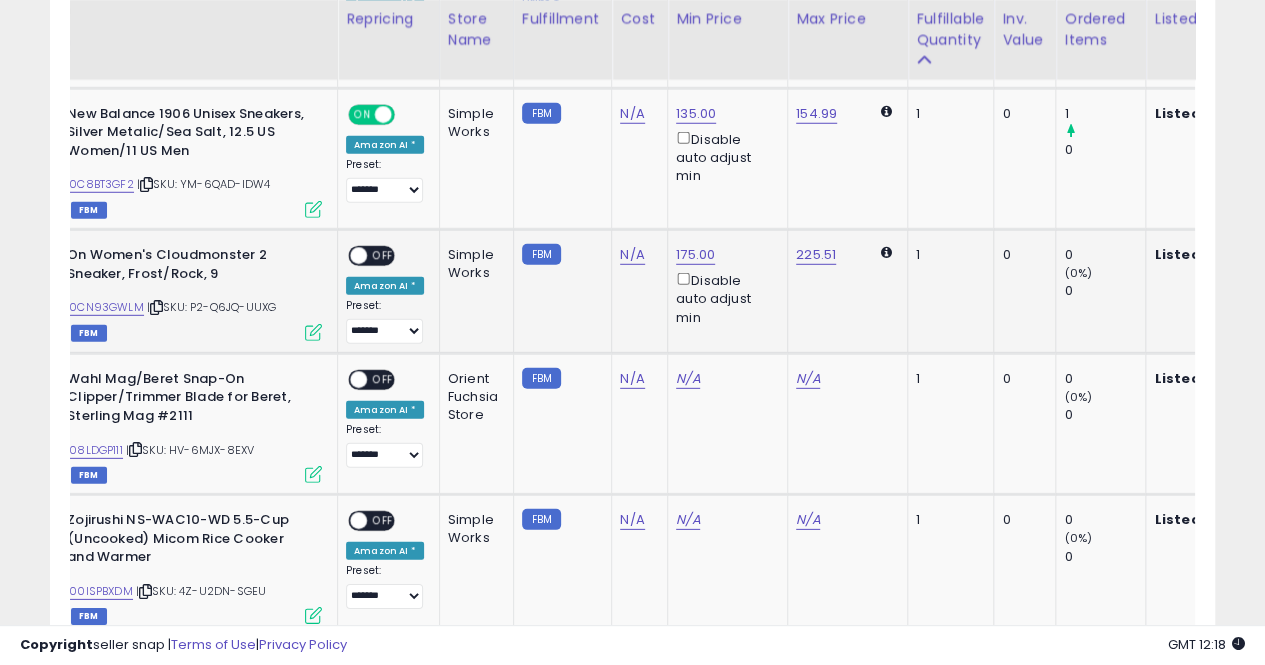 click on "OFF" at bounding box center [383, 256] 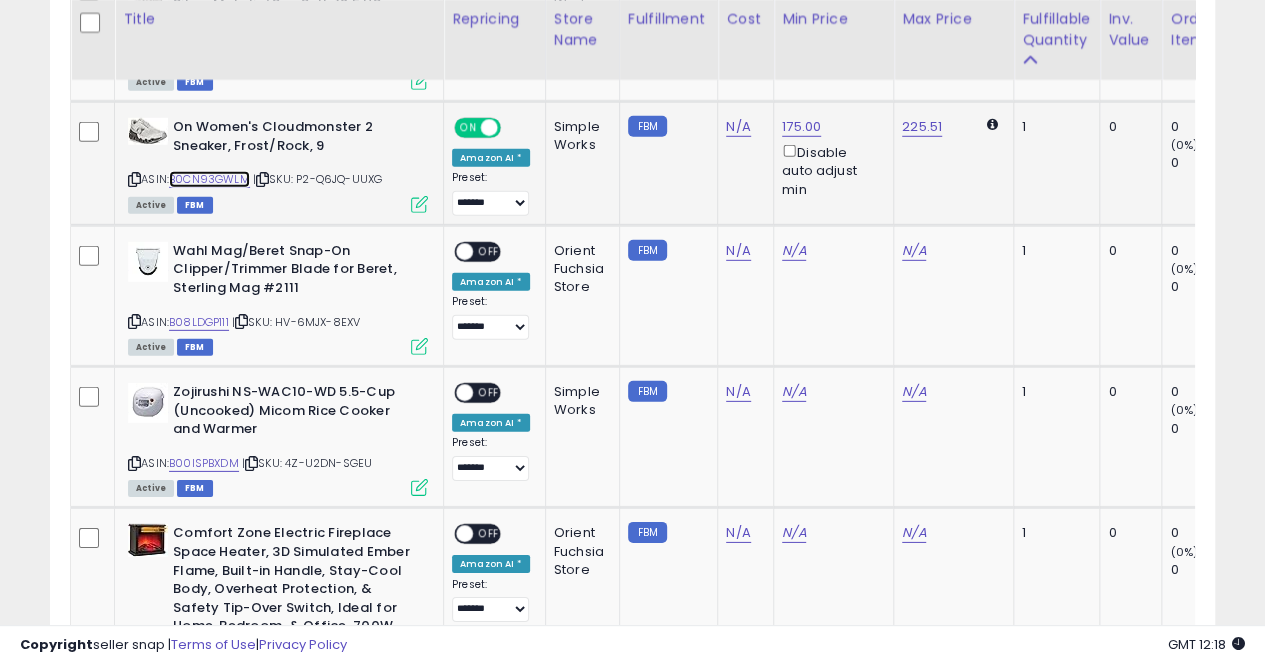 click on "B0CN93GWLM" at bounding box center [209, 179] 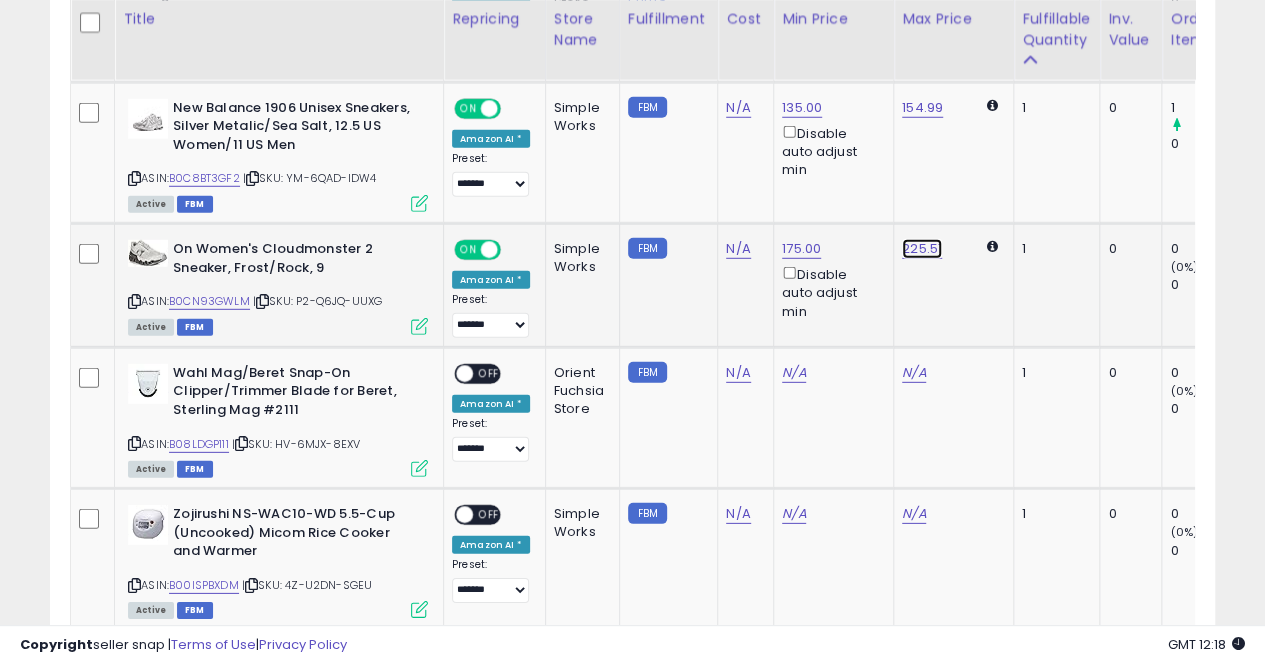 click on "225.51" at bounding box center [914, -5374] 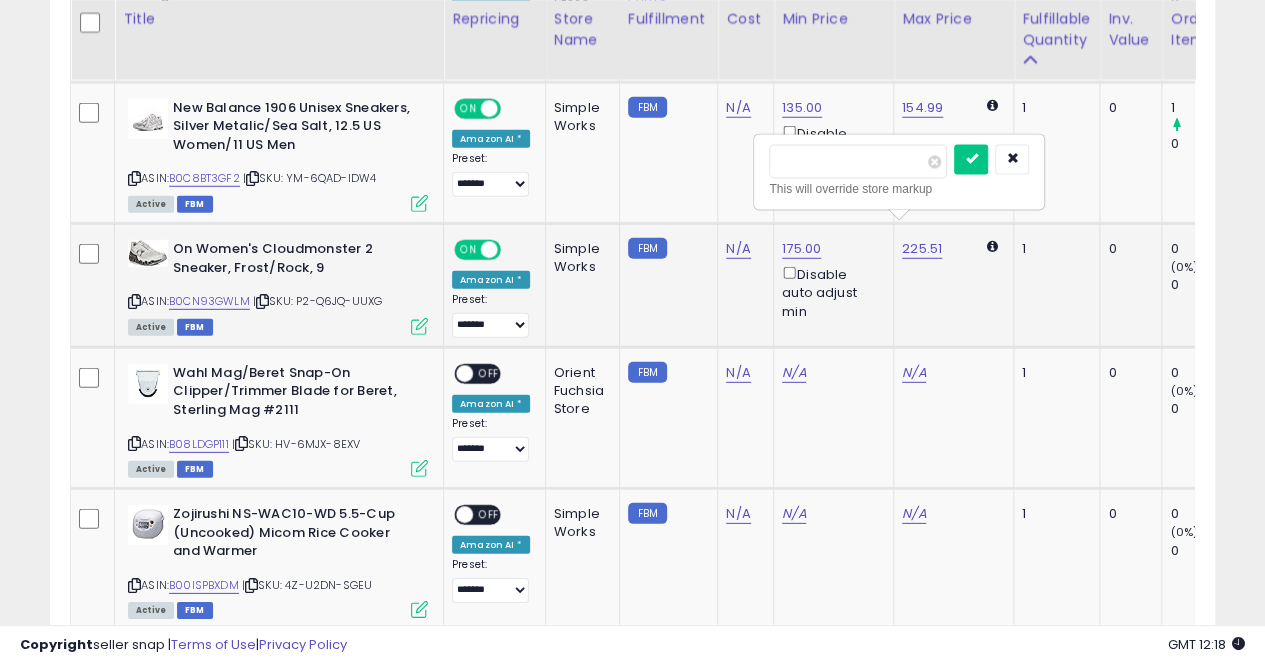 type on "*" 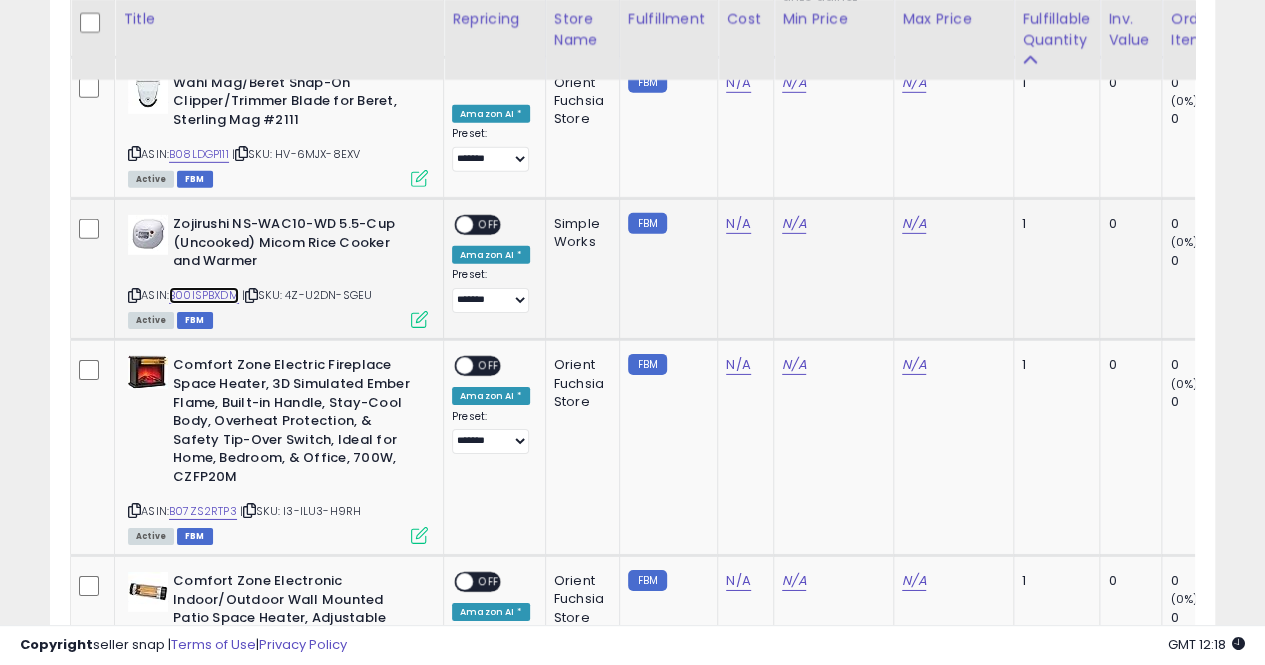 click on "B00ISPBXDM" at bounding box center [204, 295] 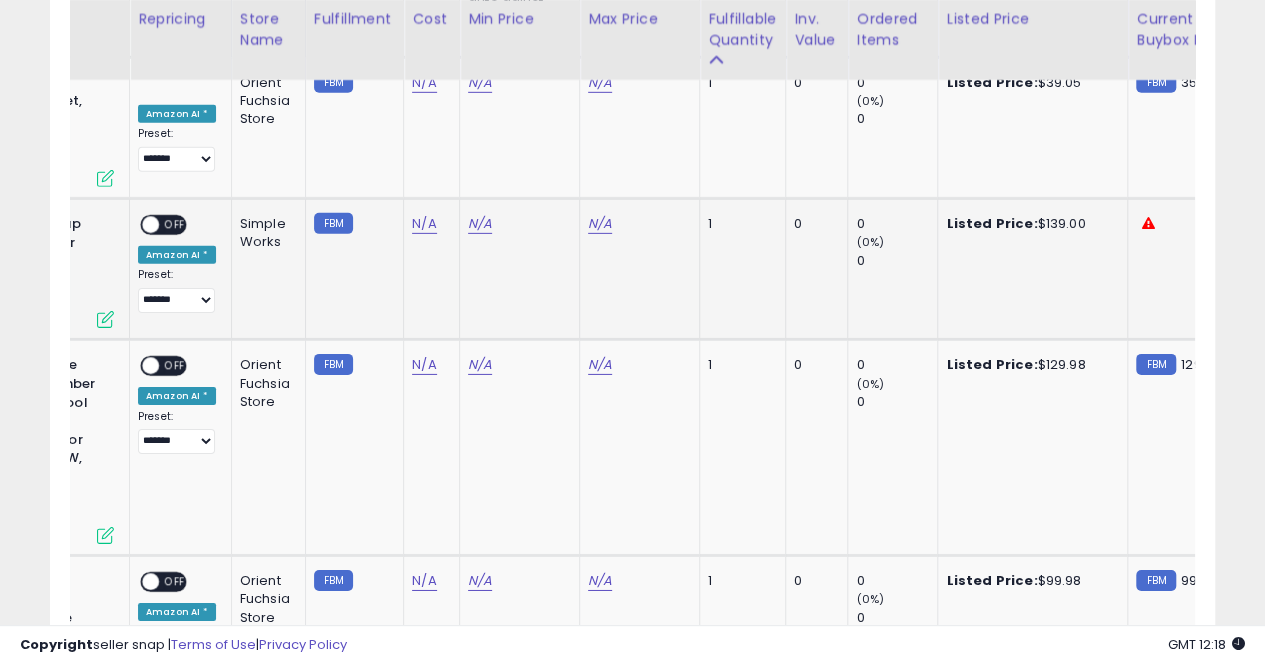 click on "N/A" 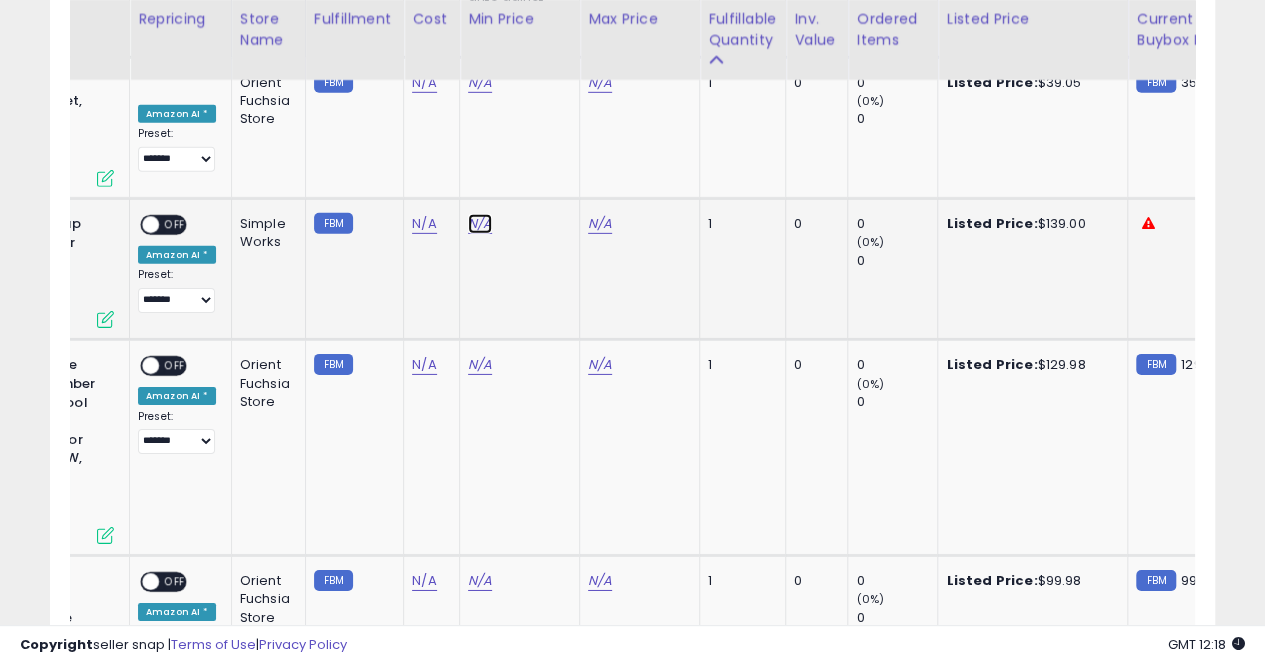 click on "N/A" at bounding box center (480, -5664) 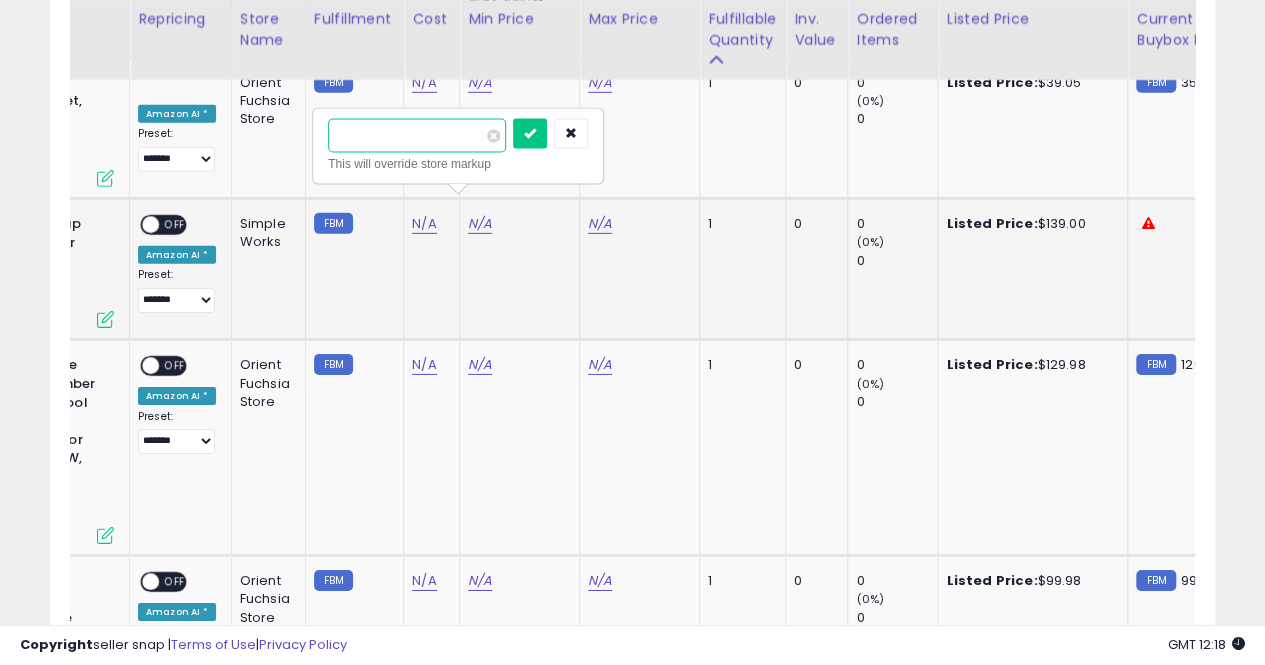 type on "**" 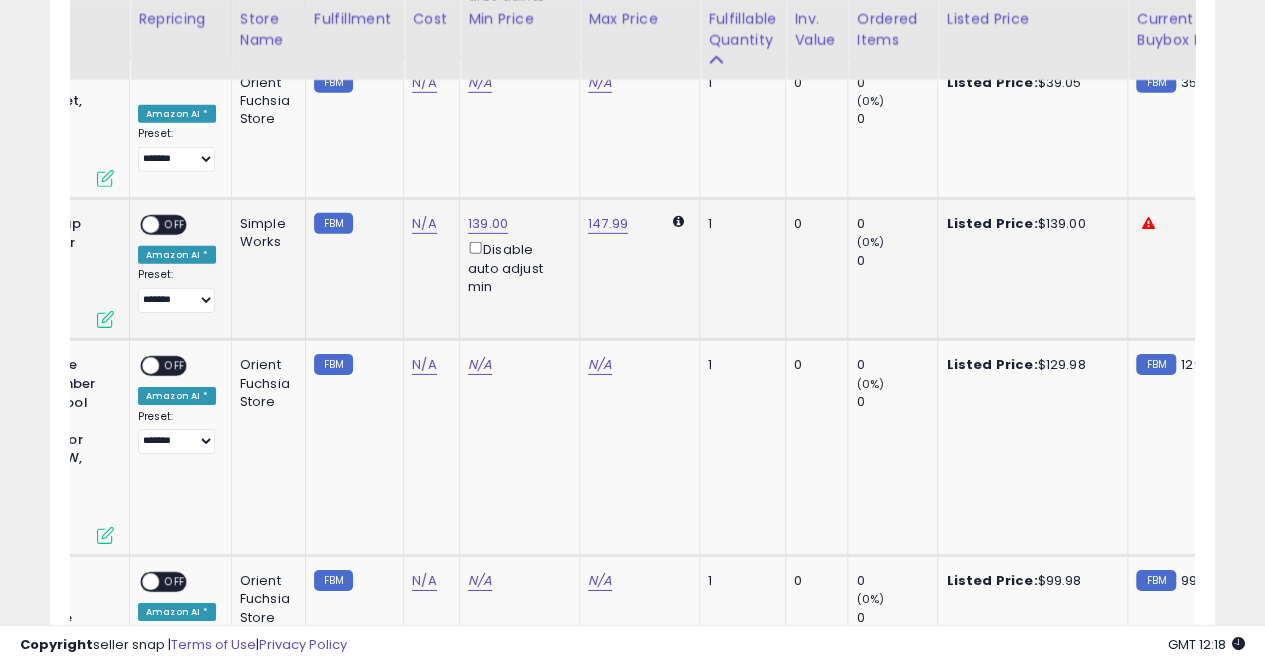click on "OFF" at bounding box center (175, 225) 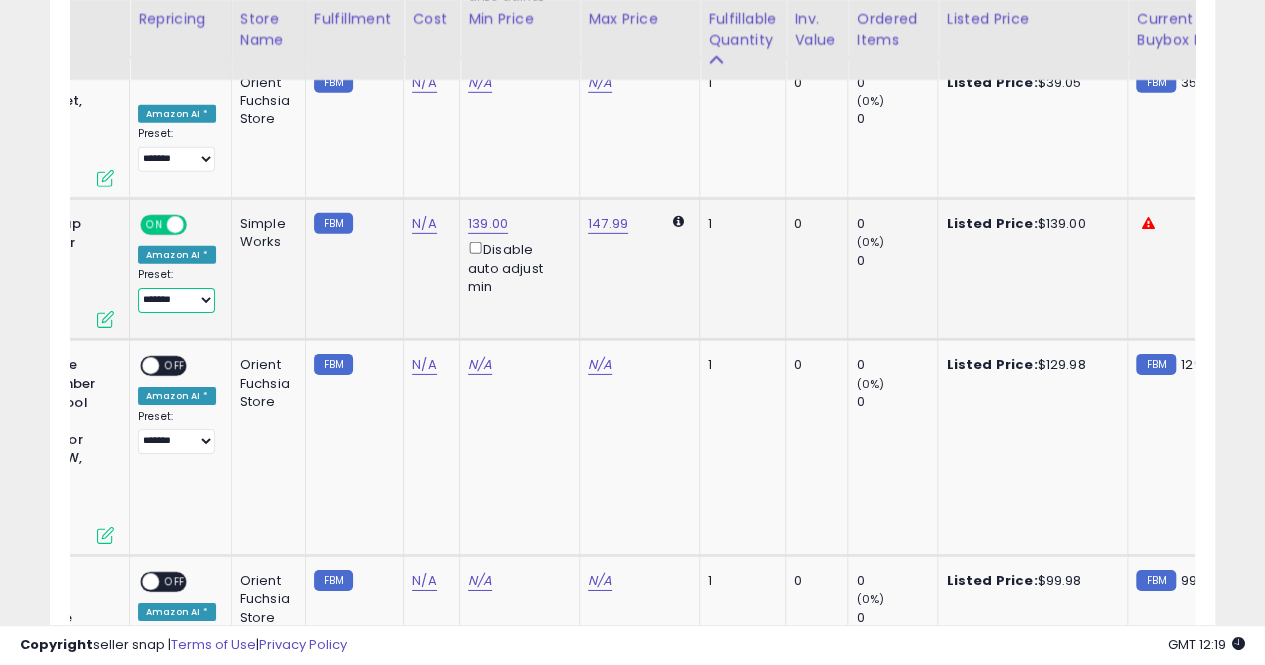 click on "**********" at bounding box center [176, 300] 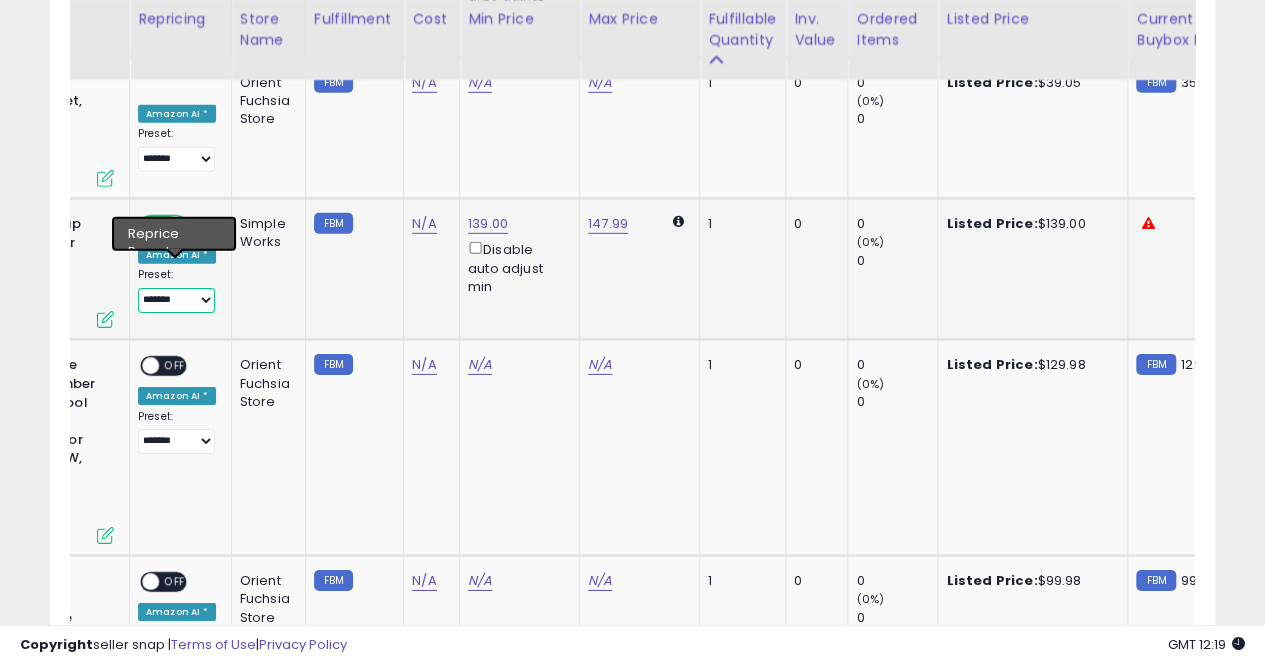 select on "***" 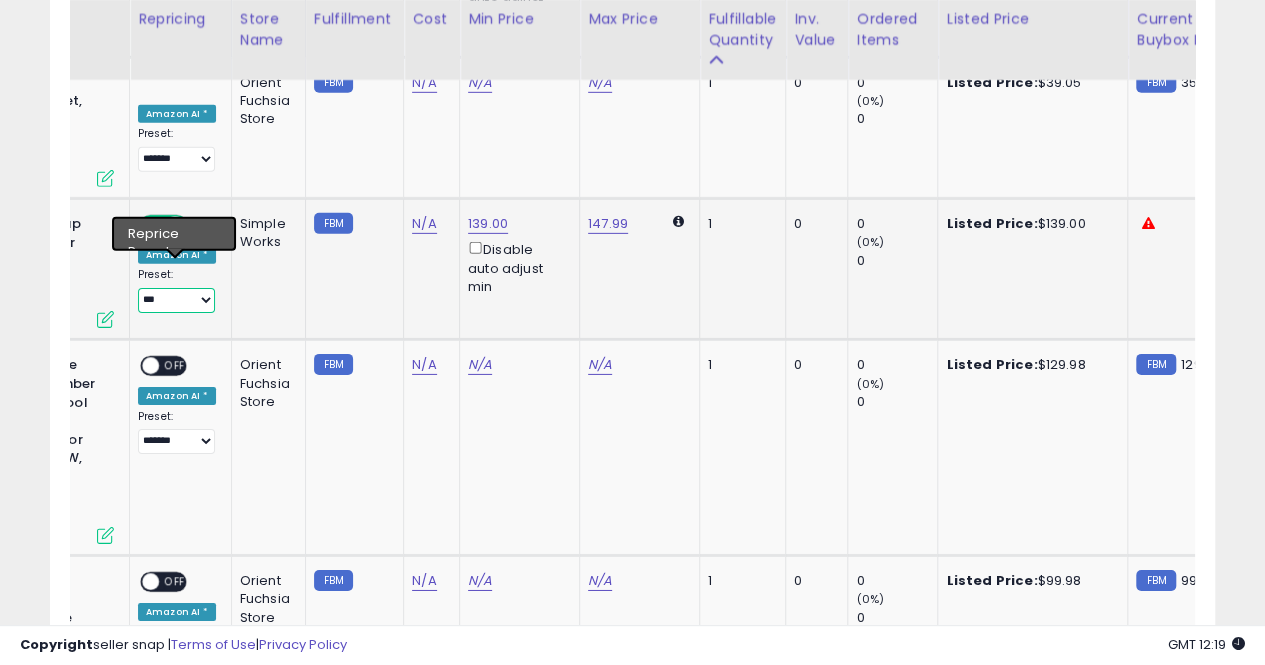 click on "**********" at bounding box center (176, 300) 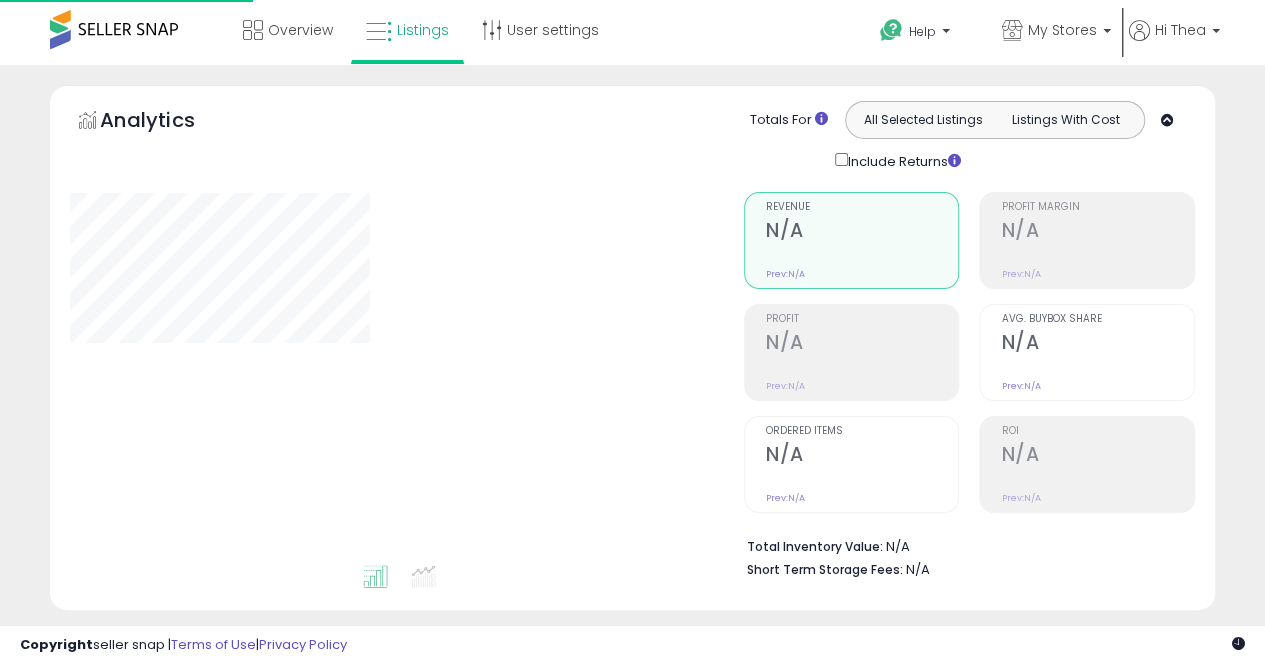 scroll, scrollTop: 674, scrollLeft: 0, axis: vertical 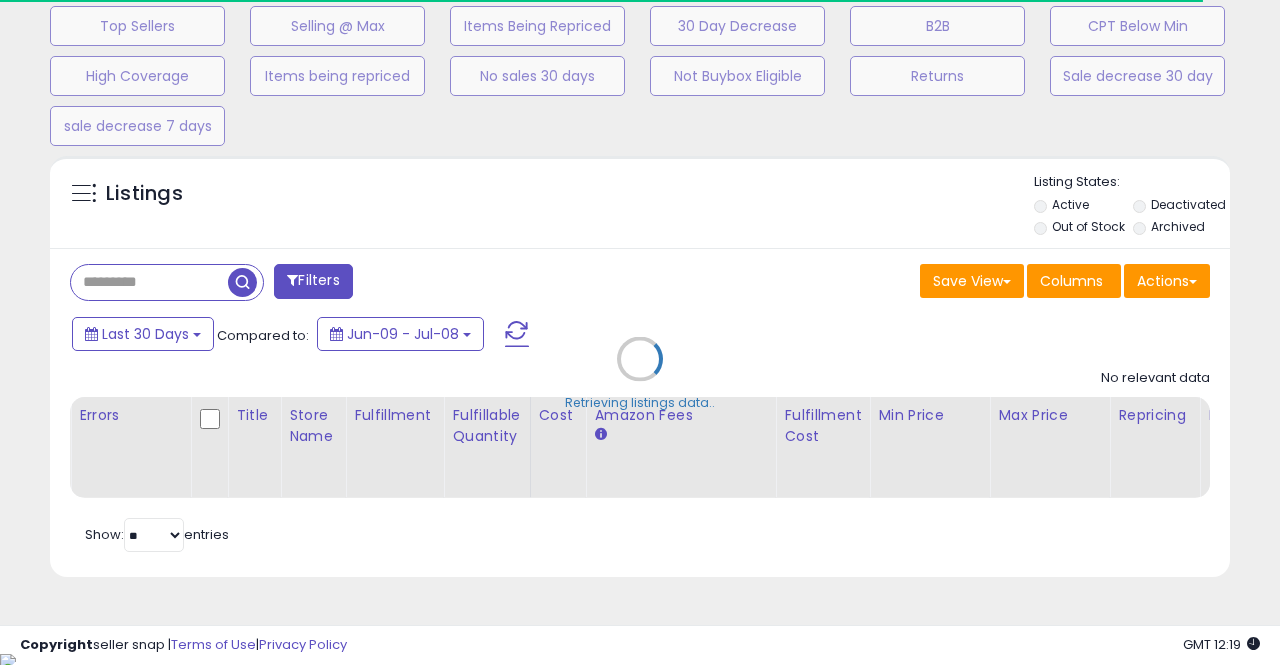 select on "**" 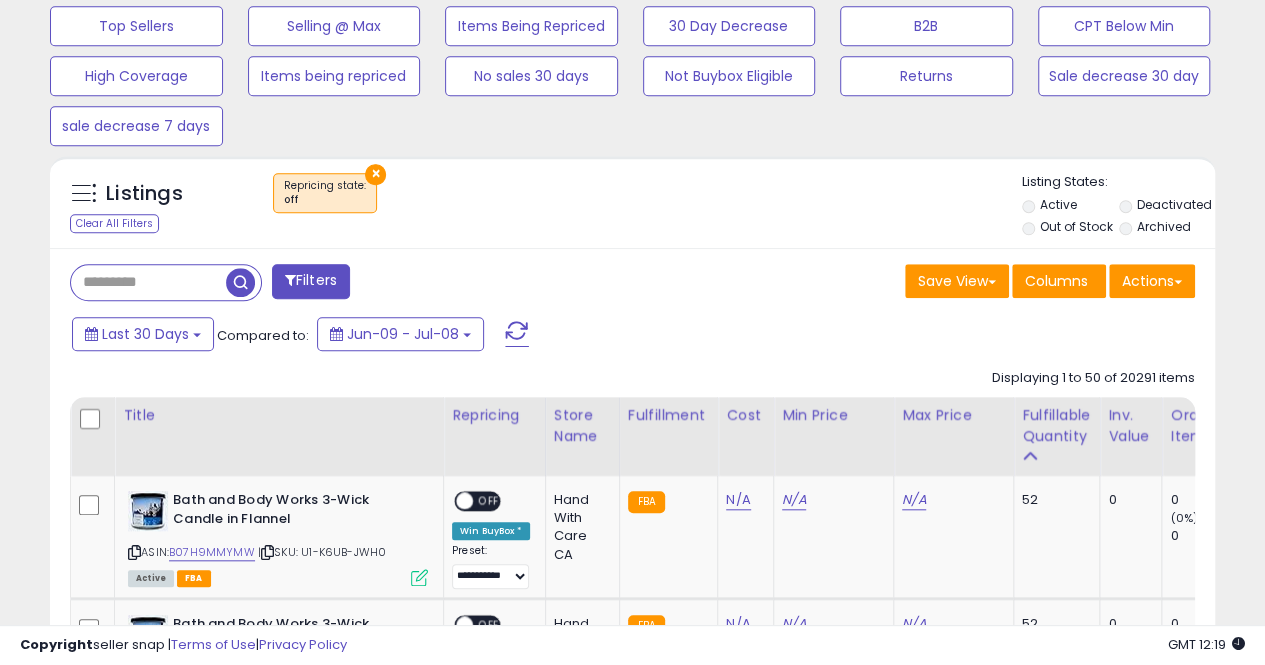 scroll, scrollTop: 999590, scrollLeft: 999326, axis: both 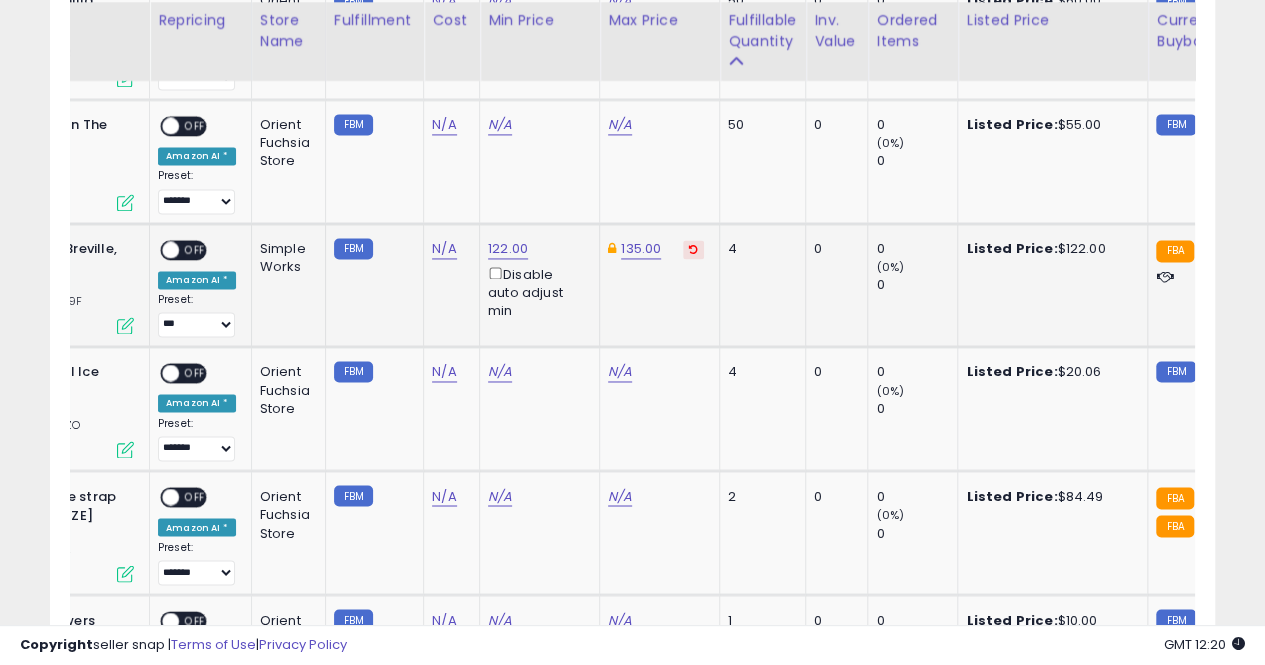 click on "OFF" at bounding box center [195, 249] 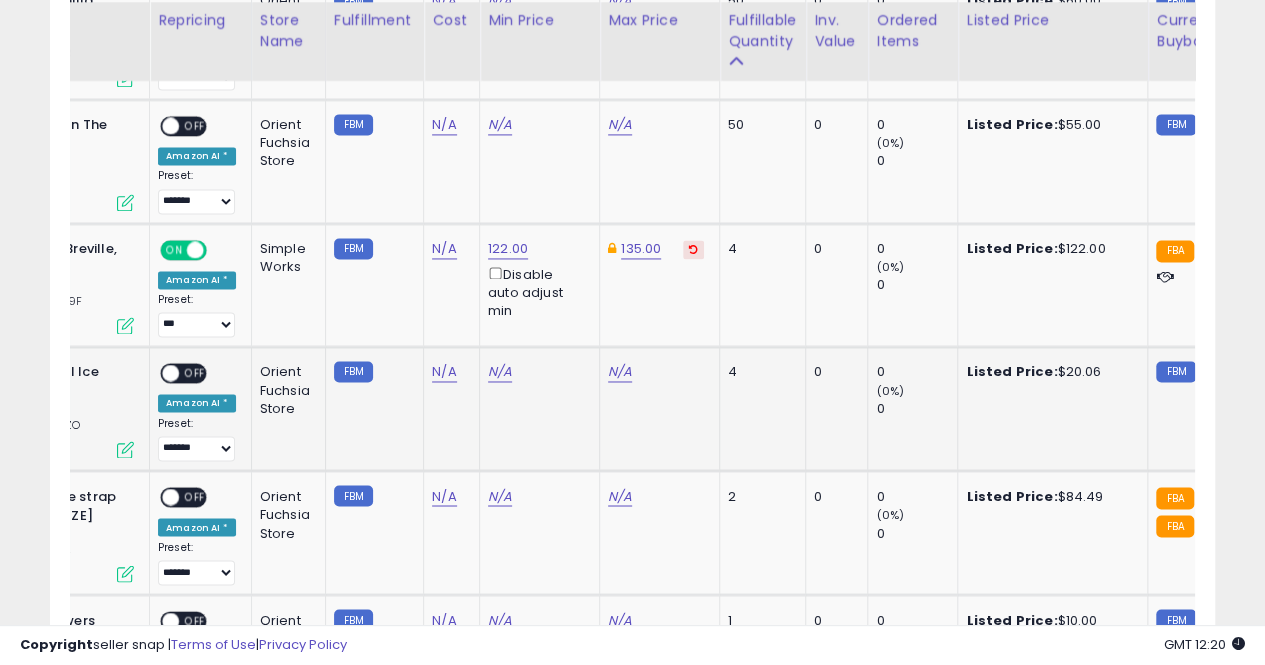 scroll, scrollTop: 1542, scrollLeft: 0, axis: vertical 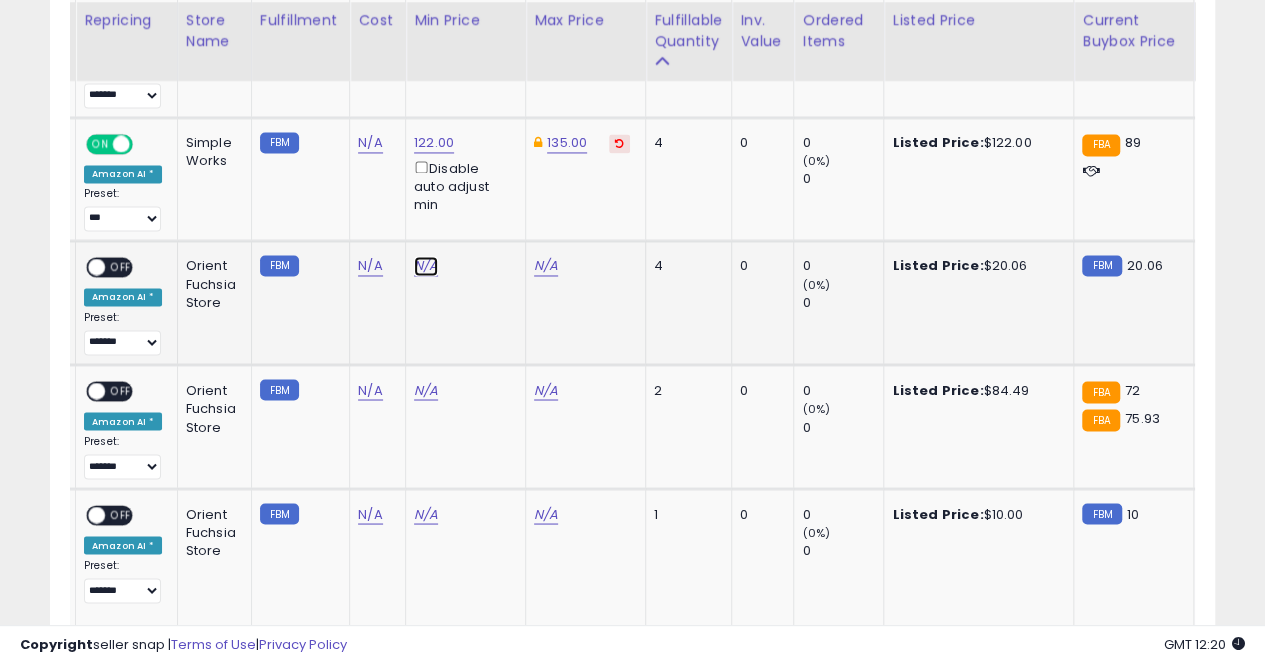 click on "N/A" at bounding box center (426, -370) 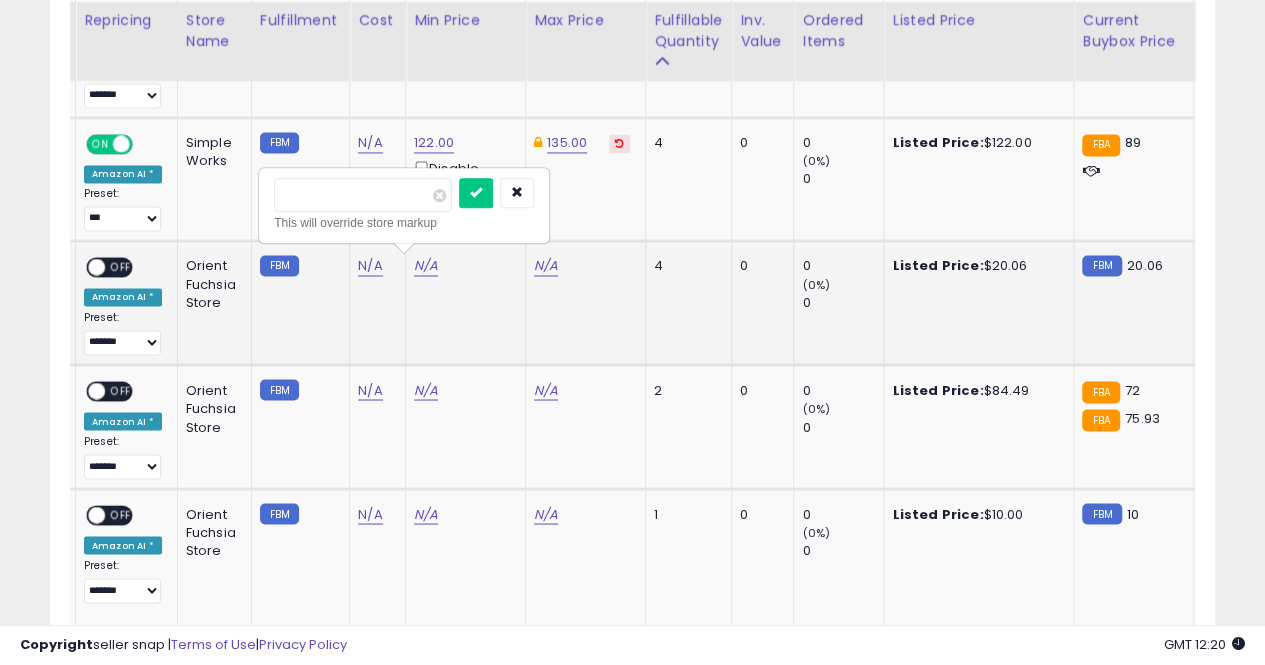 click at bounding box center (476, 193) 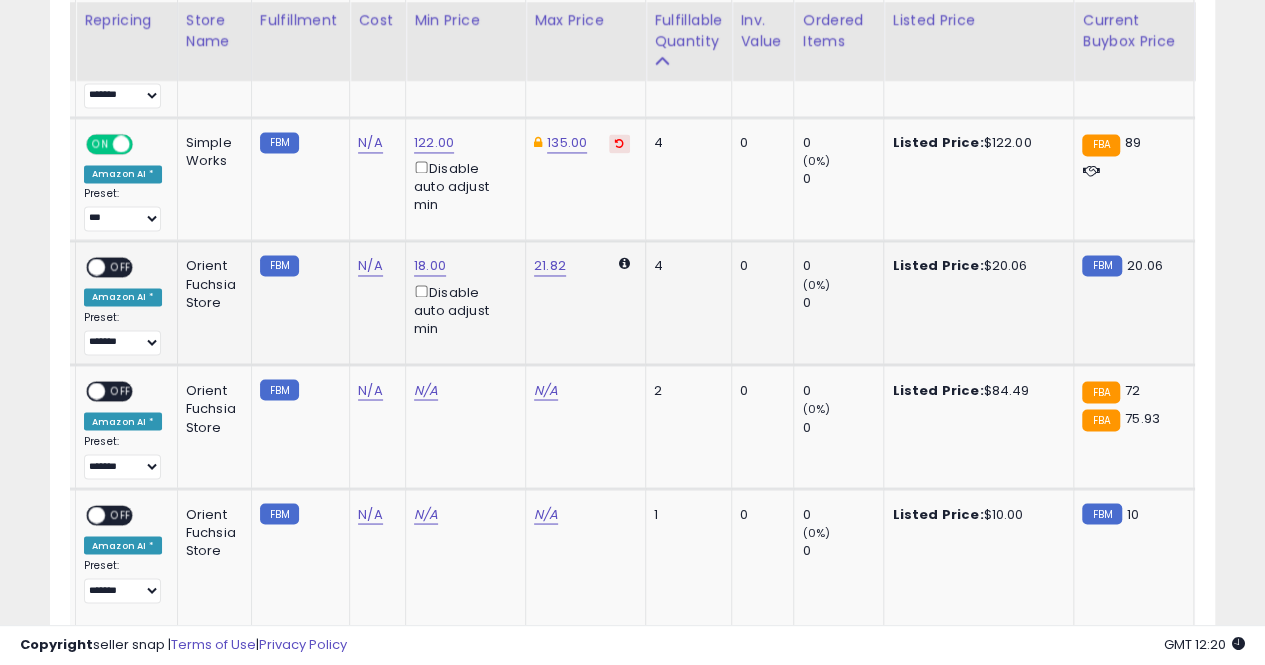 scroll, scrollTop: 0, scrollLeft: 209, axis: horizontal 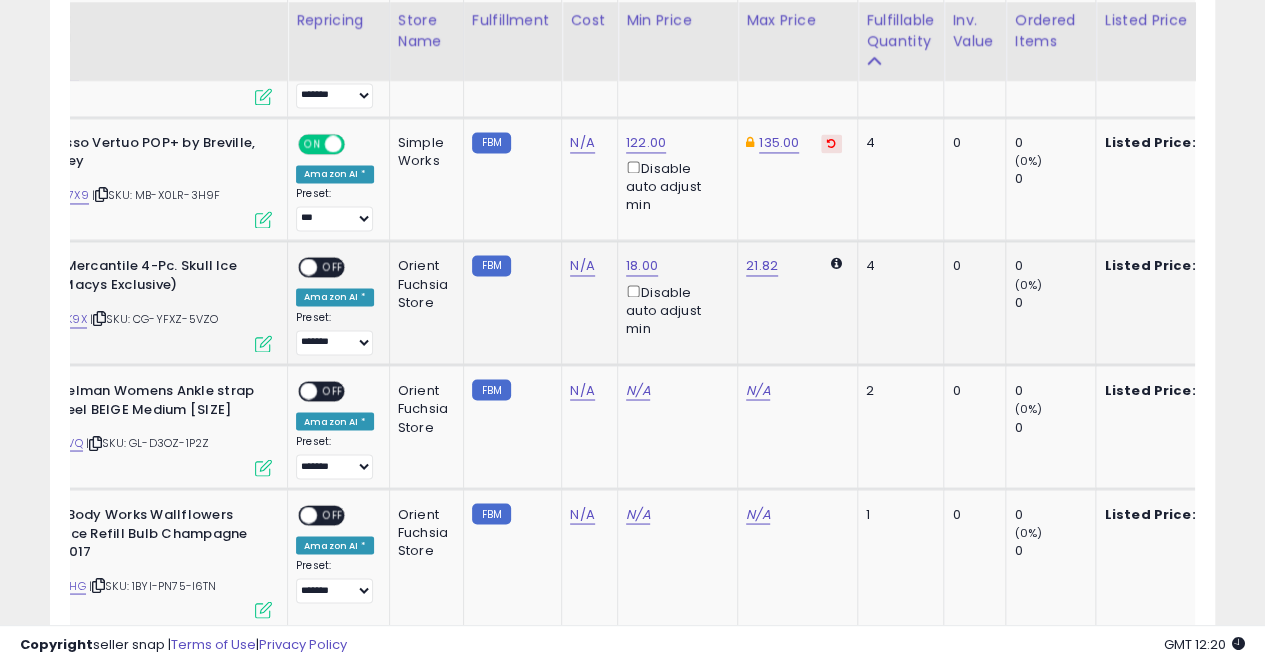 click on "OFF" at bounding box center (333, 267) 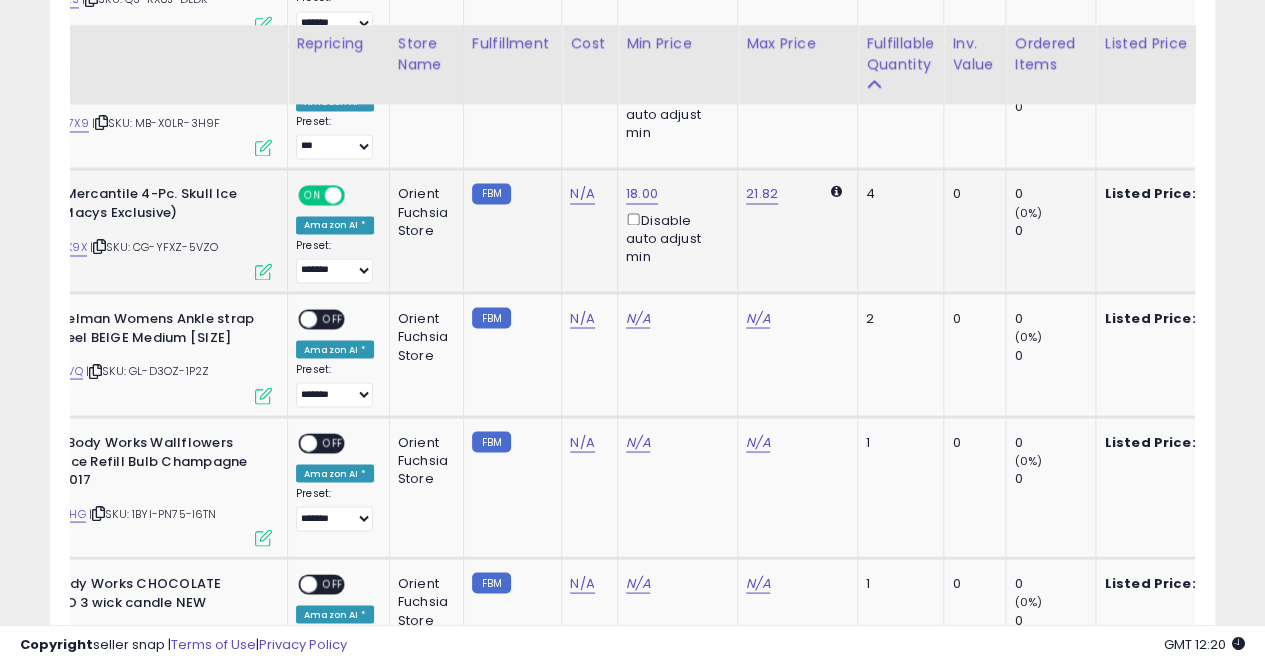scroll, scrollTop: 1646, scrollLeft: 0, axis: vertical 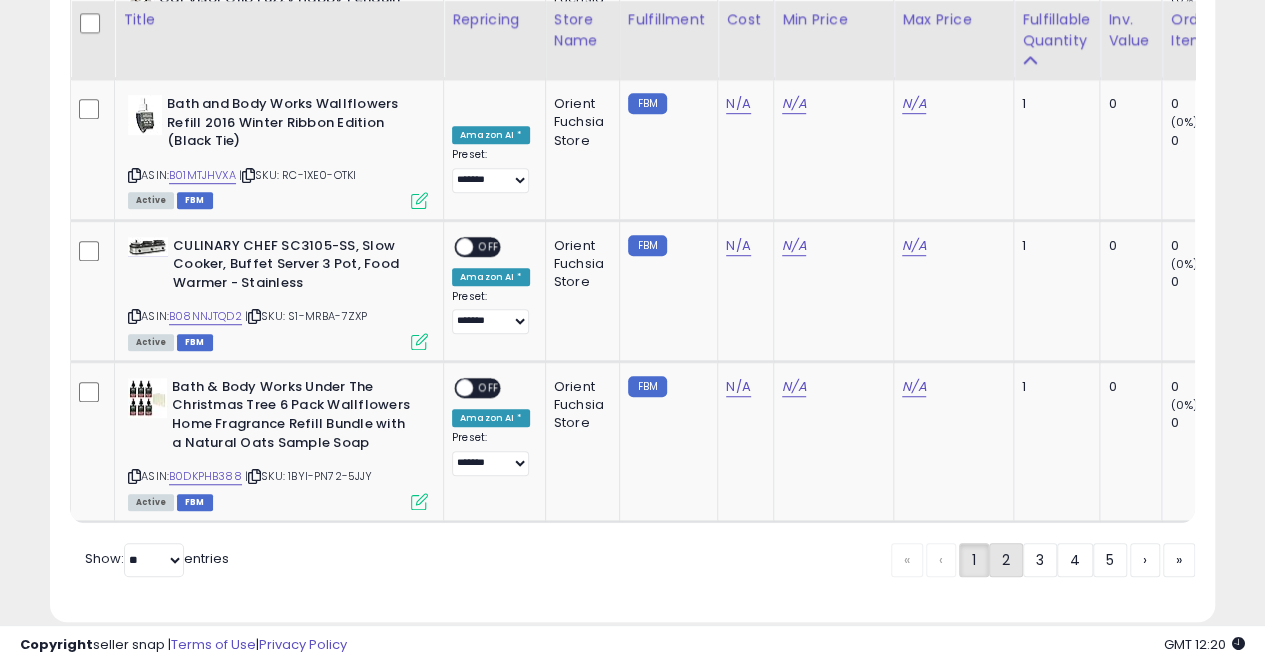 click on "2" 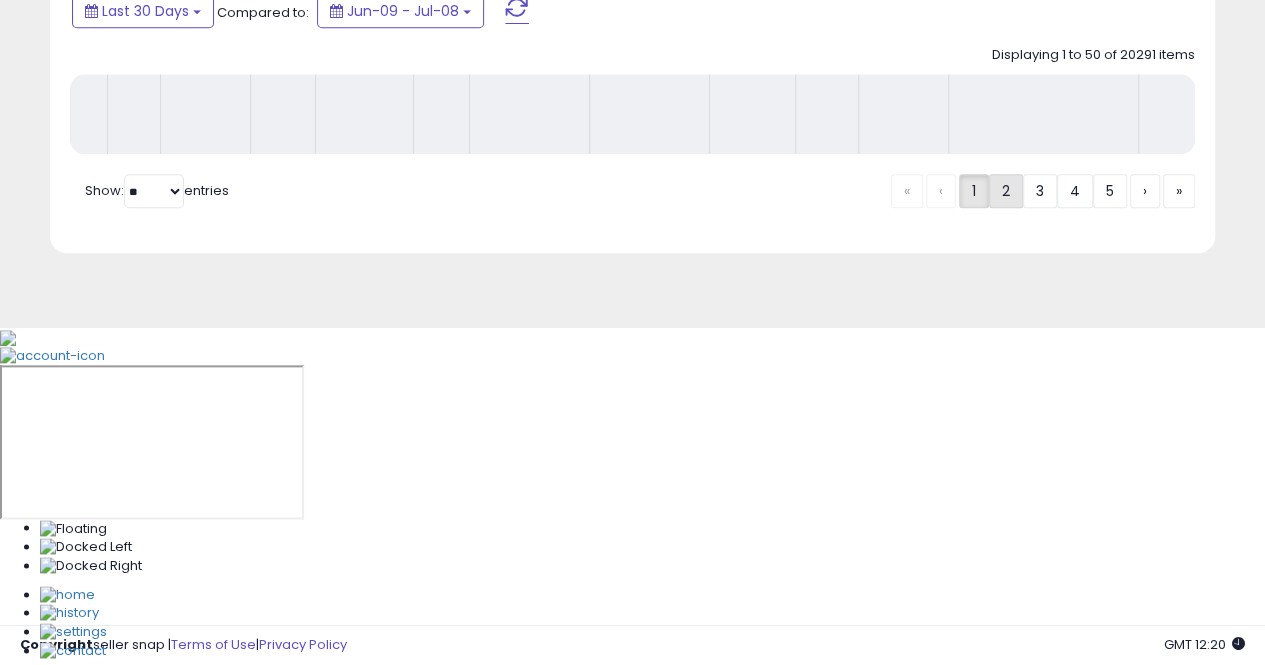 scroll, scrollTop: 672, scrollLeft: 0, axis: vertical 